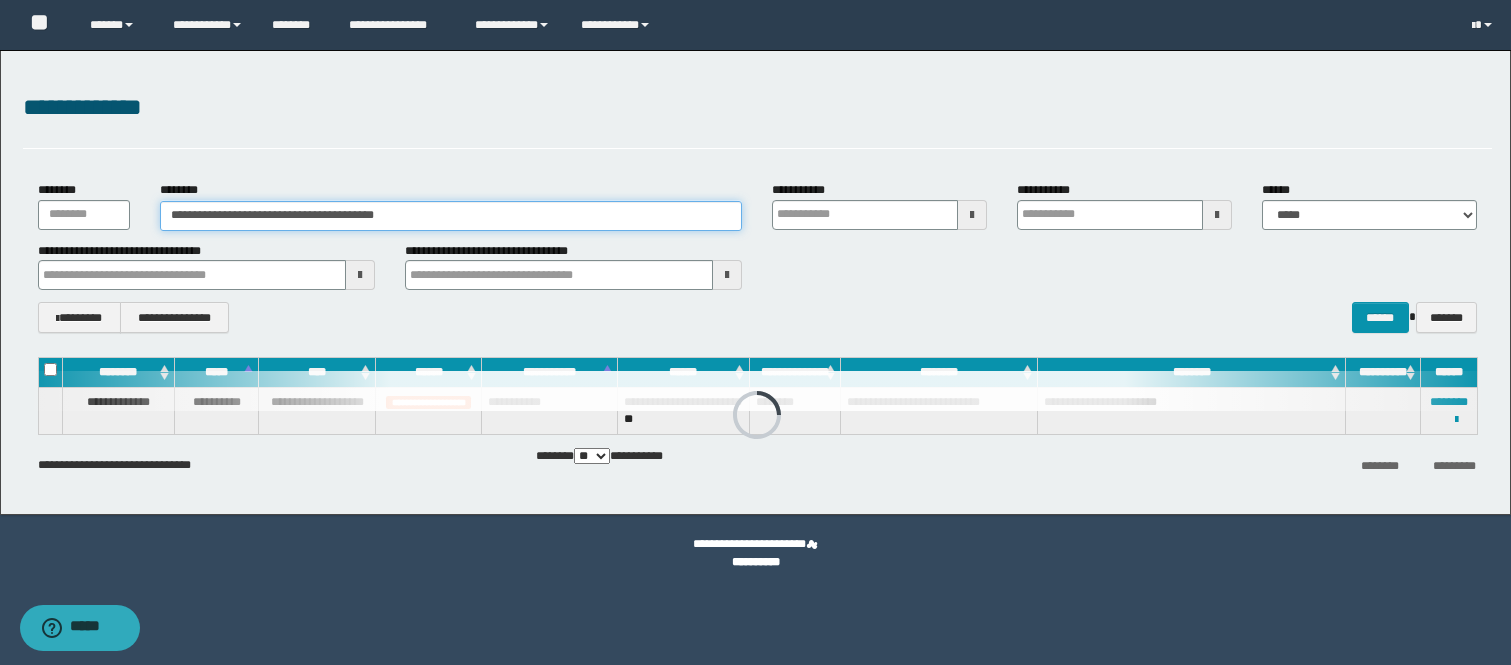 scroll, scrollTop: 0, scrollLeft: 0, axis: both 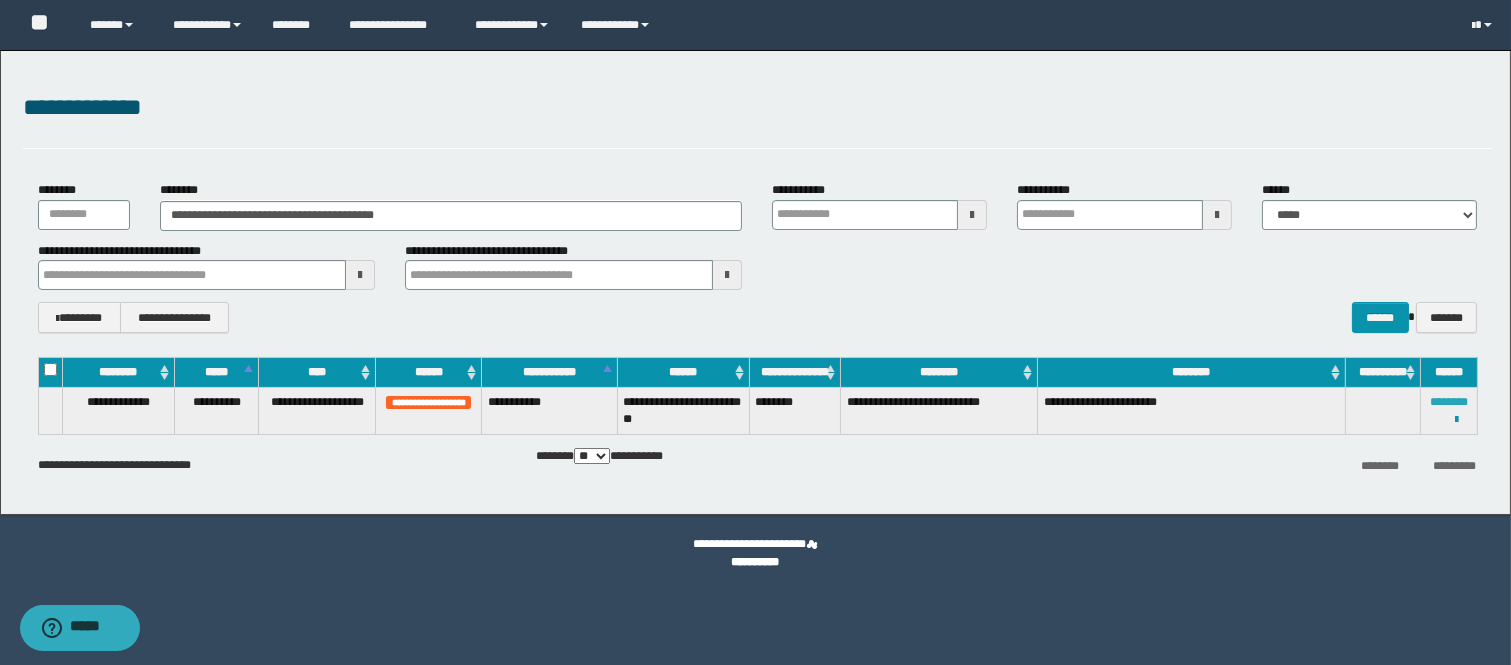 click on "********" at bounding box center [1449, 402] 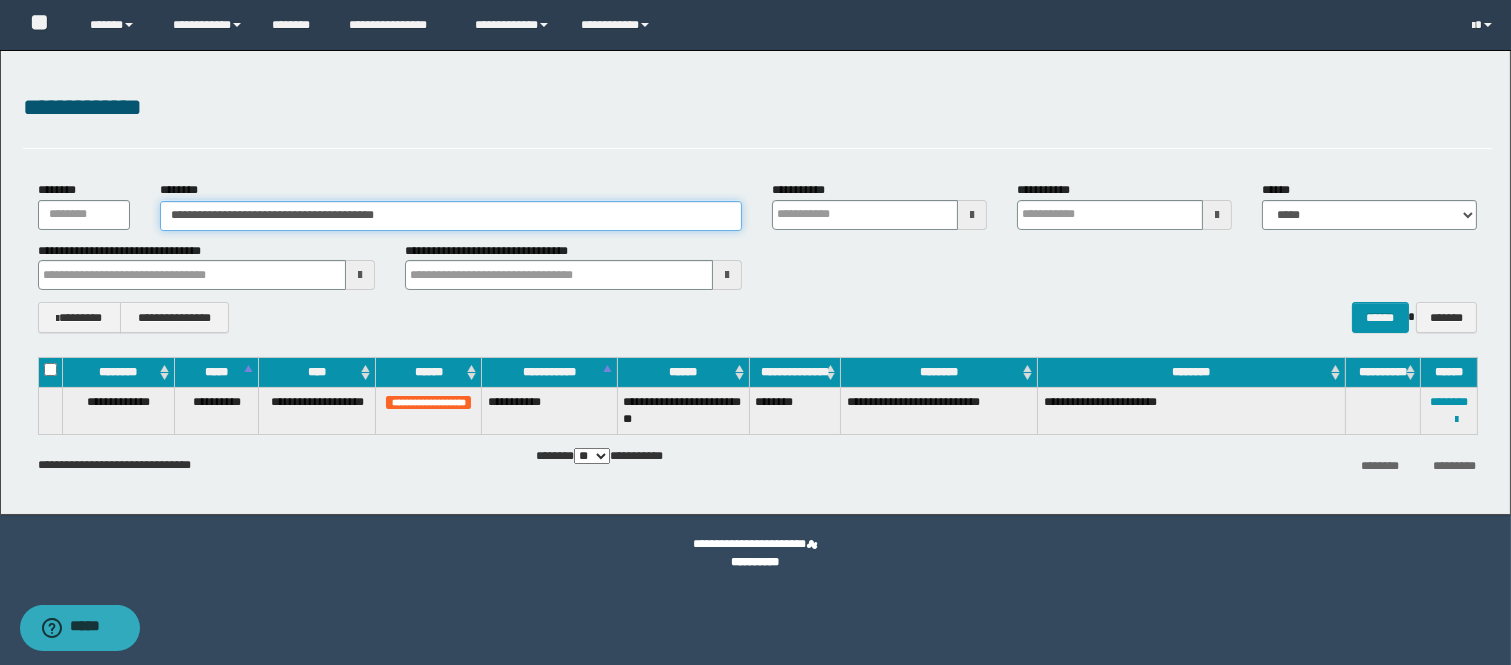 drag, startPoint x: 471, startPoint y: 220, endPoint x: 165, endPoint y: 215, distance: 306.04083 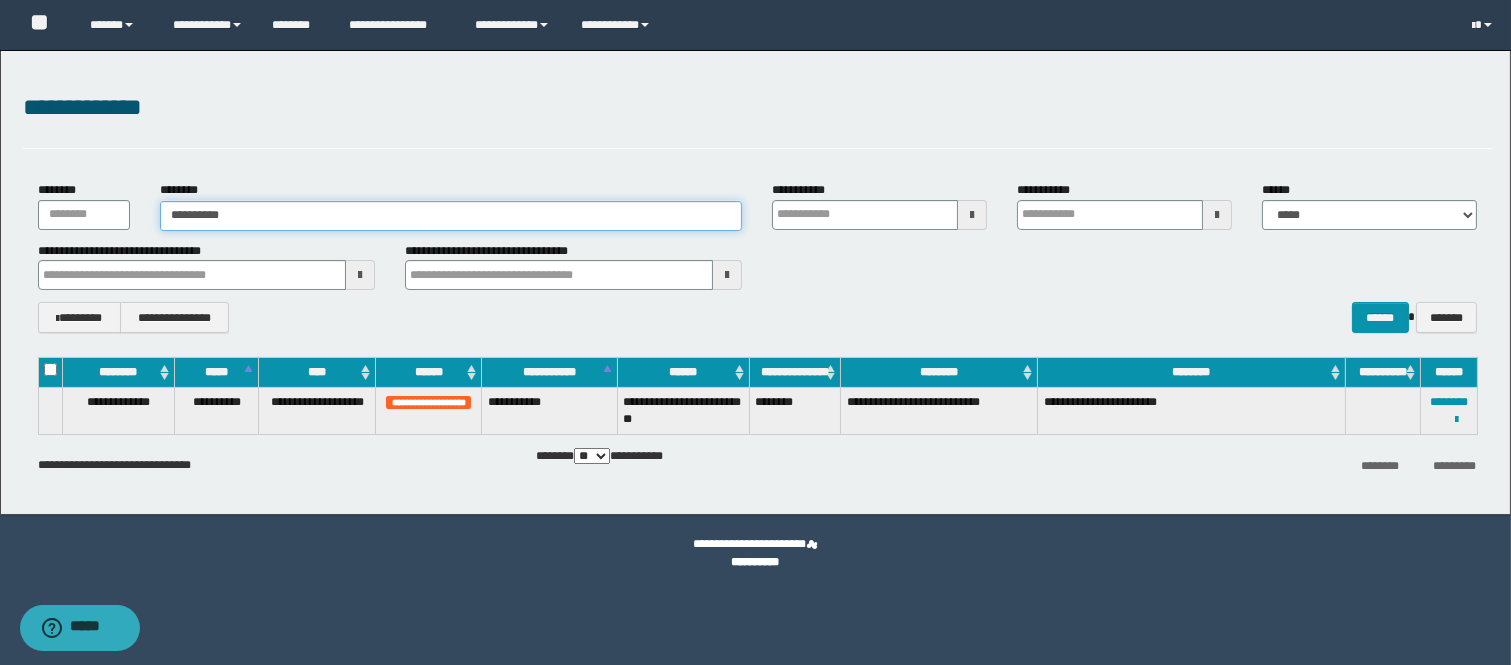 type on "**********" 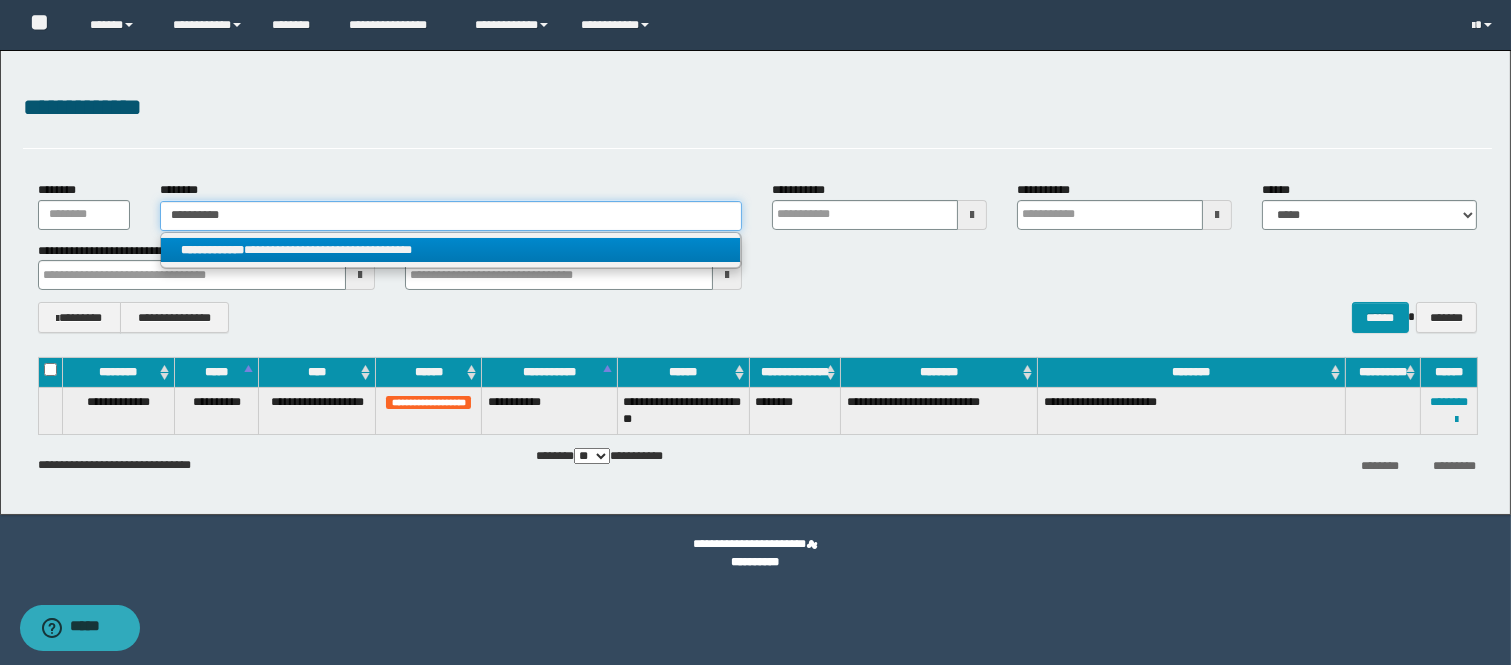 type on "**********" 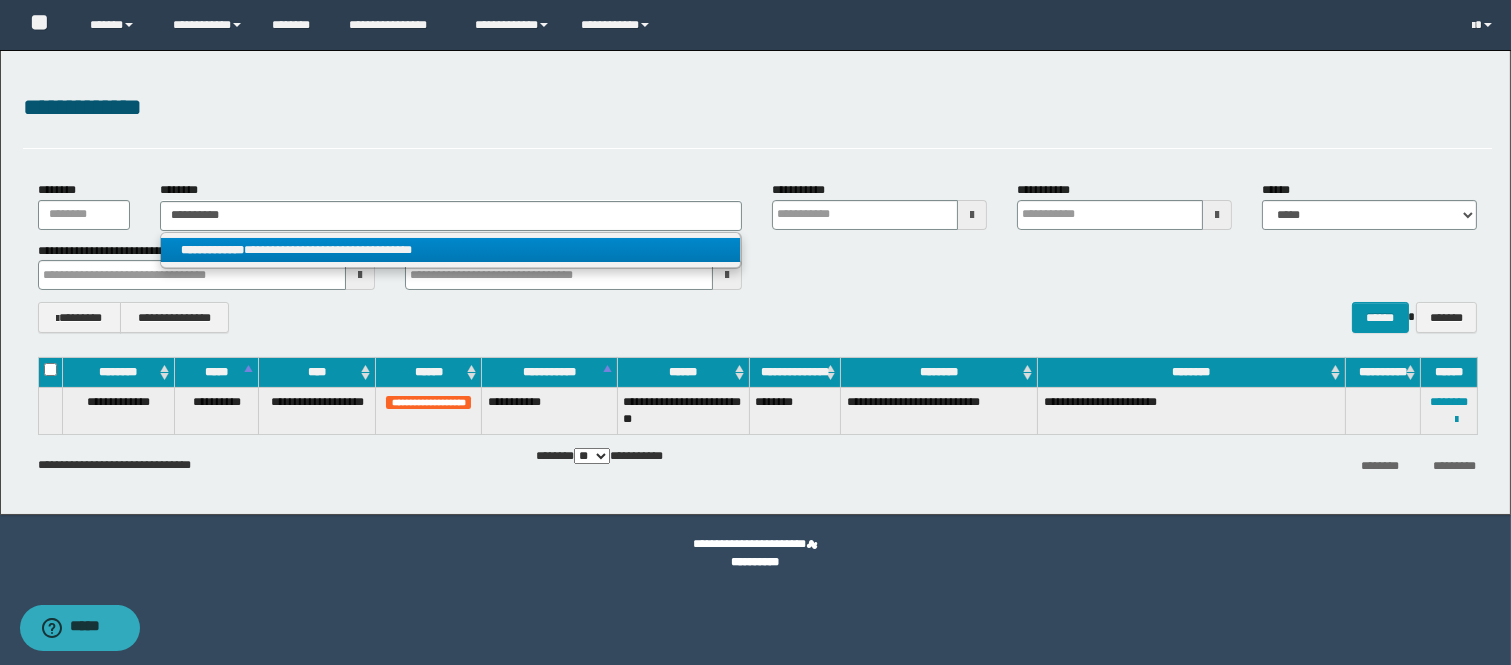 drag, startPoint x: 253, startPoint y: 248, endPoint x: 518, endPoint y: 302, distance: 270.44592 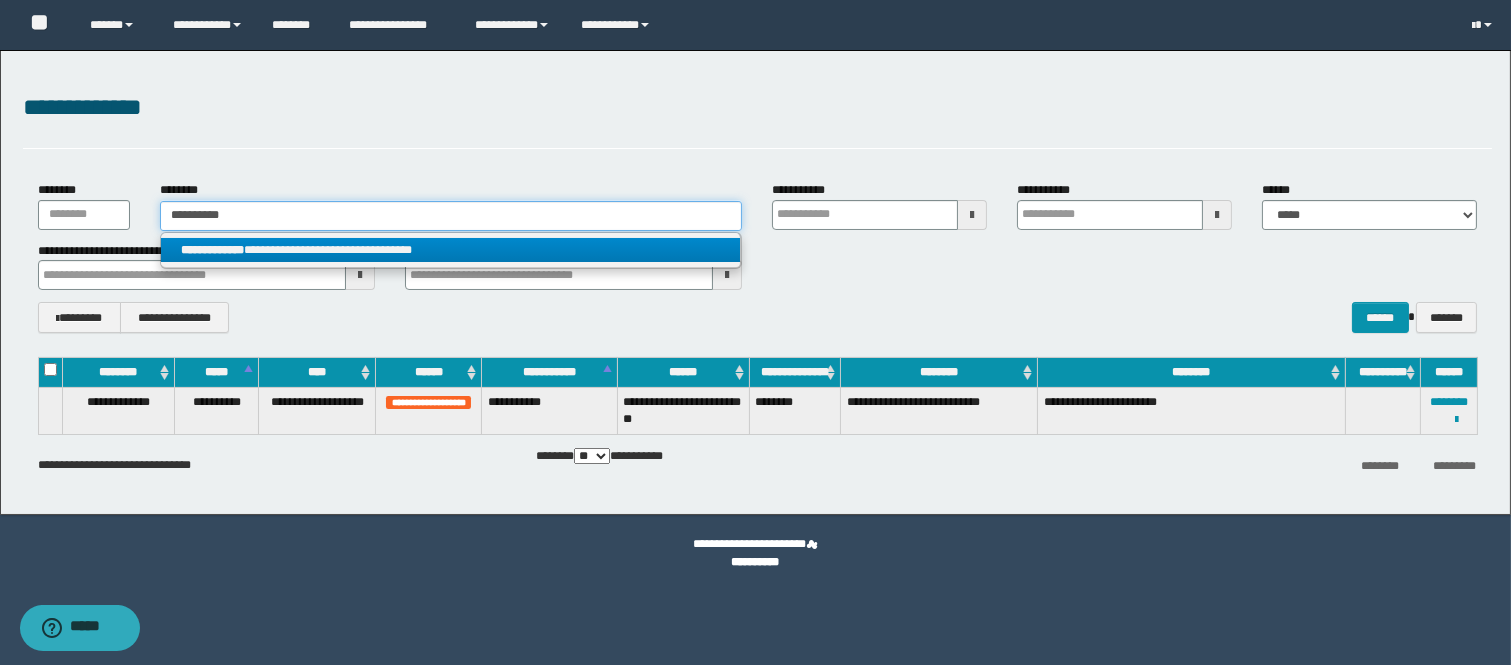 type 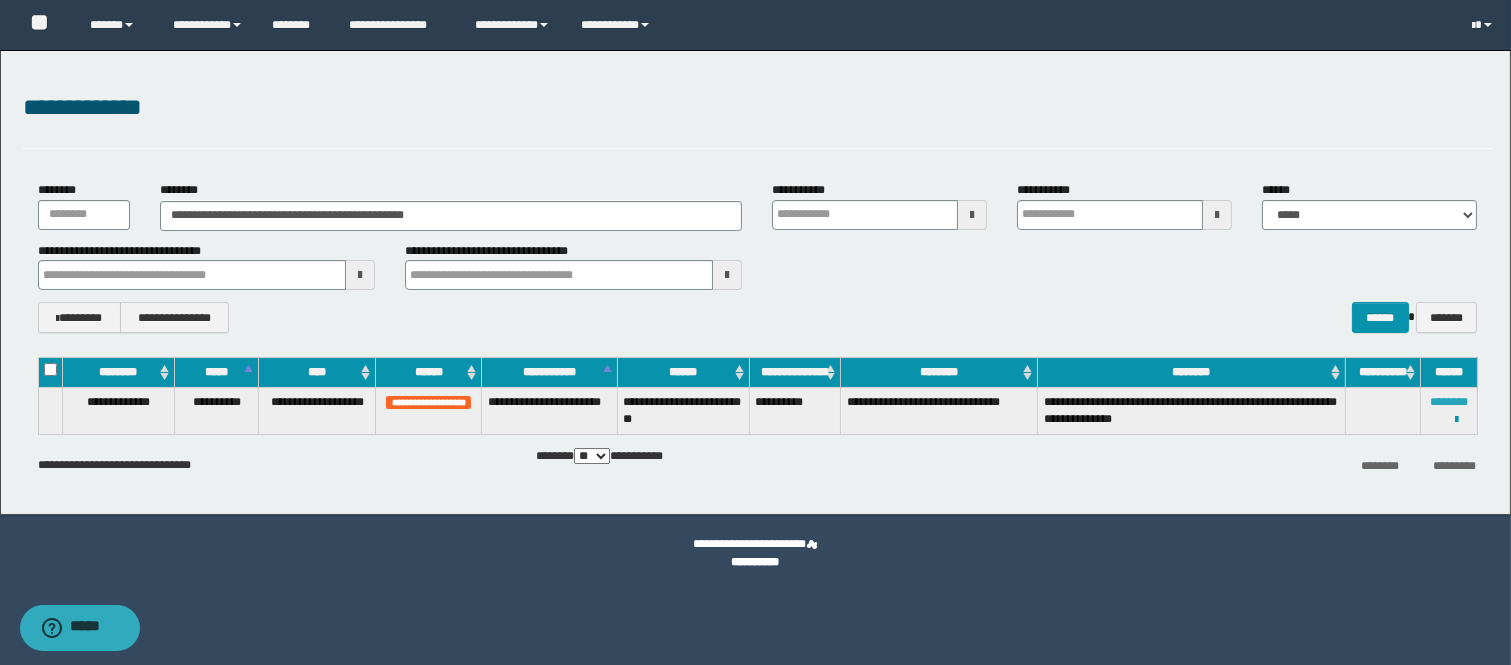 click on "********" at bounding box center (1449, 402) 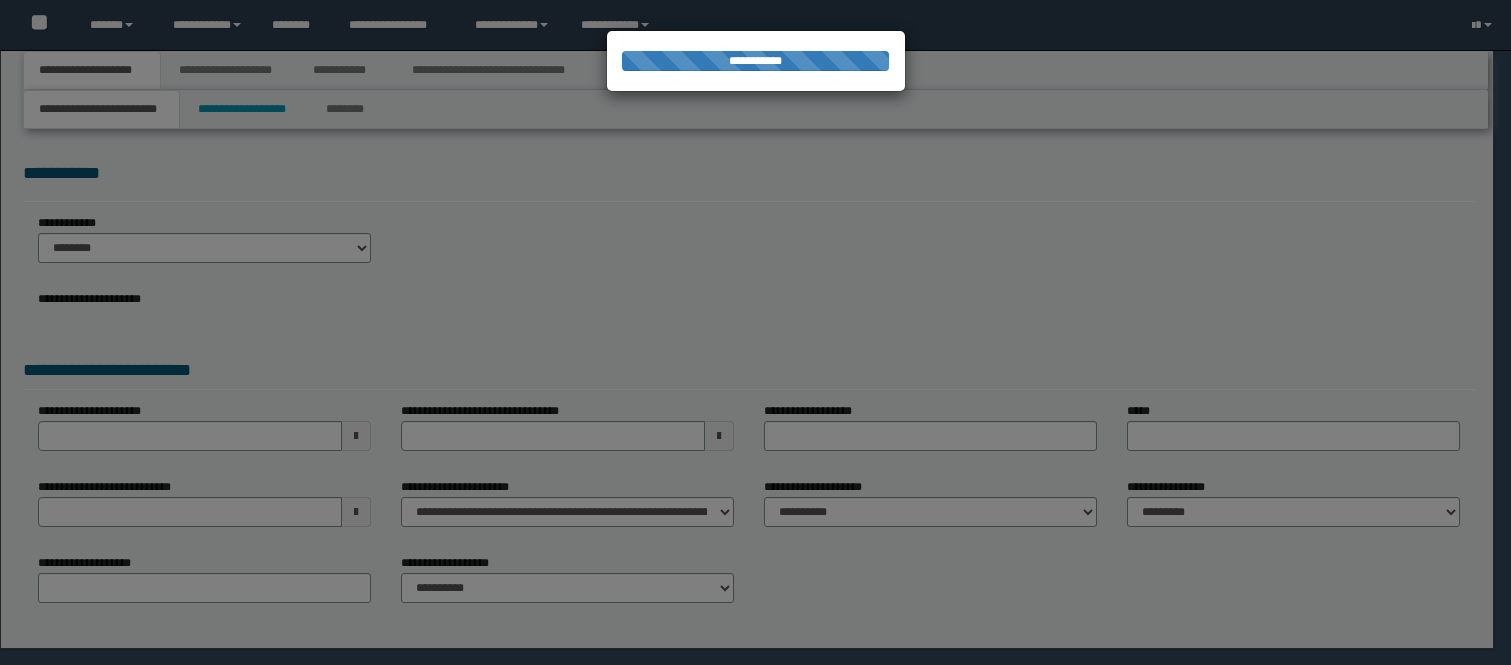 scroll, scrollTop: 0, scrollLeft: 0, axis: both 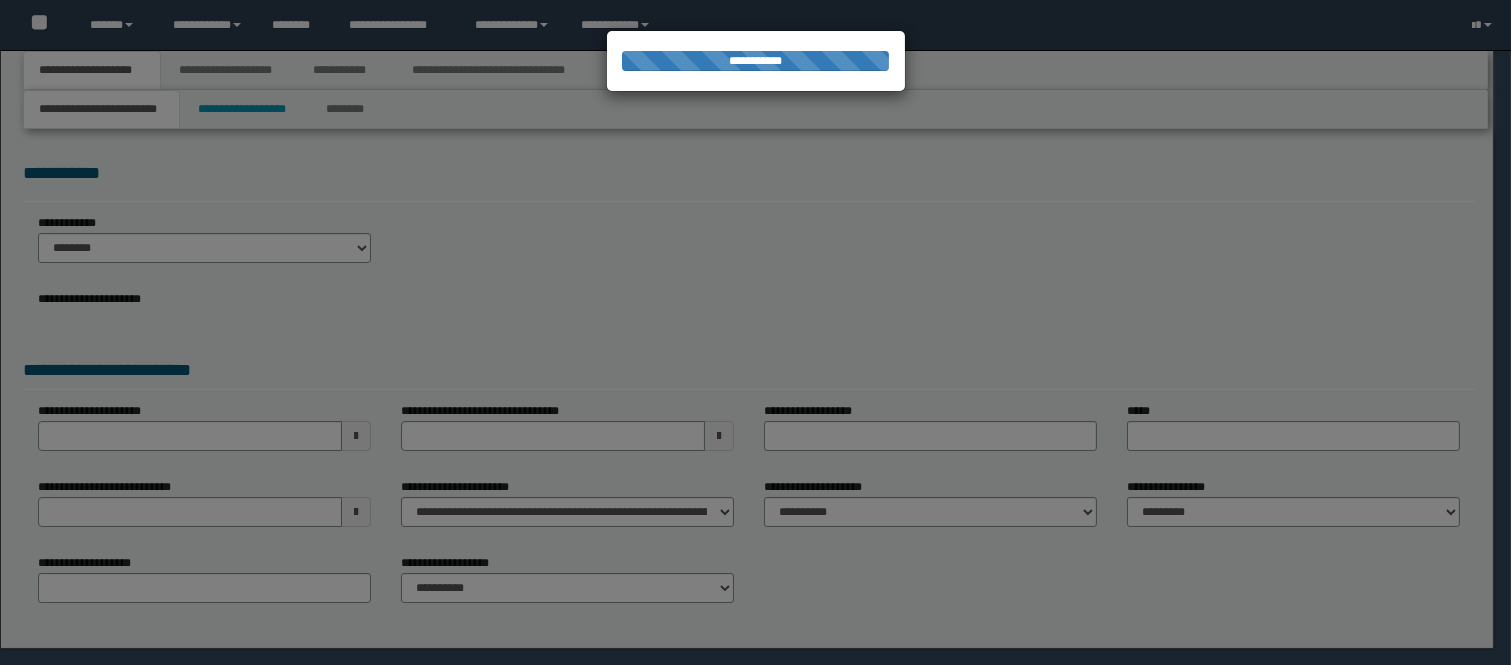 select on "*" 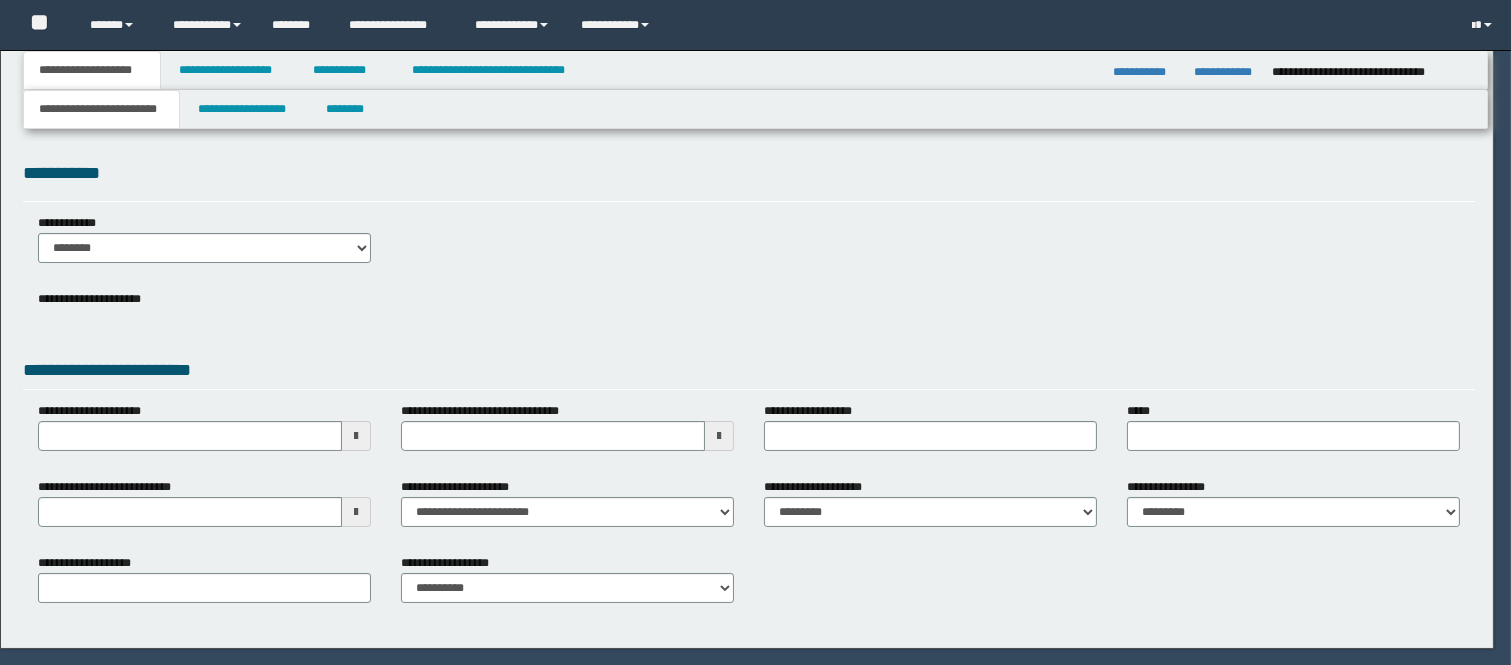 scroll, scrollTop: 0, scrollLeft: 0, axis: both 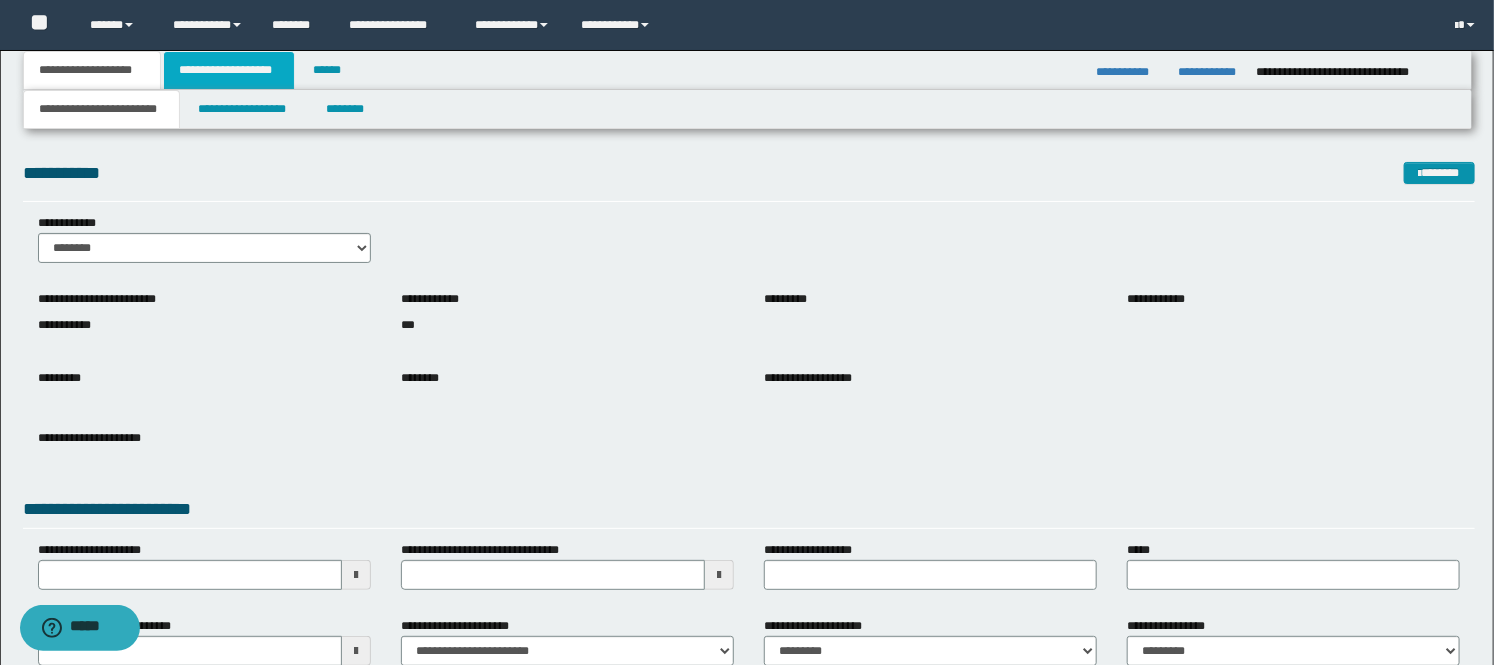 click on "**********" at bounding box center (229, 70) 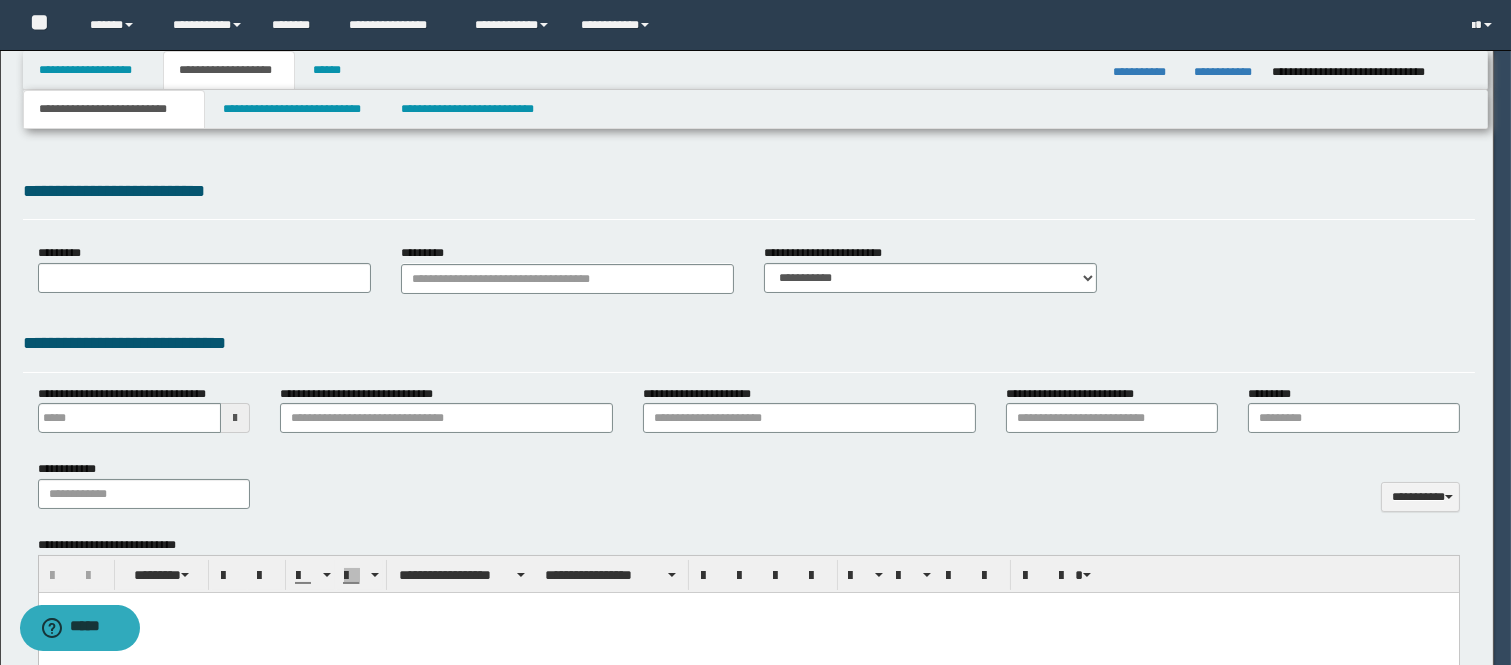 type 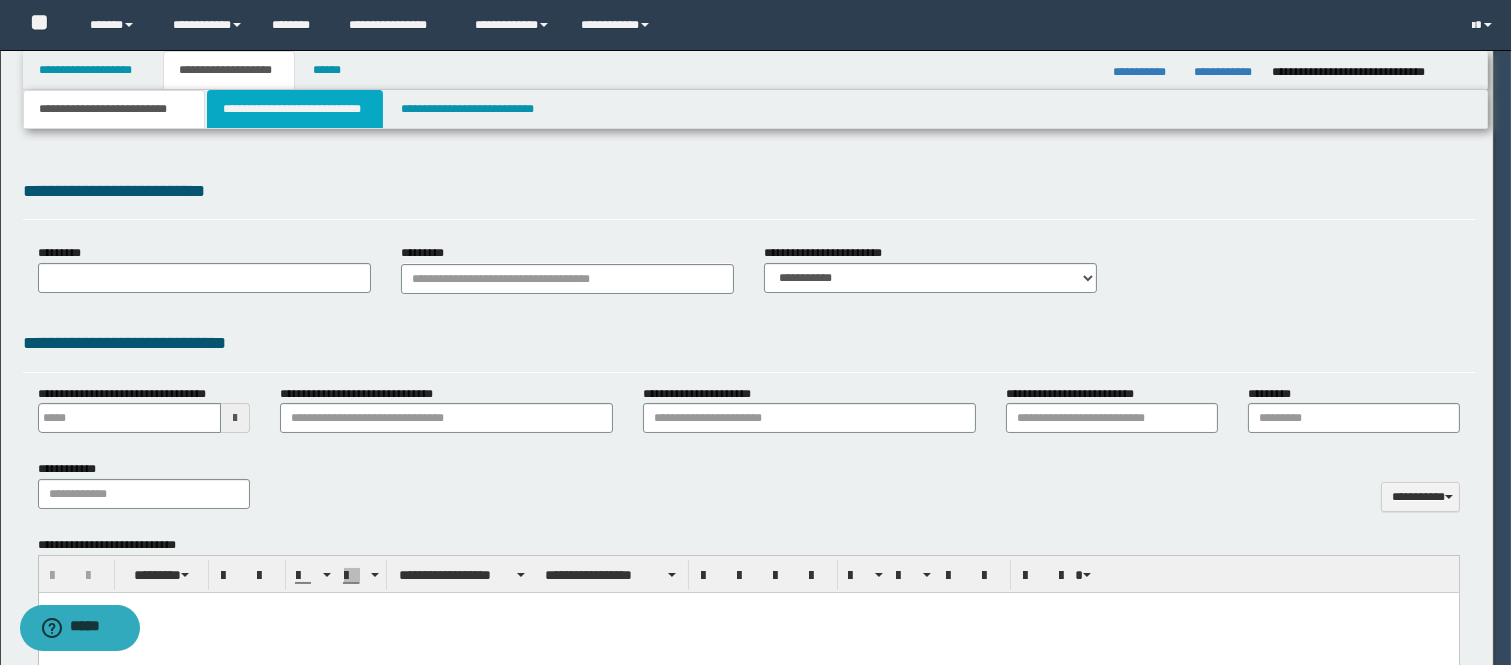 click on "**********" at bounding box center [295, 109] 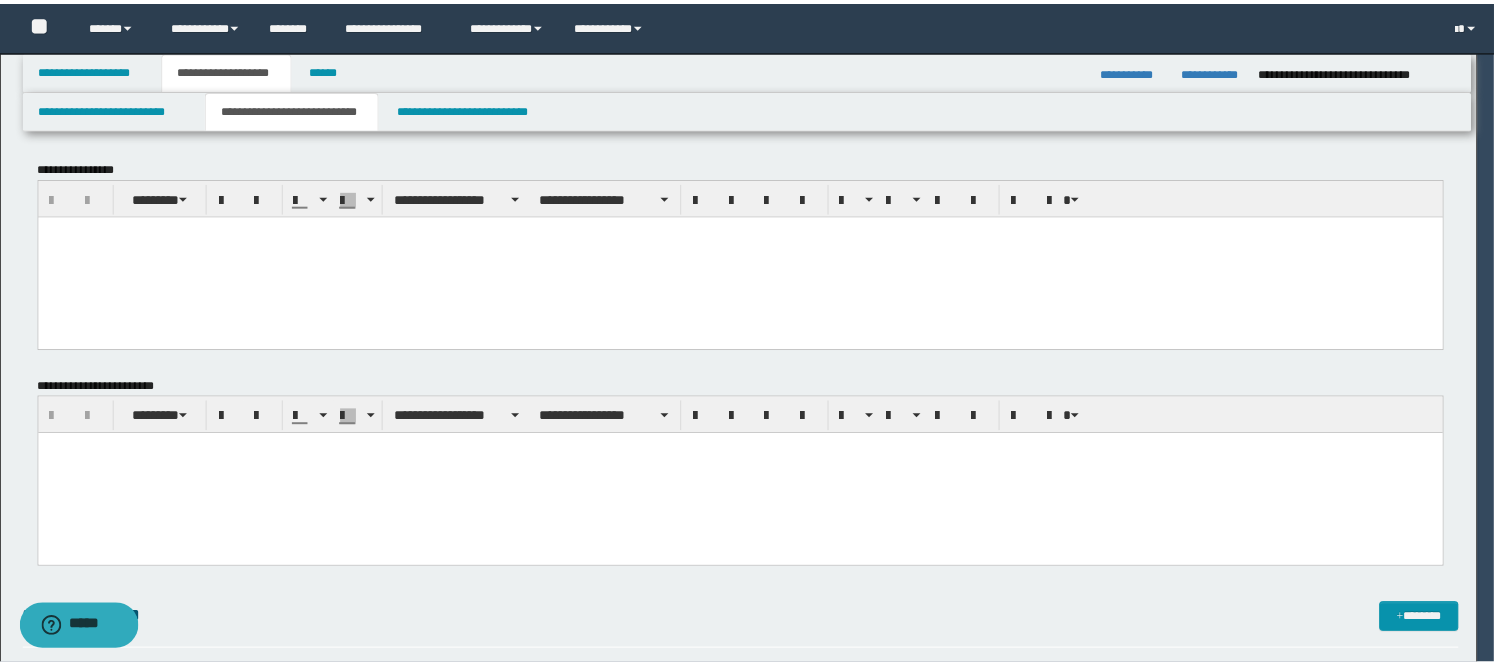 scroll, scrollTop: 0, scrollLeft: 0, axis: both 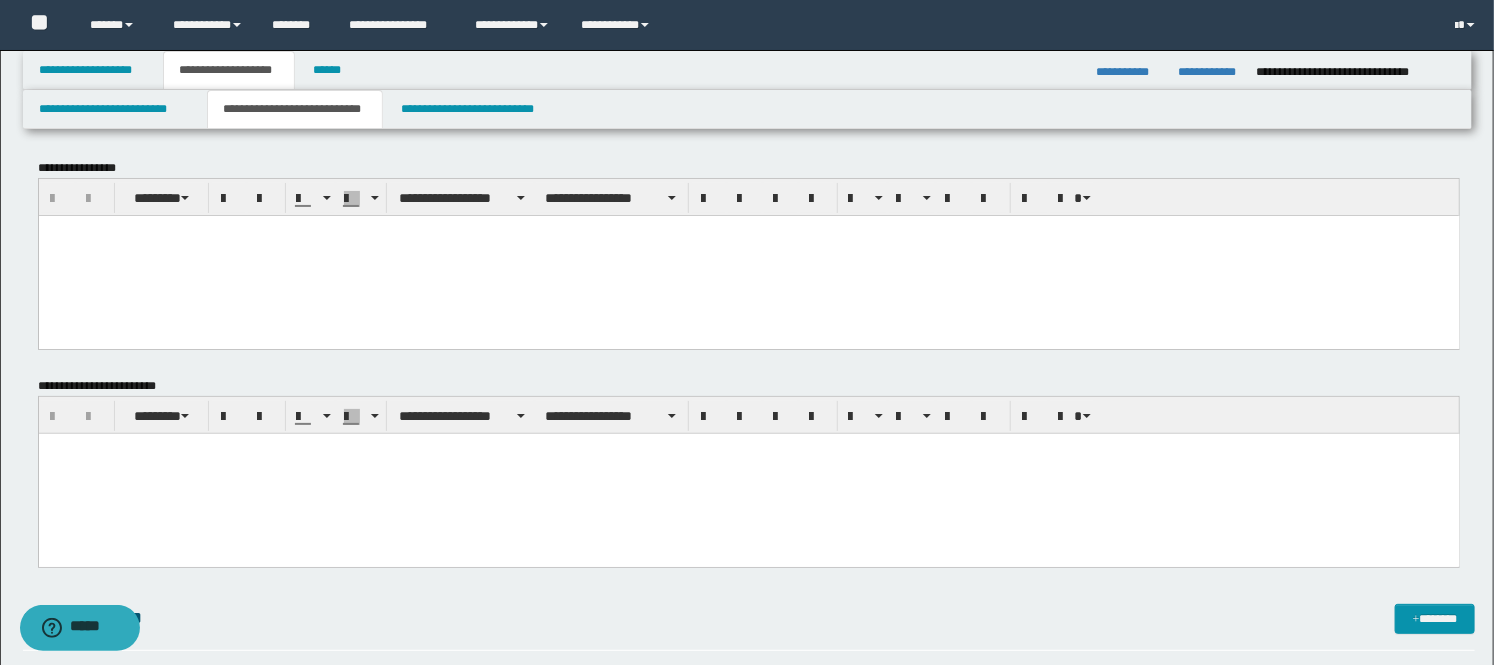 click at bounding box center [748, 255] 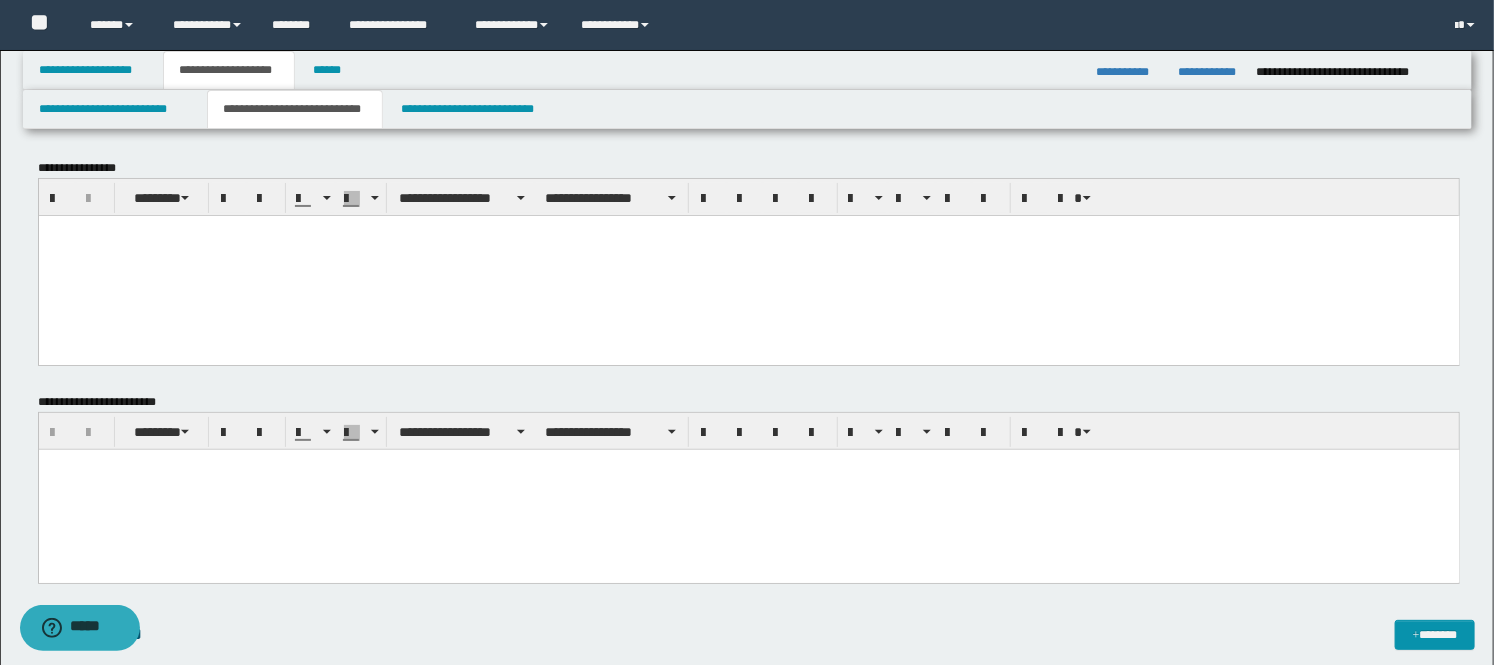 paste 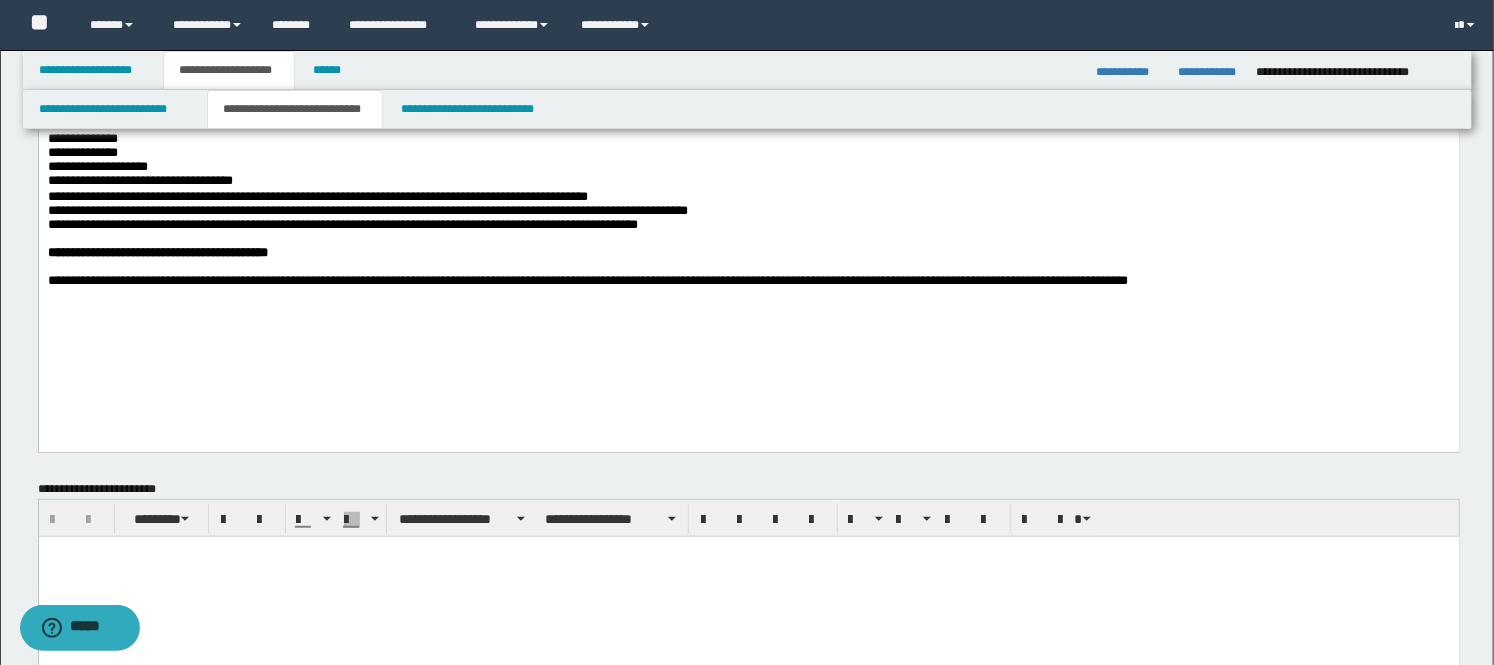 scroll, scrollTop: 333, scrollLeft: 0, axis: vertical 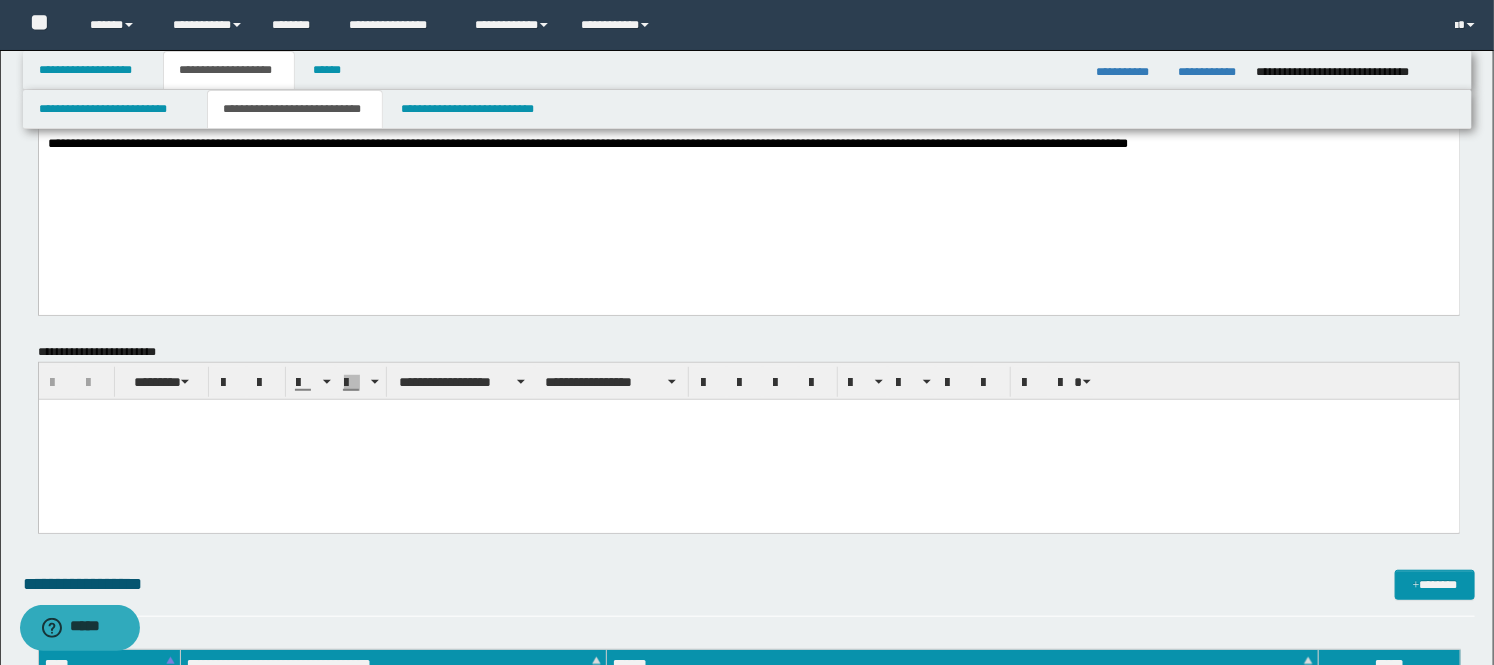 click at bounding box center (748, 440) 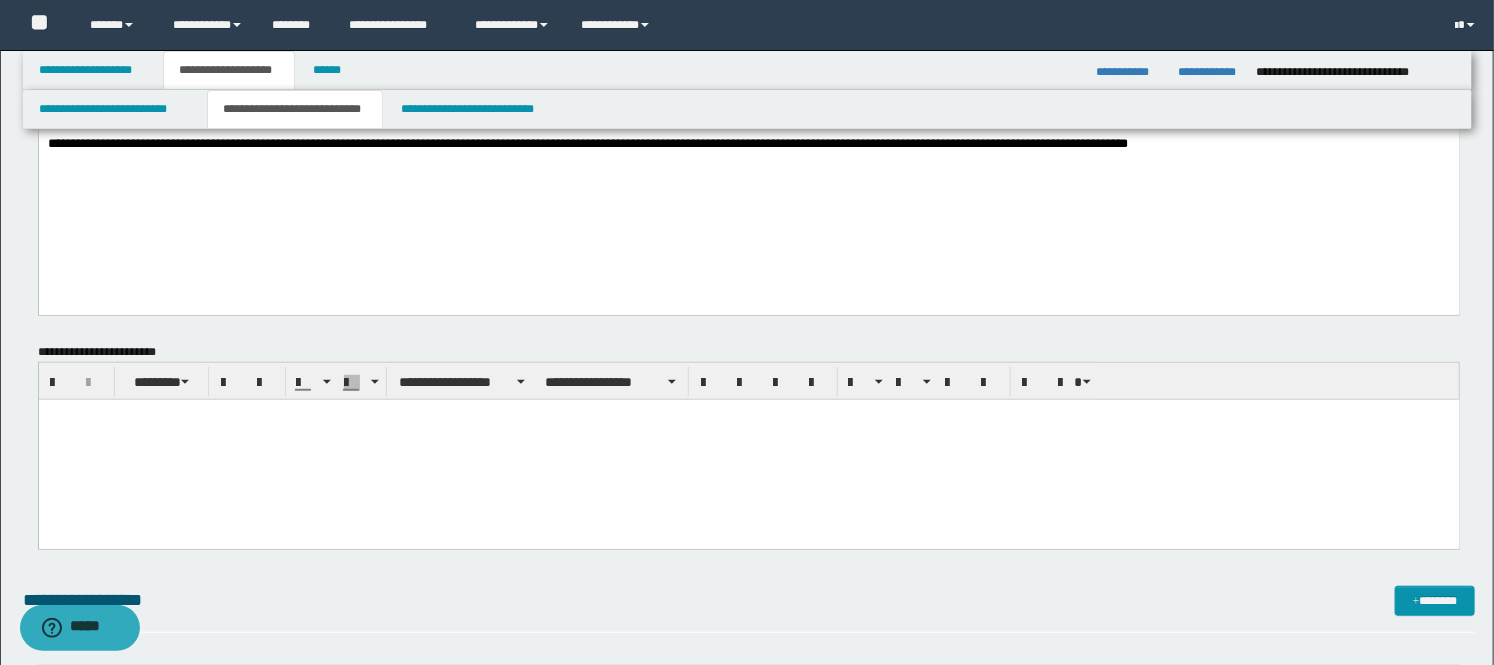 paste 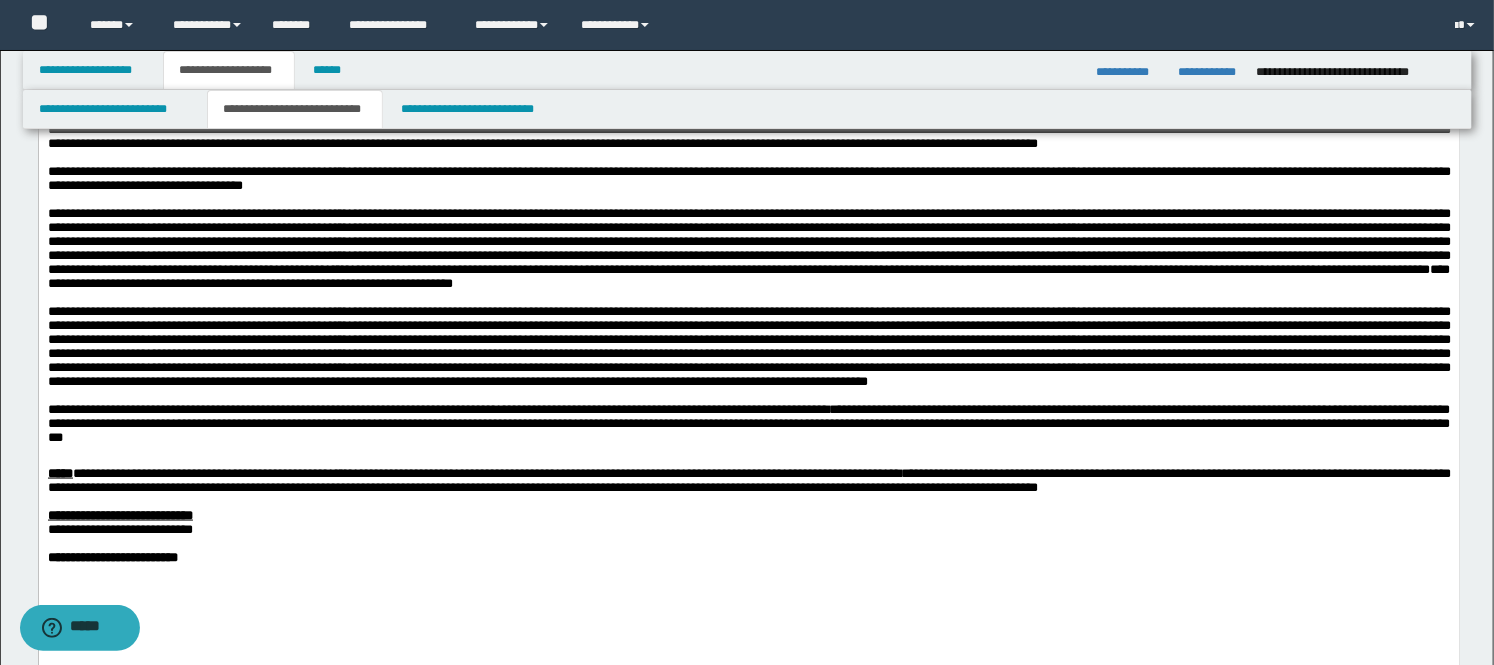 scroll, scrollTop: 1000, scrollLeft: 0, axis: vertical 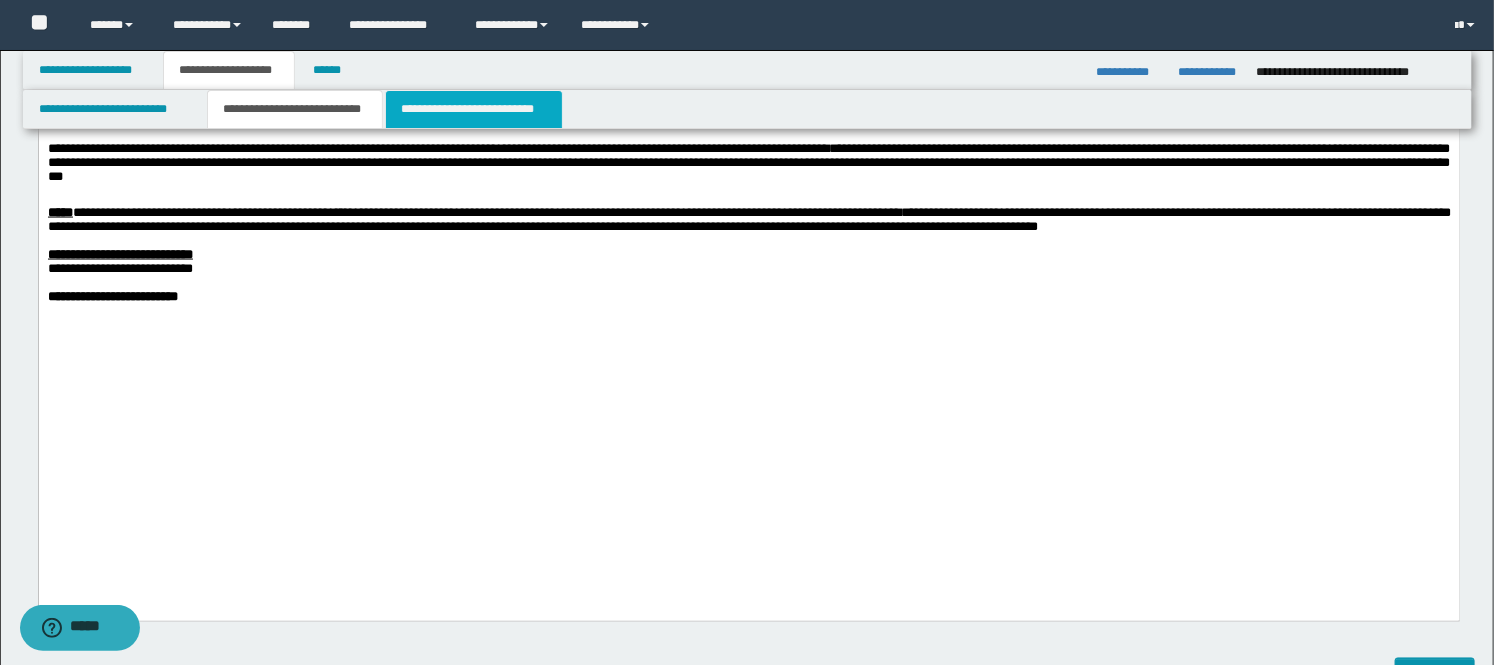 click on "**********" at bounding box center [474, 109] 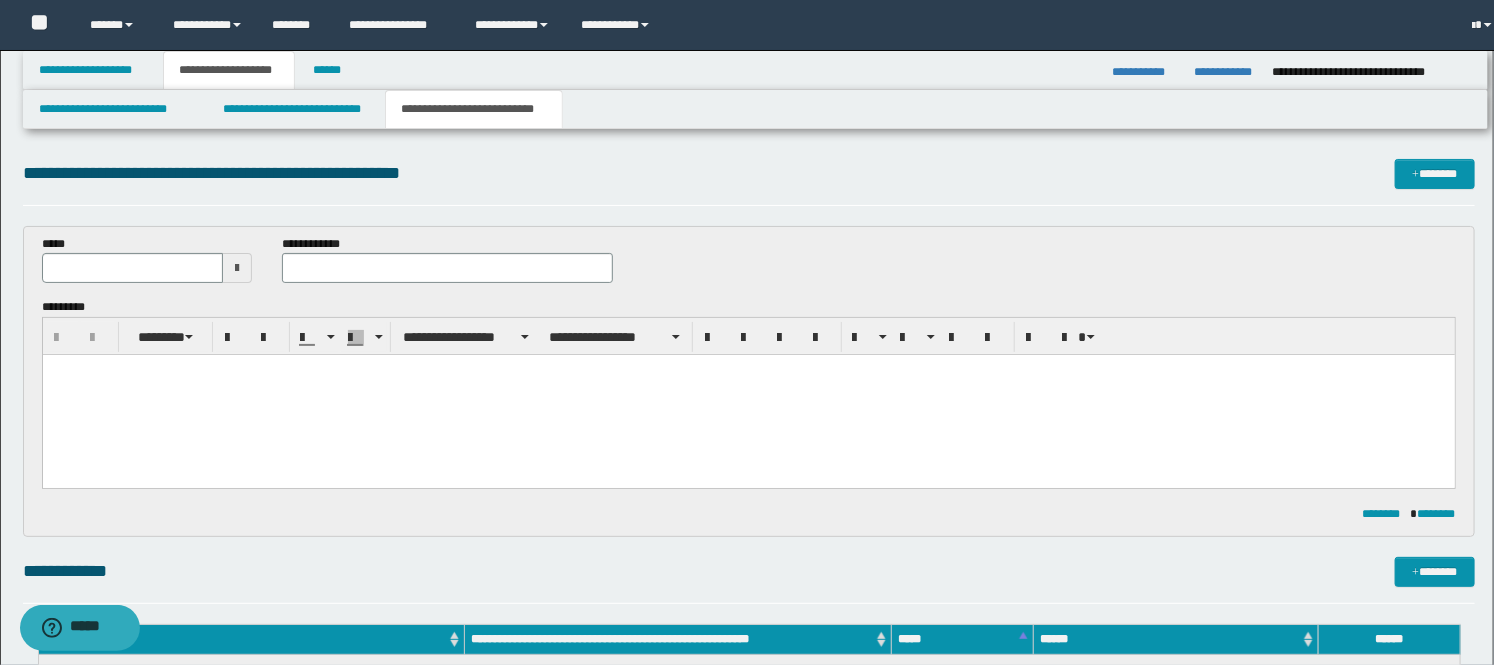 scroll, scrollTop: 0, scrollLeft: 0, axis: both 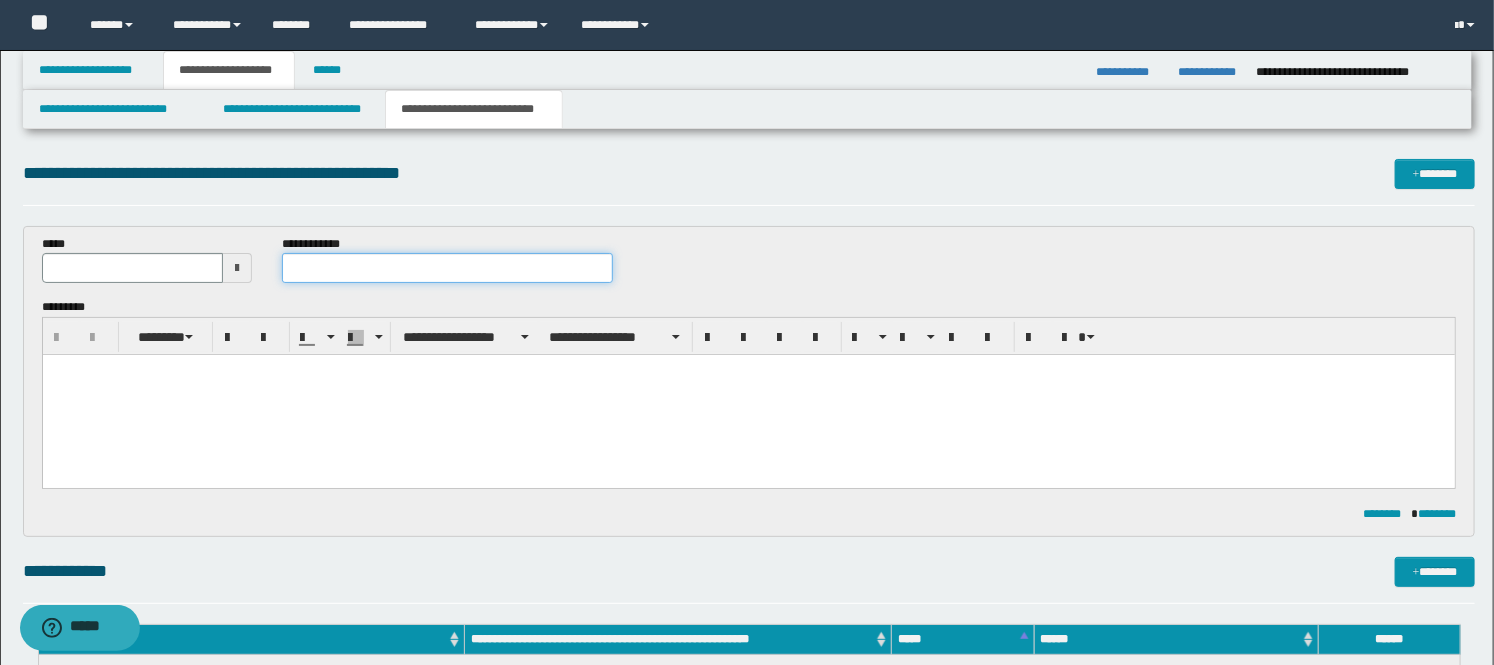 click at bounding box center (447, 268) 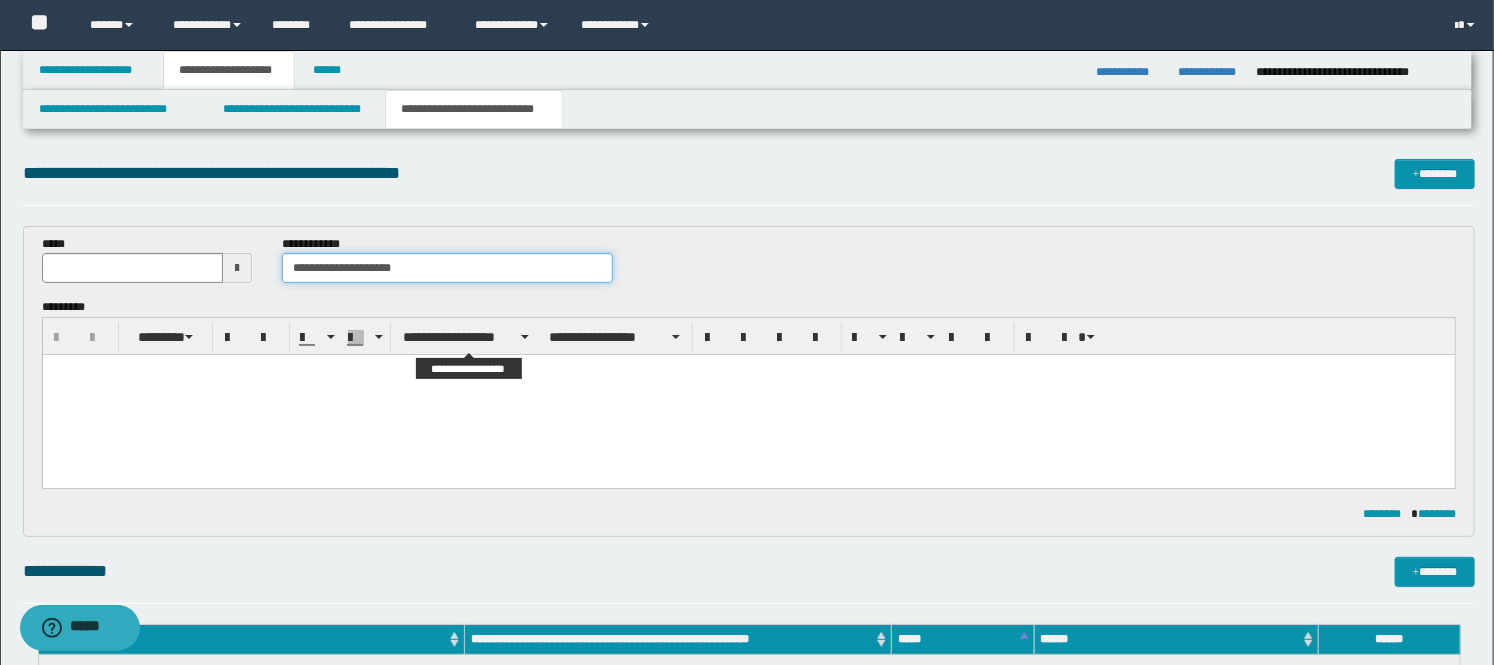 type on "**********" 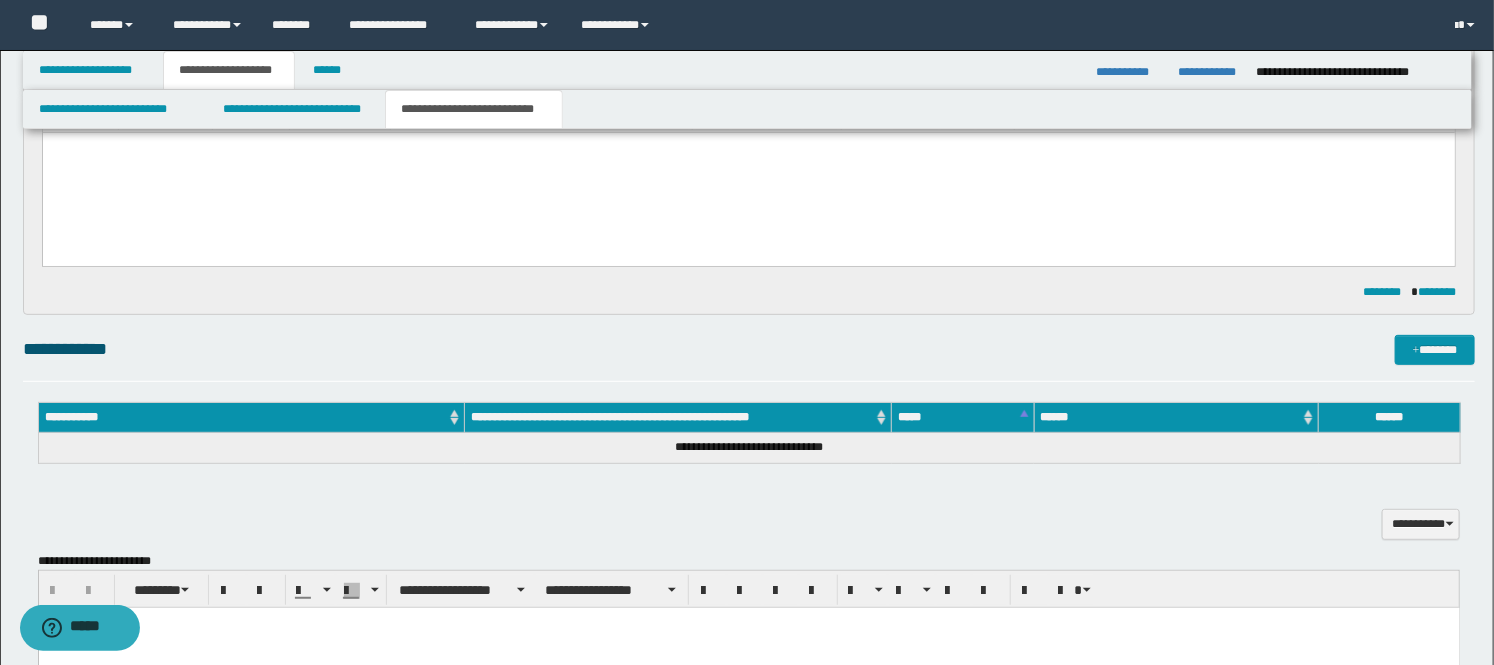 scroll, scrollTop: 333, scrollLeft: 0, axis: vertical 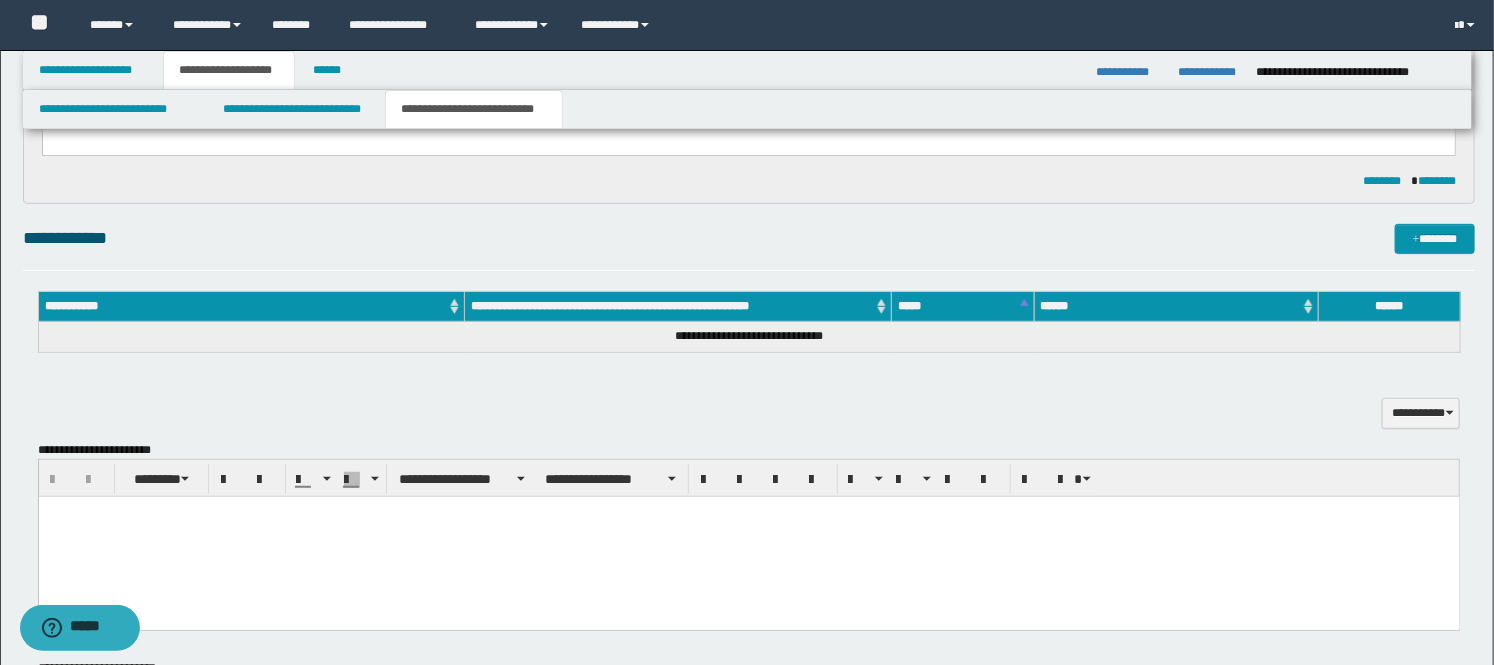 click at bounding box center [748, 537] 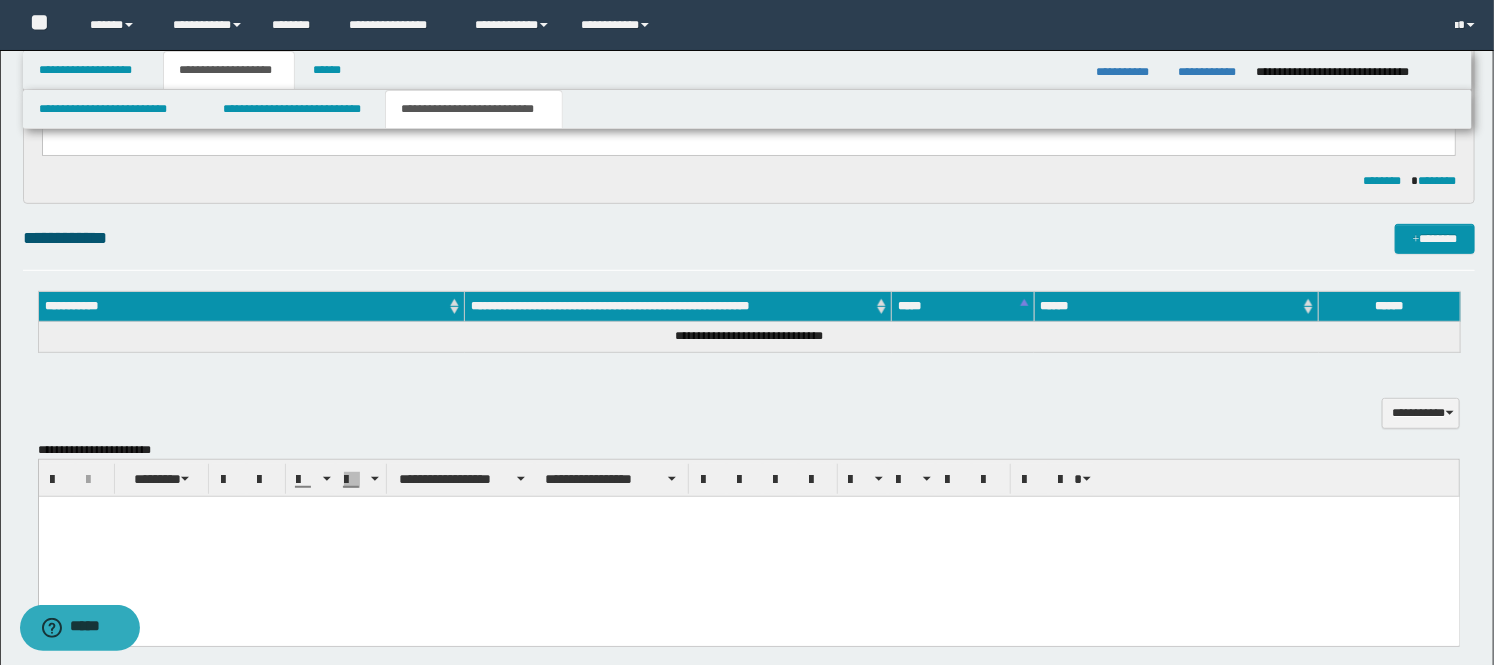 type 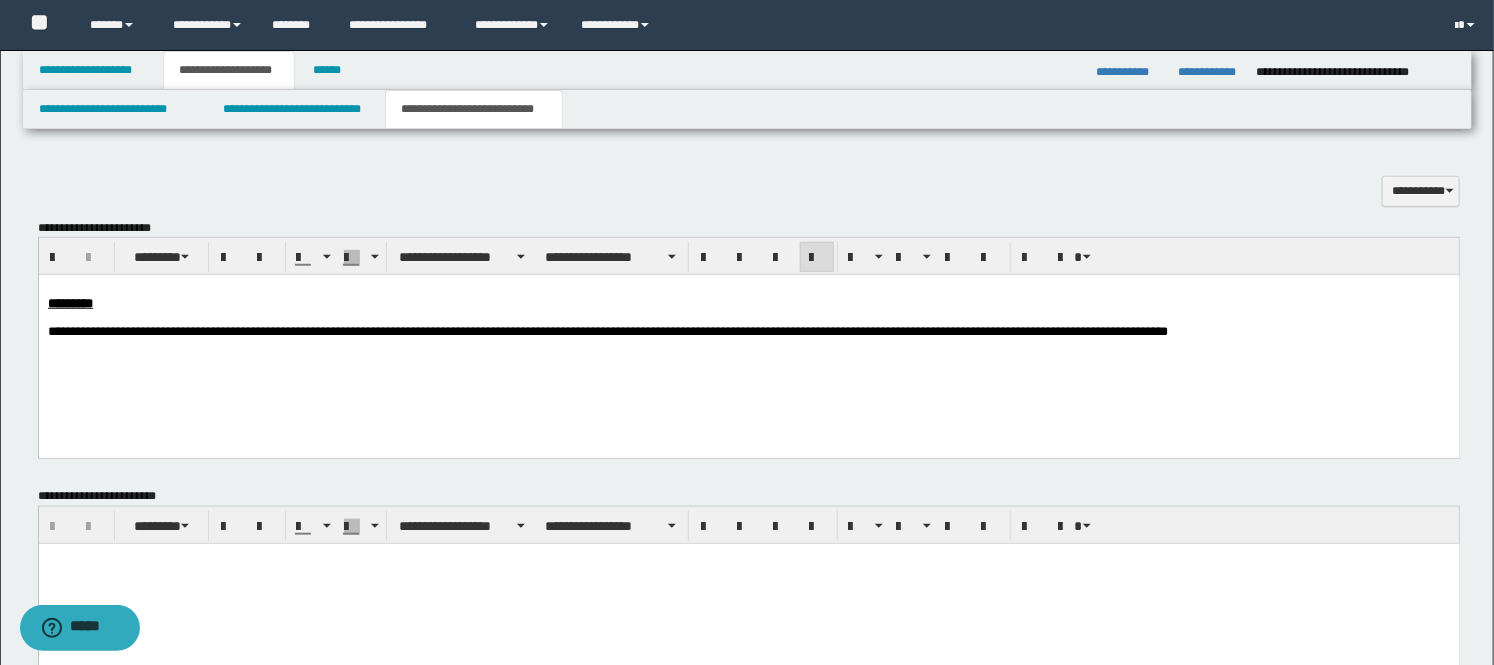 scroll, scrollTop: 333, scrollLeft: 0, axis: vertical 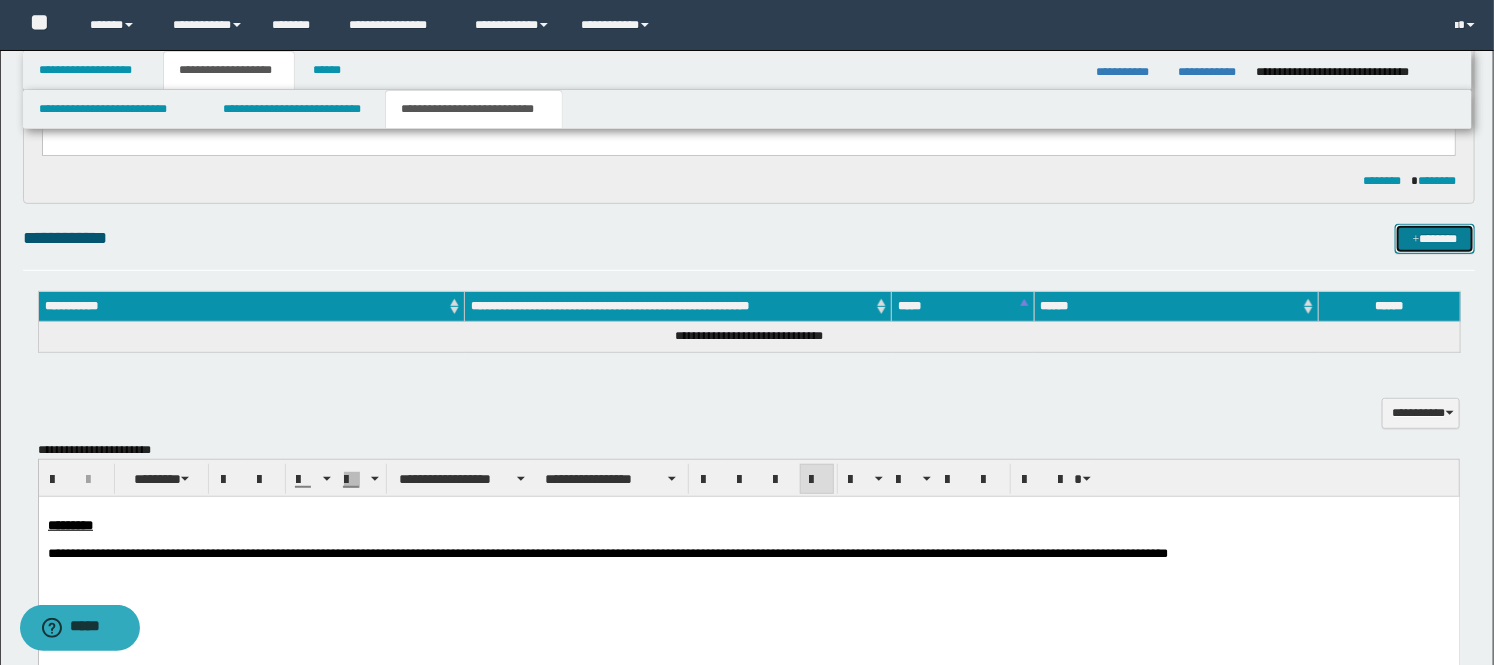 click on "*******" at bounding box center (1435, 239) 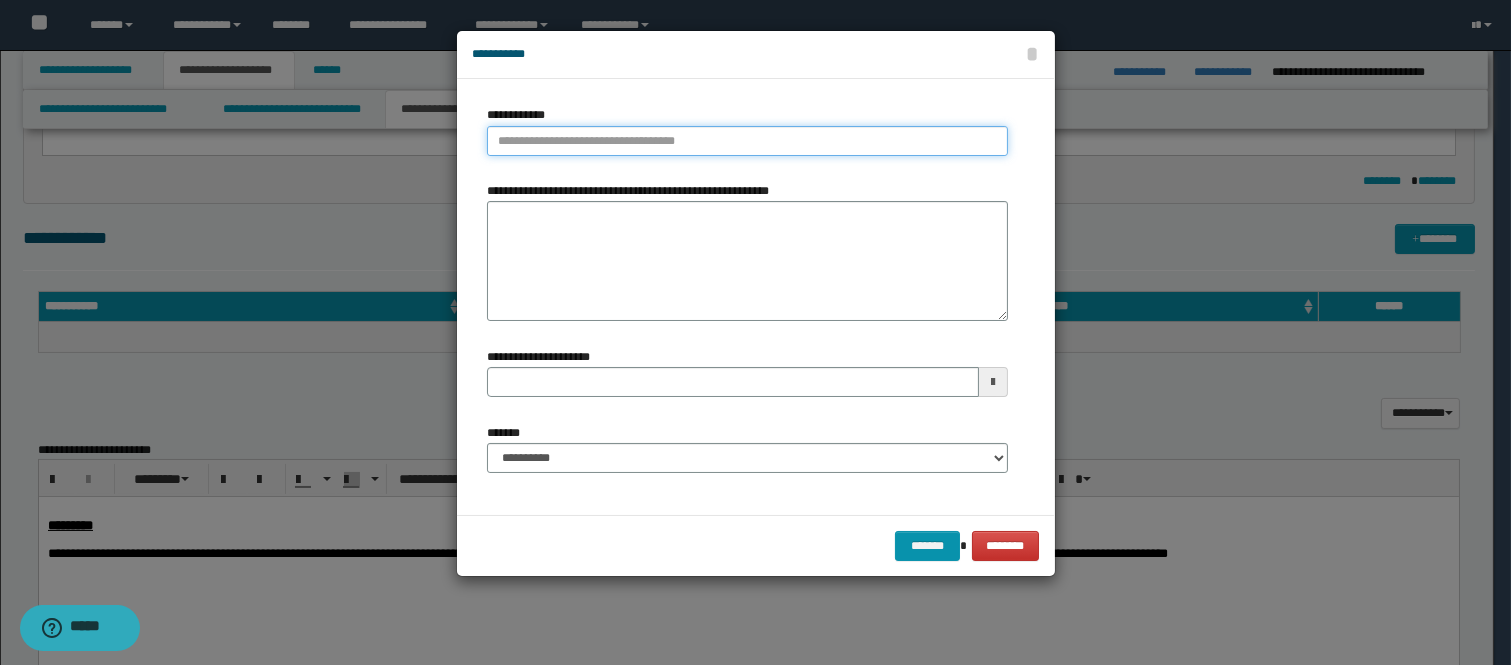 click on "**********" at bounding box center [747, 141] 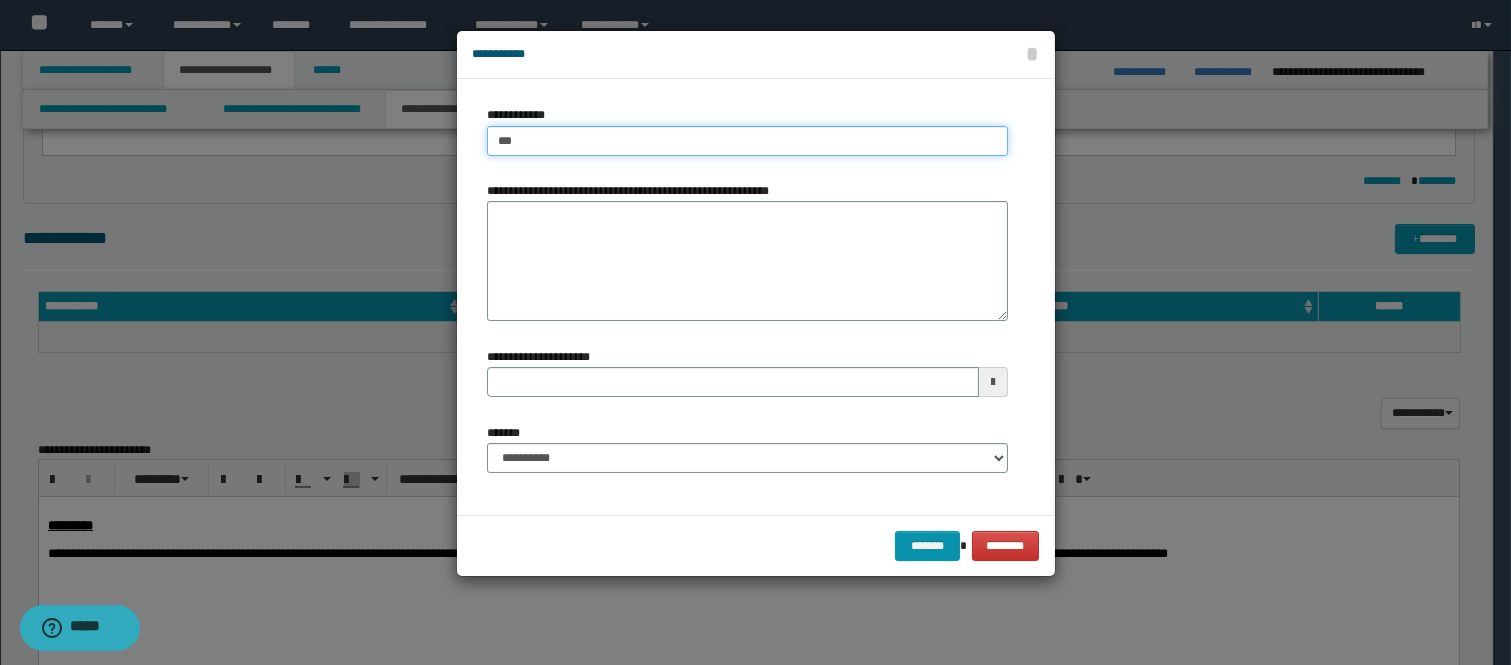 type on "****" 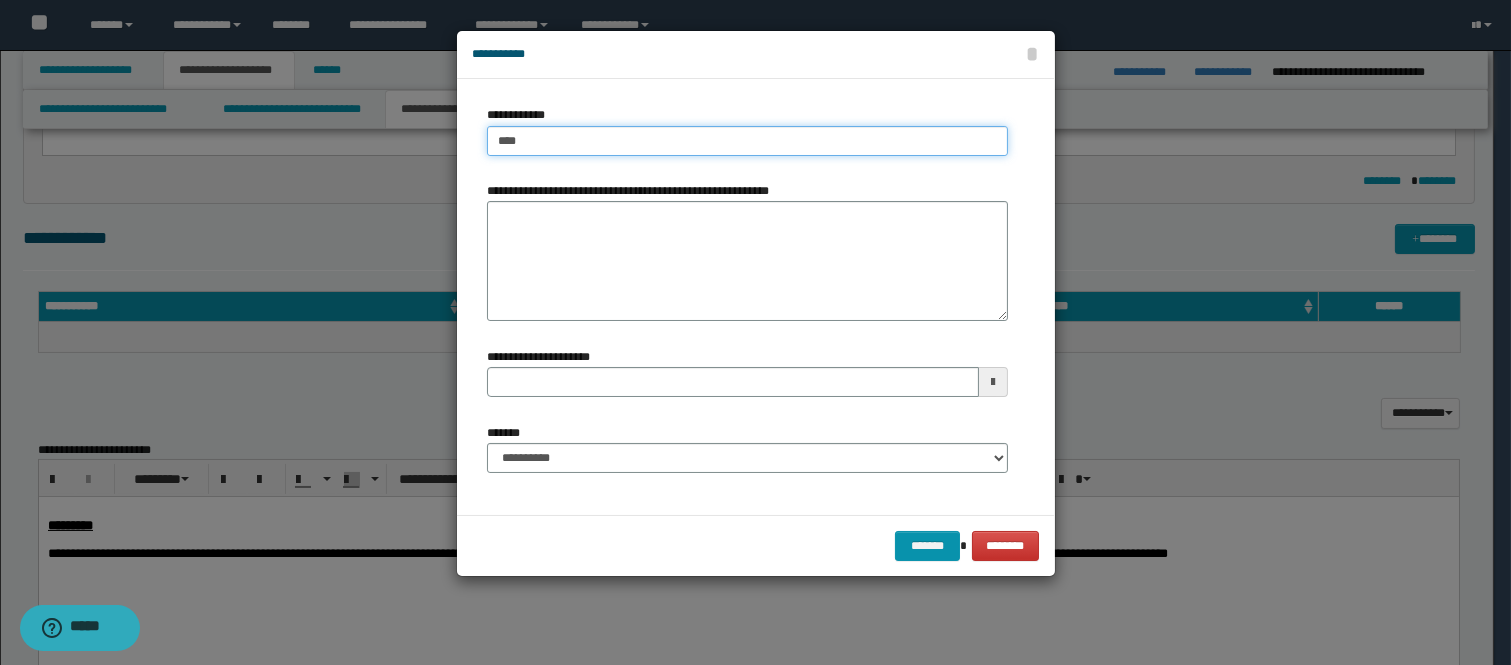 type on "****" 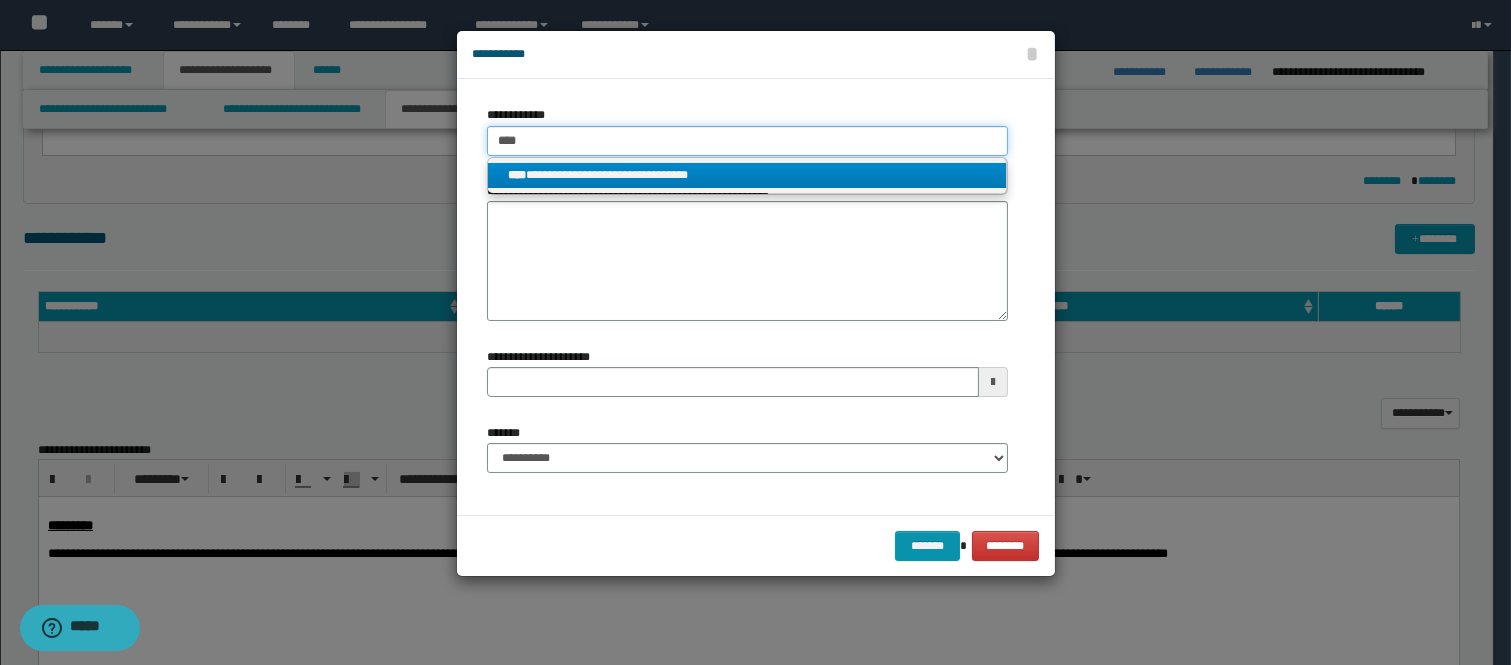 type on "****" 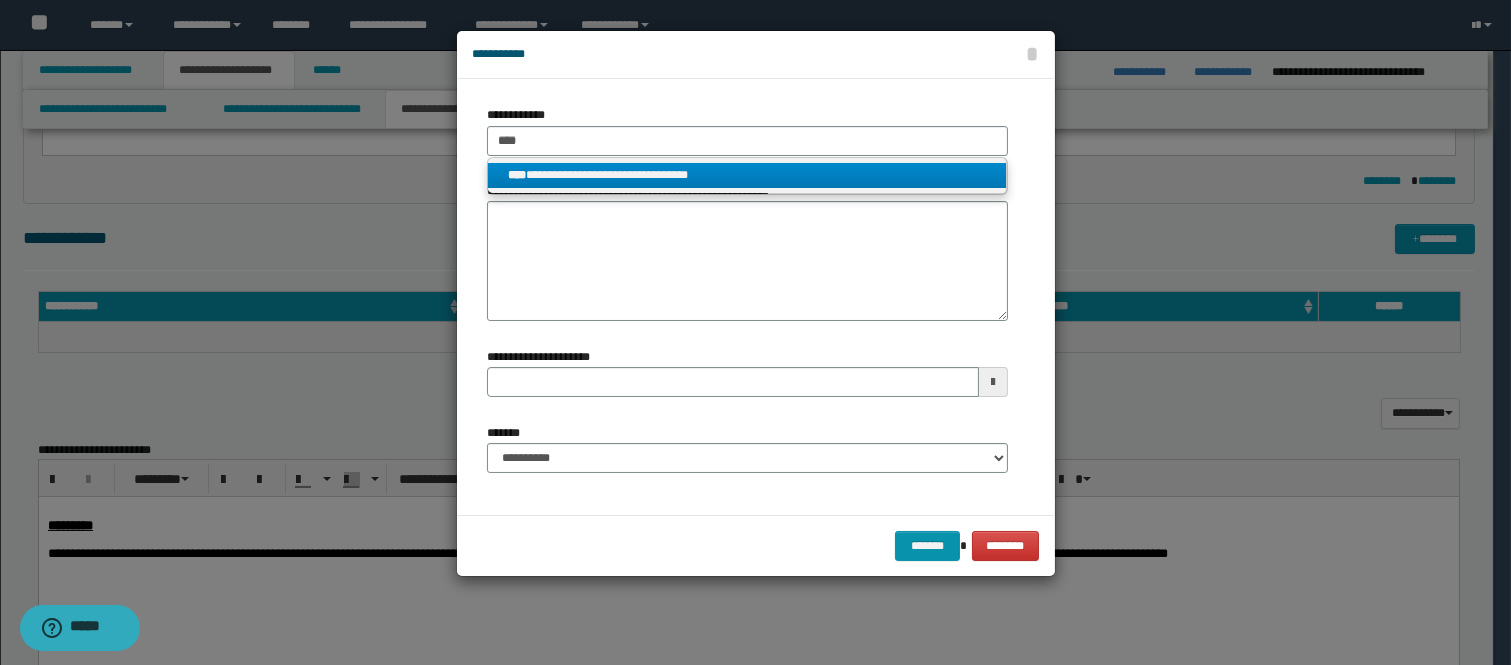 click on "**********" at bounding box center [747, 175] 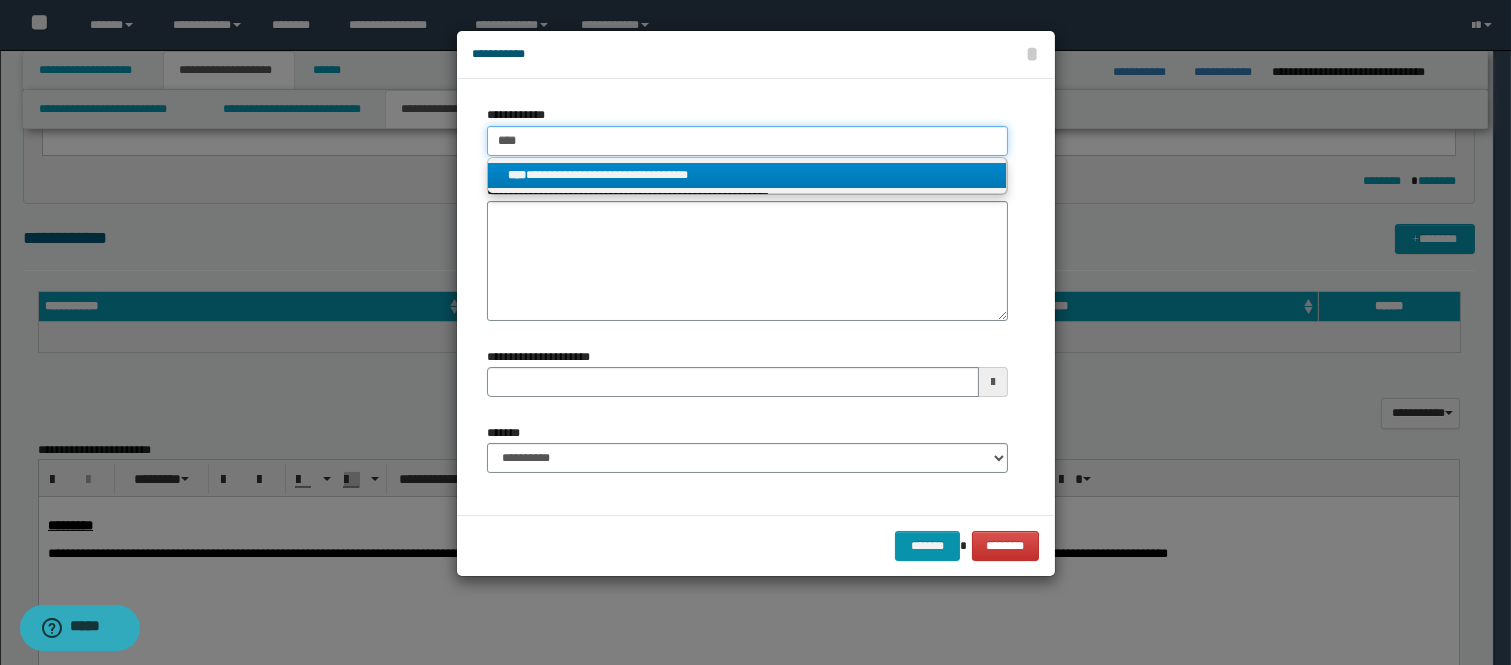 type 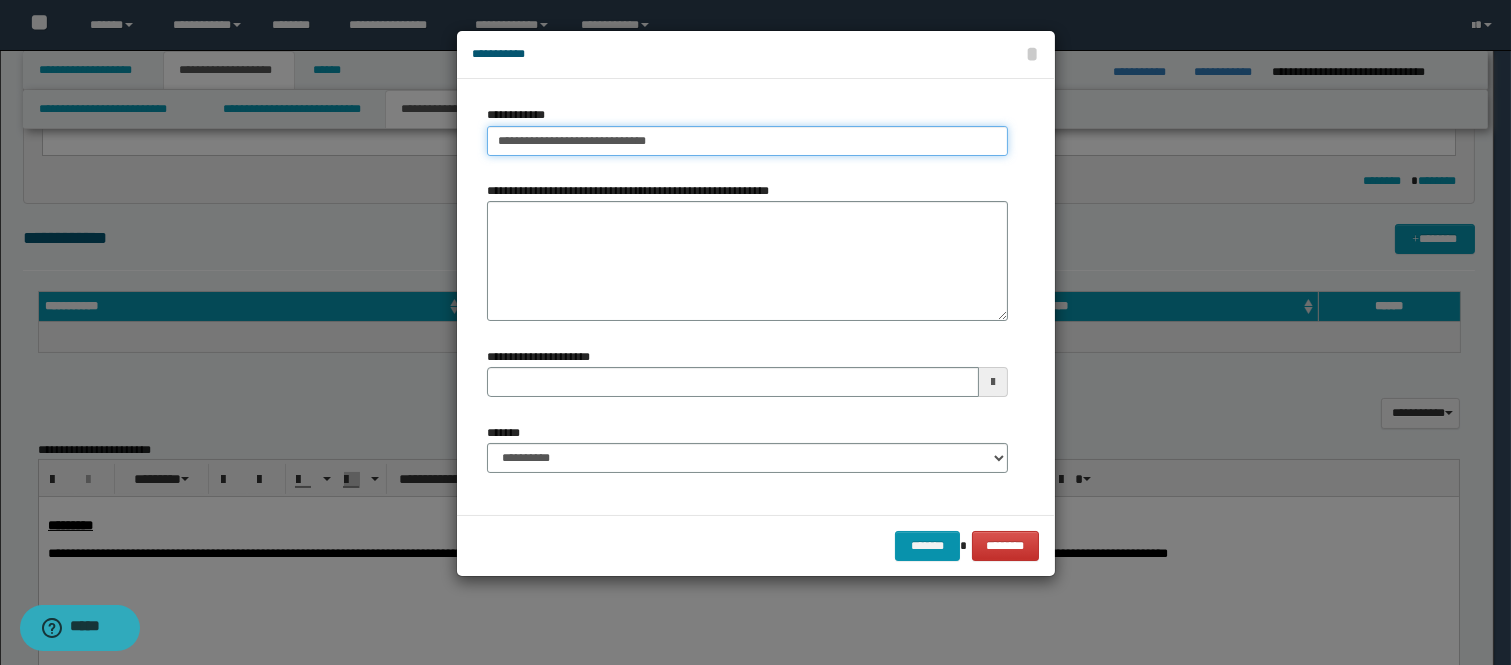 type 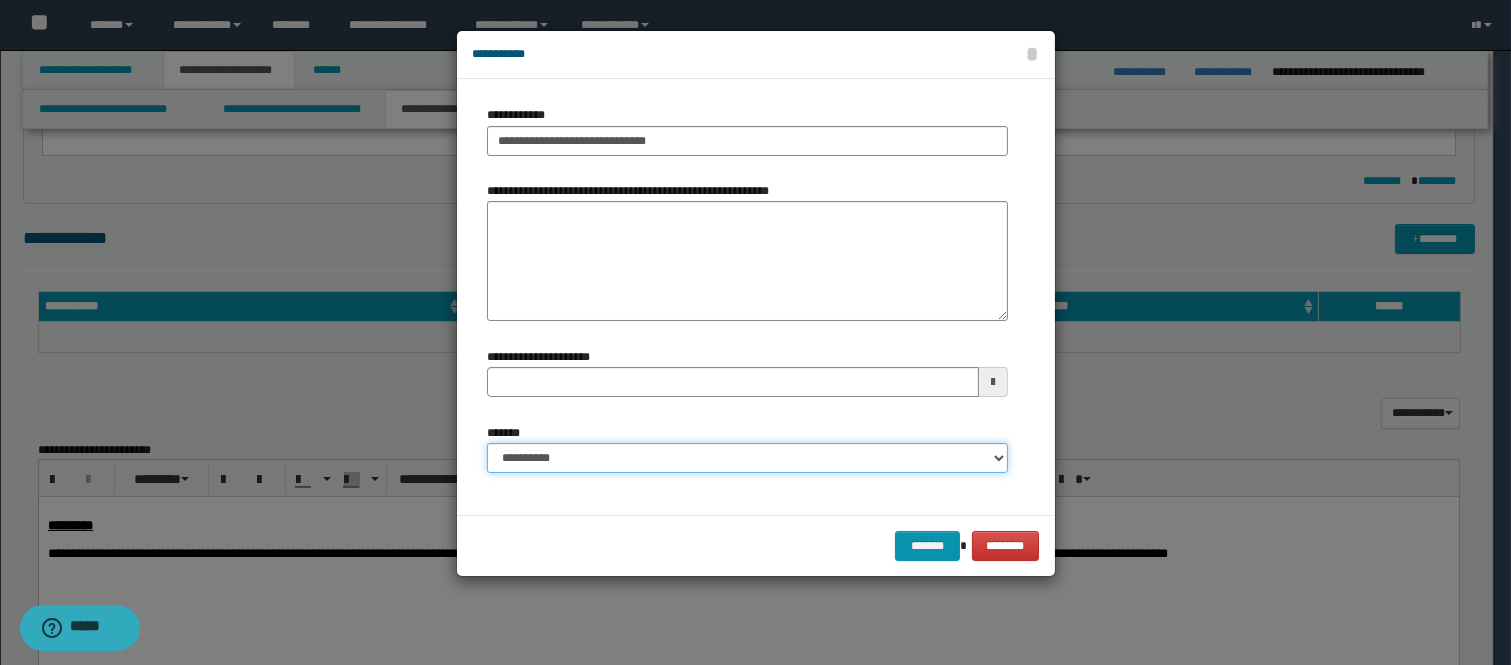 drag, startPoint x: 568, startPoint y: 467, endPoint x: 600, endPoint y: 445, distance: 38.832977 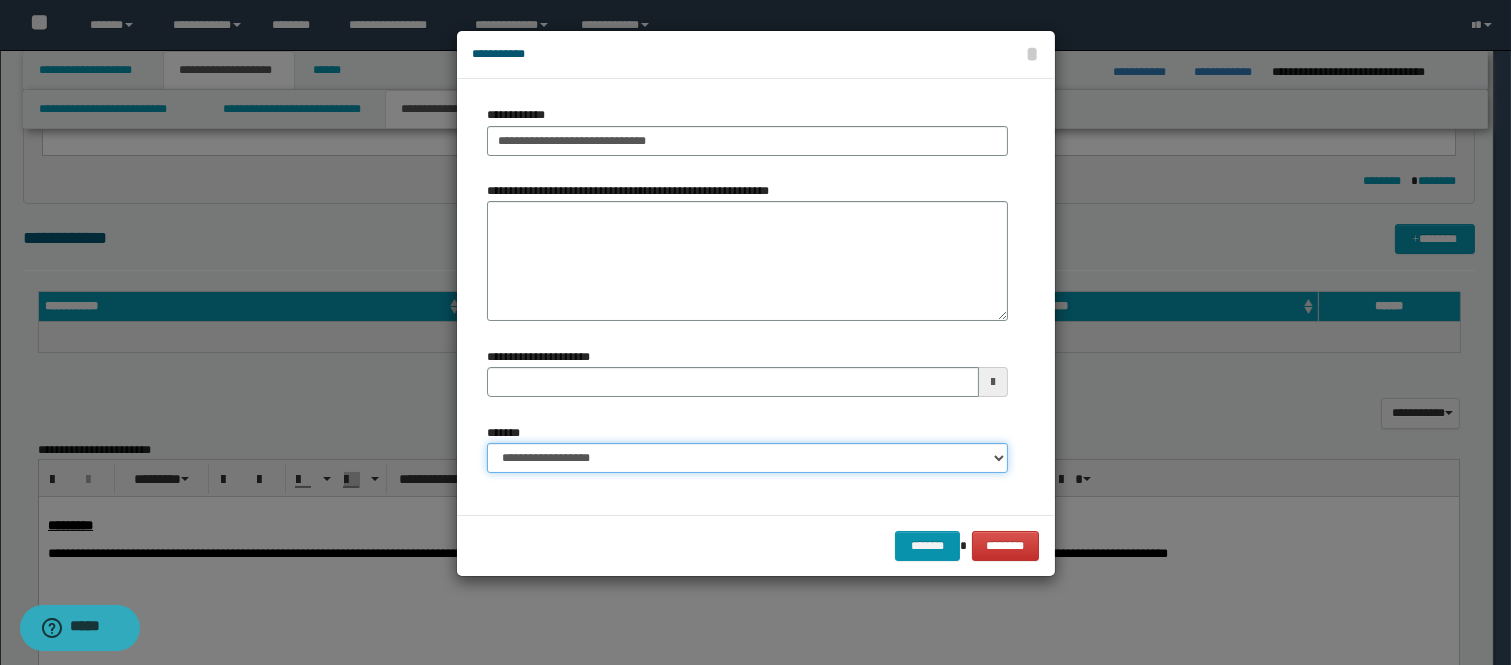 type 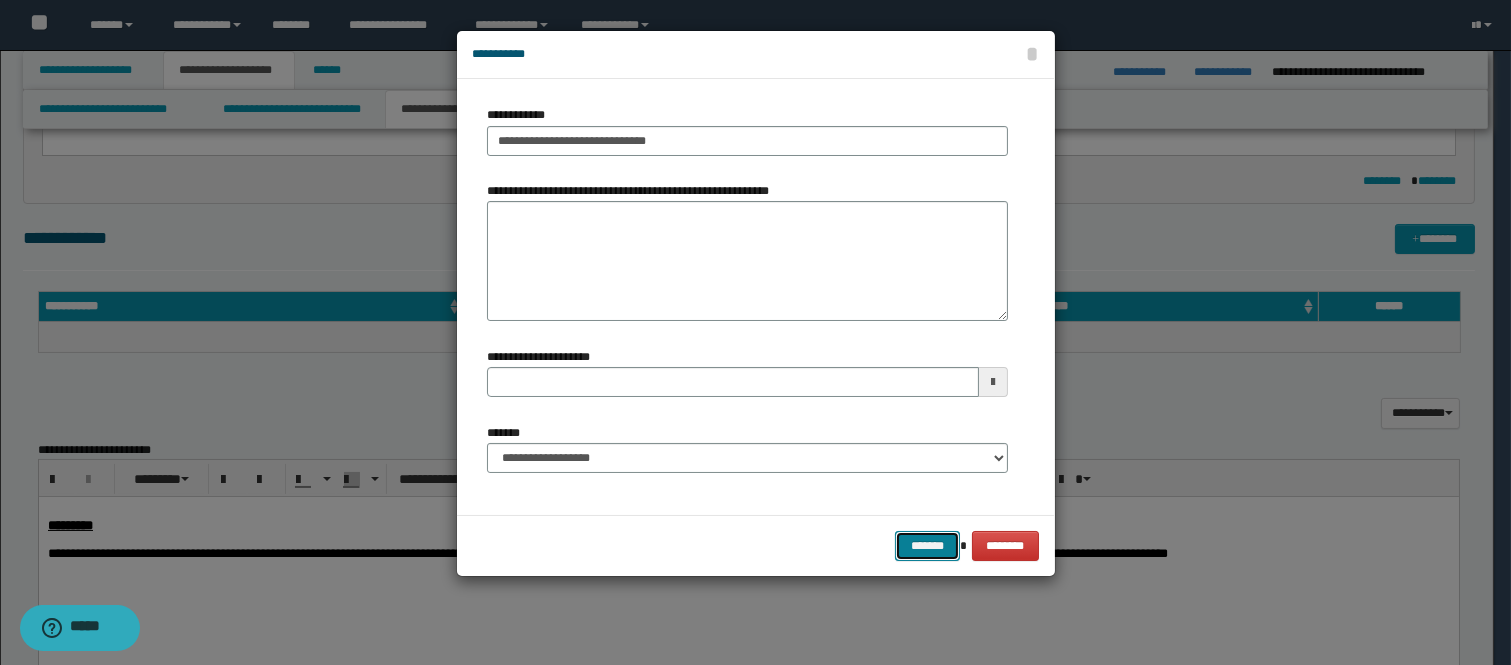 click on "*******" at bounding box center (927, 546) 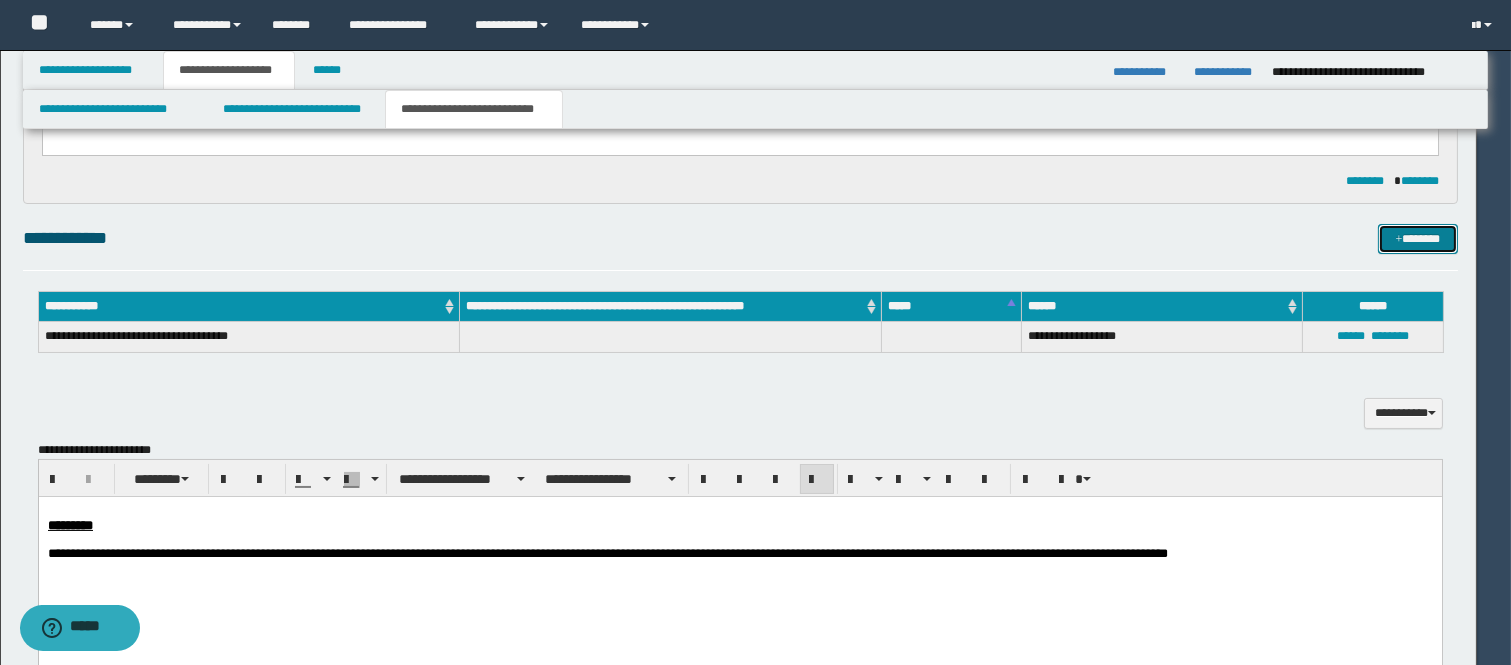 type 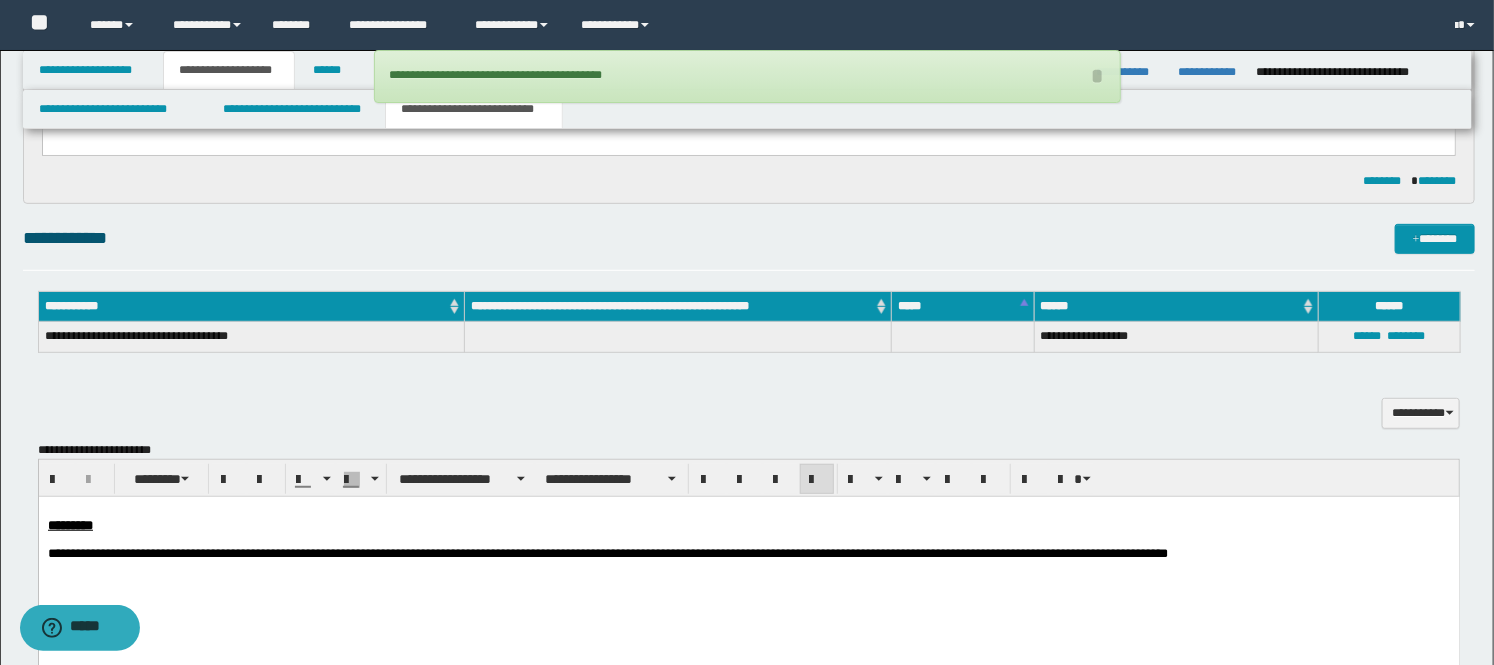 click on "**********" at bounding box center [749, 238] 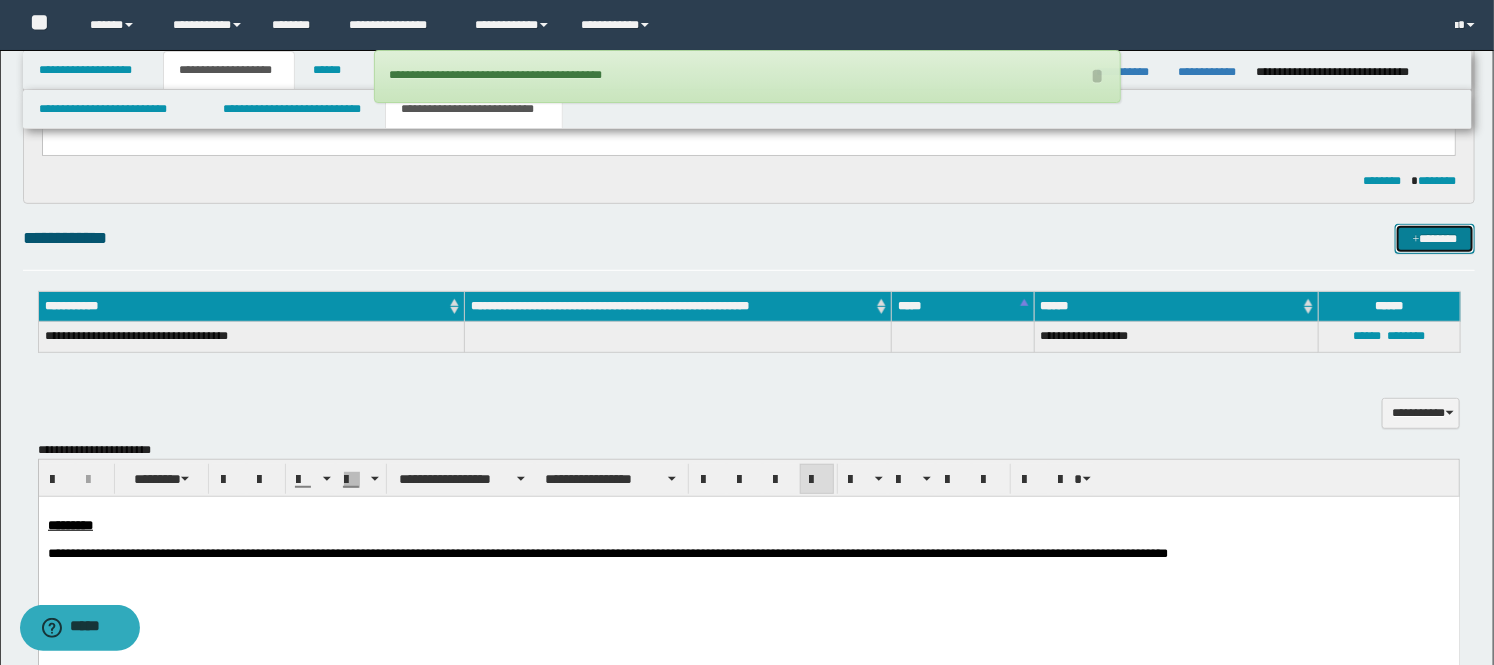 drag, startPoint x: 1420, startPoint y: 242, endPoint x: 1400, endPoint y: 240, distance: 20.09975 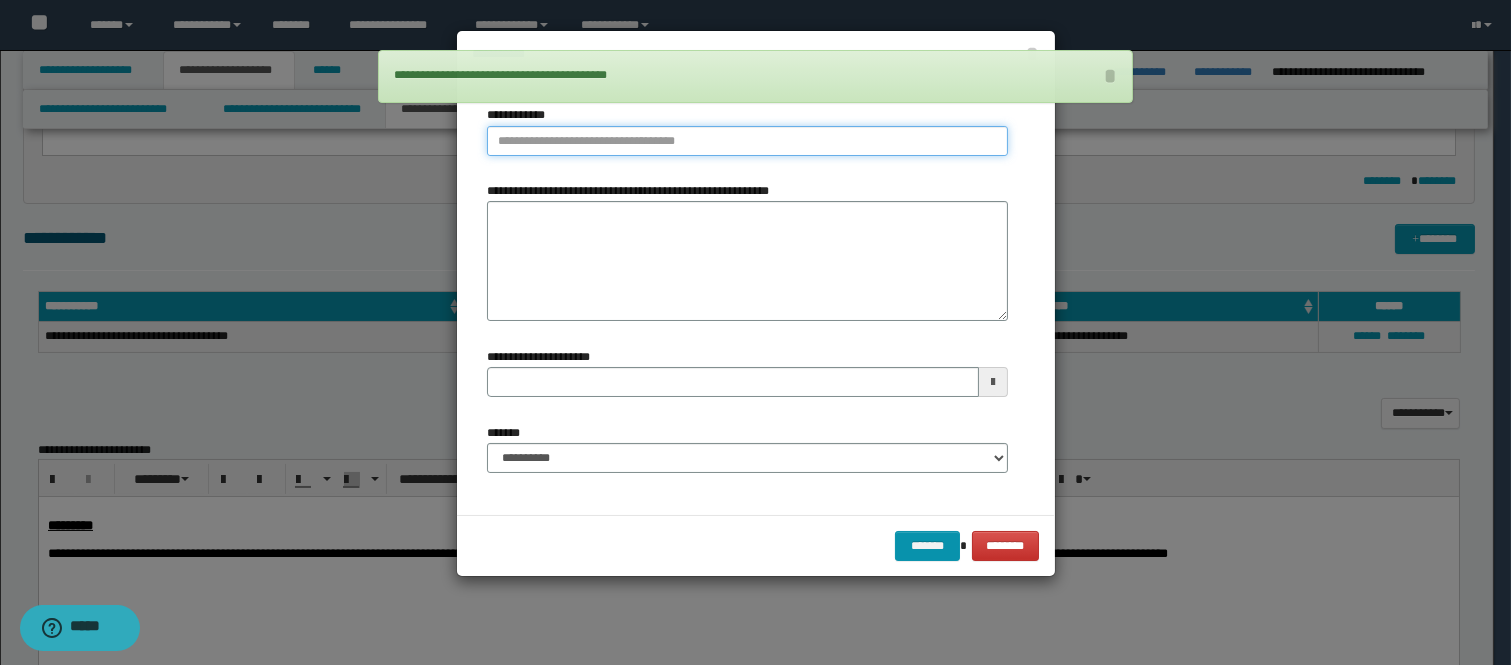 type on "**********" 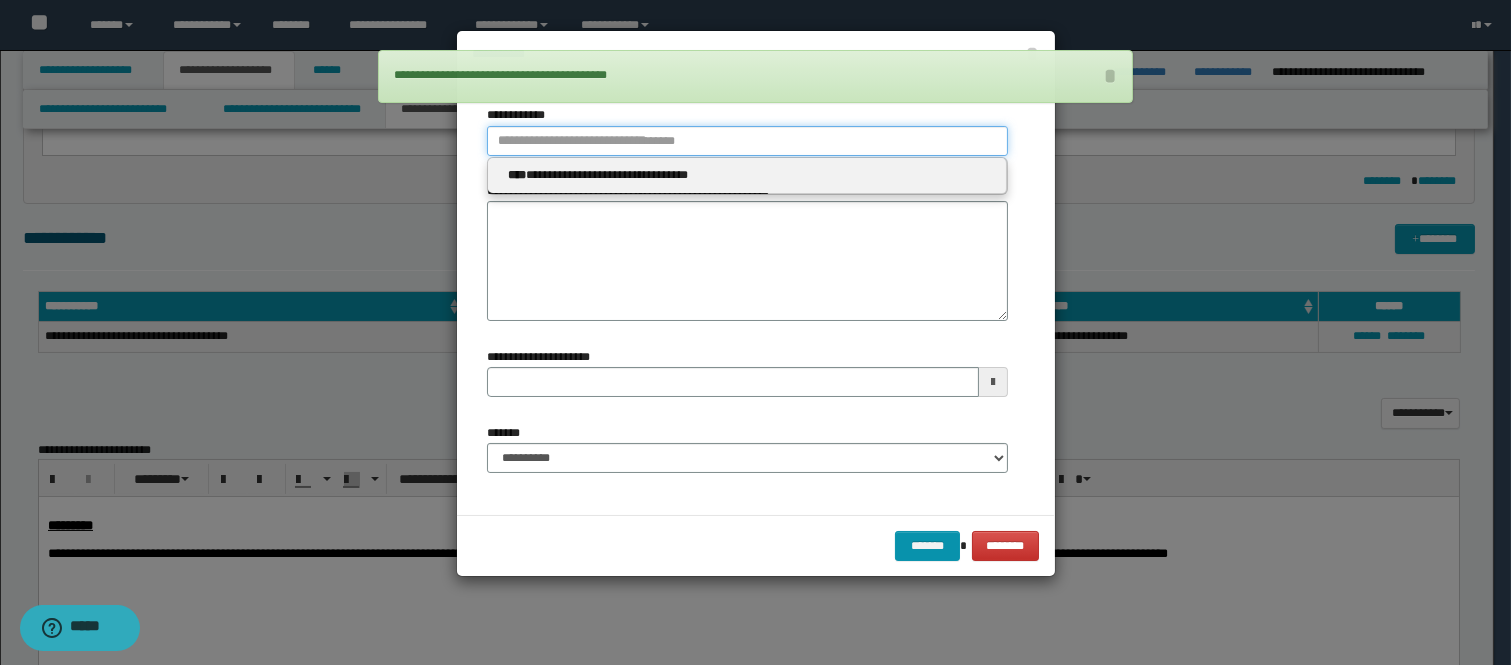 click on "**********" at bounding box center [747, 141] 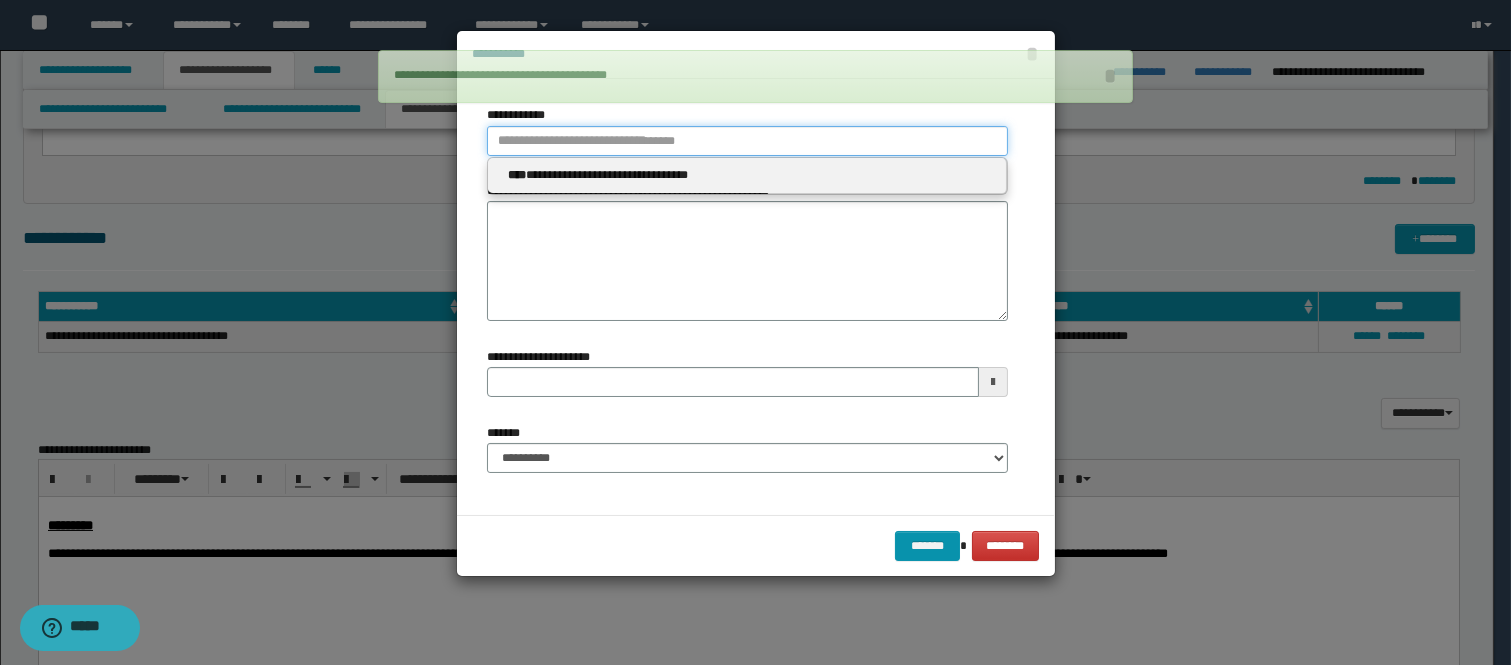 type 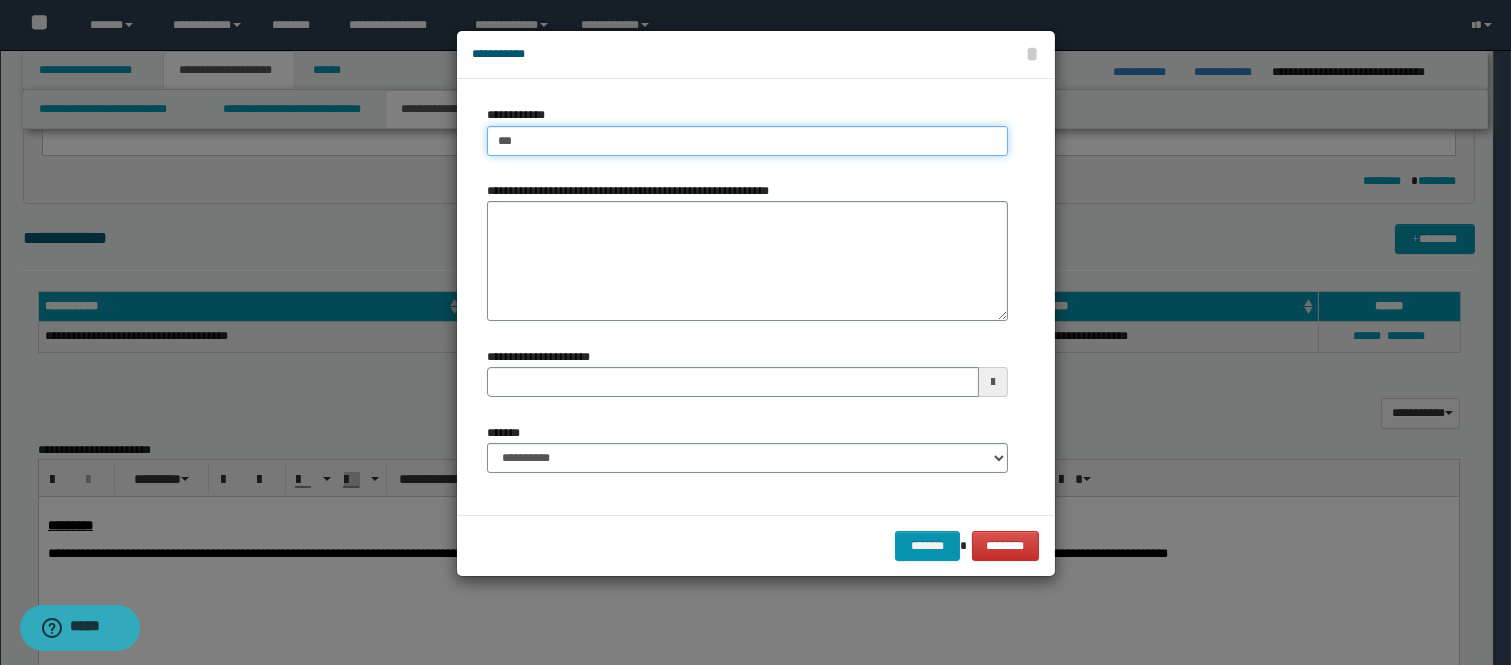 type on "****" 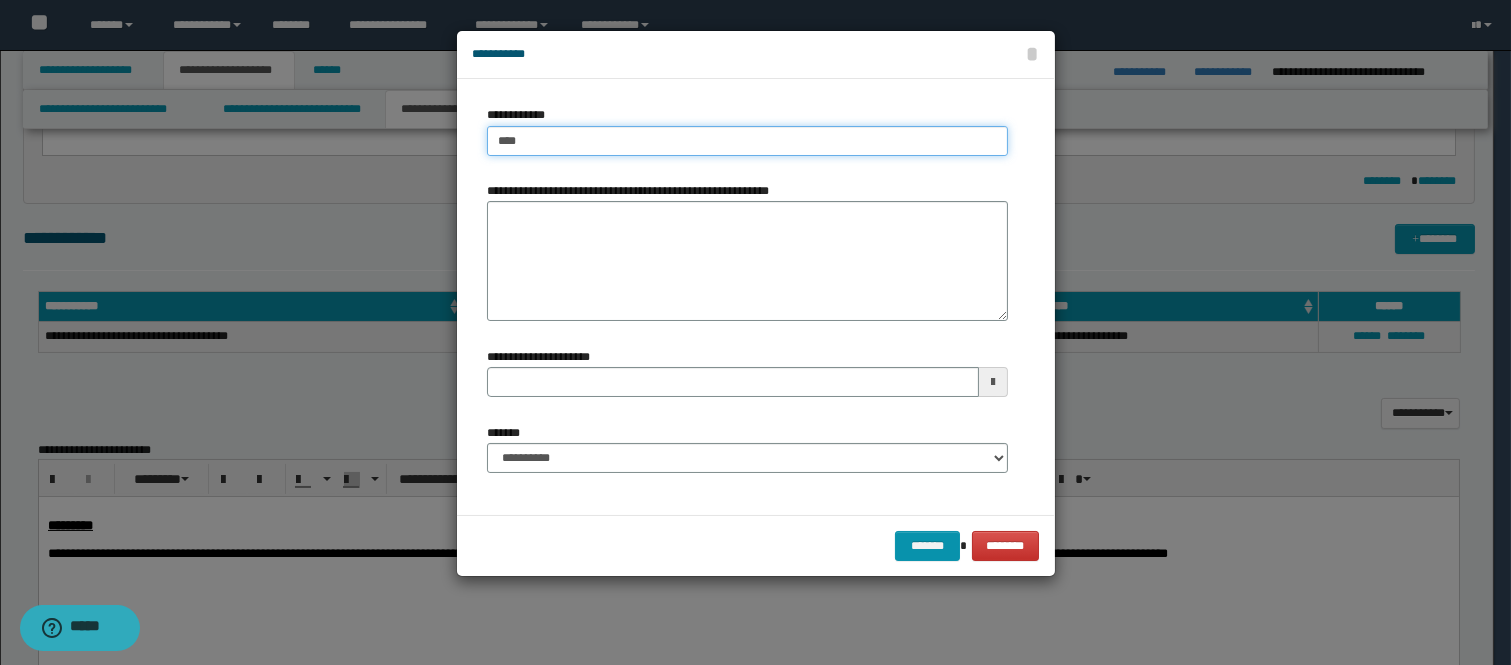 type on "****" 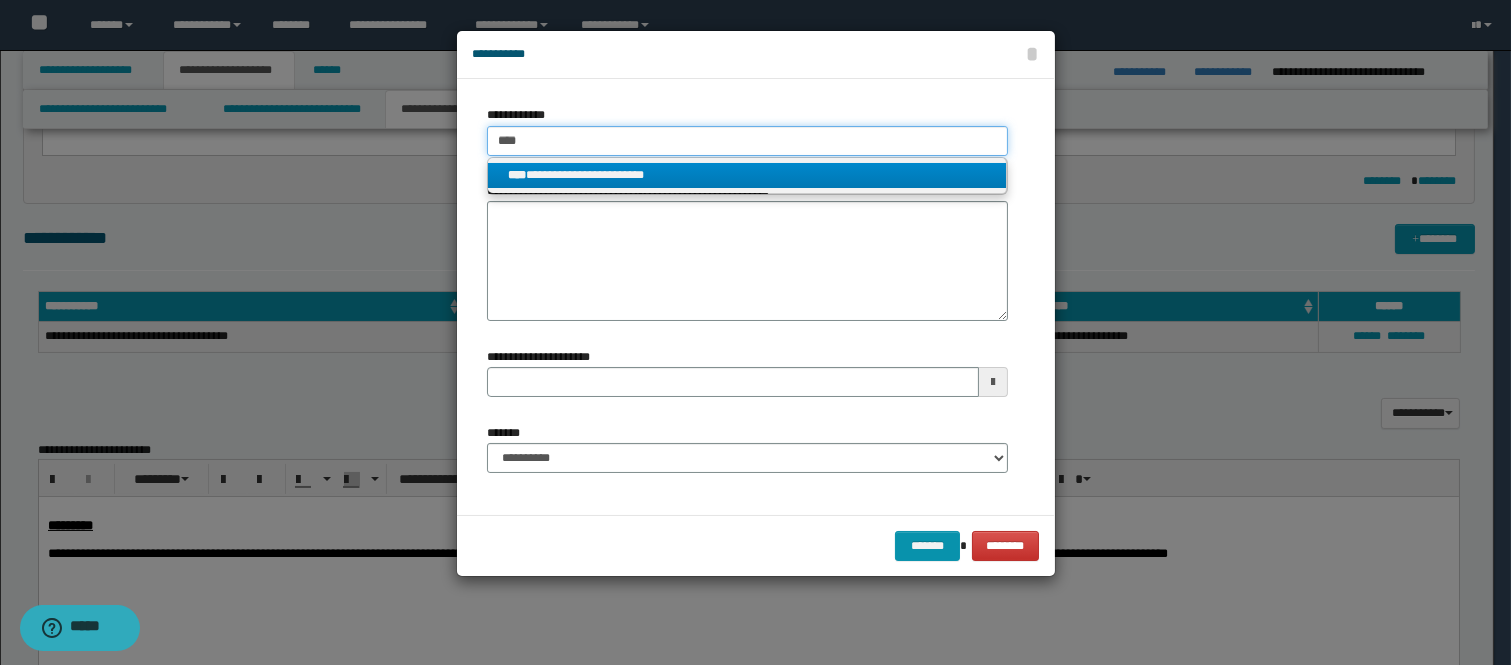 type on "****" 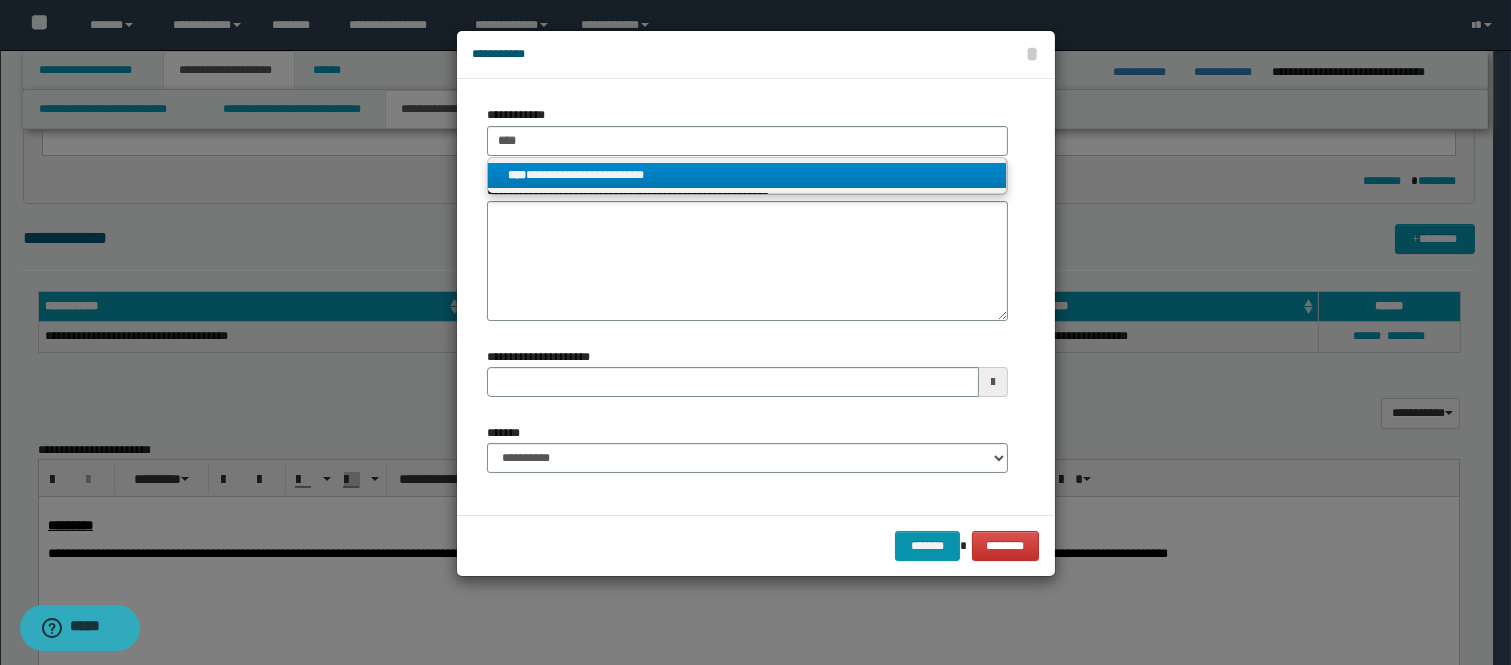 click on "**********" at bounding box center [747, 175] 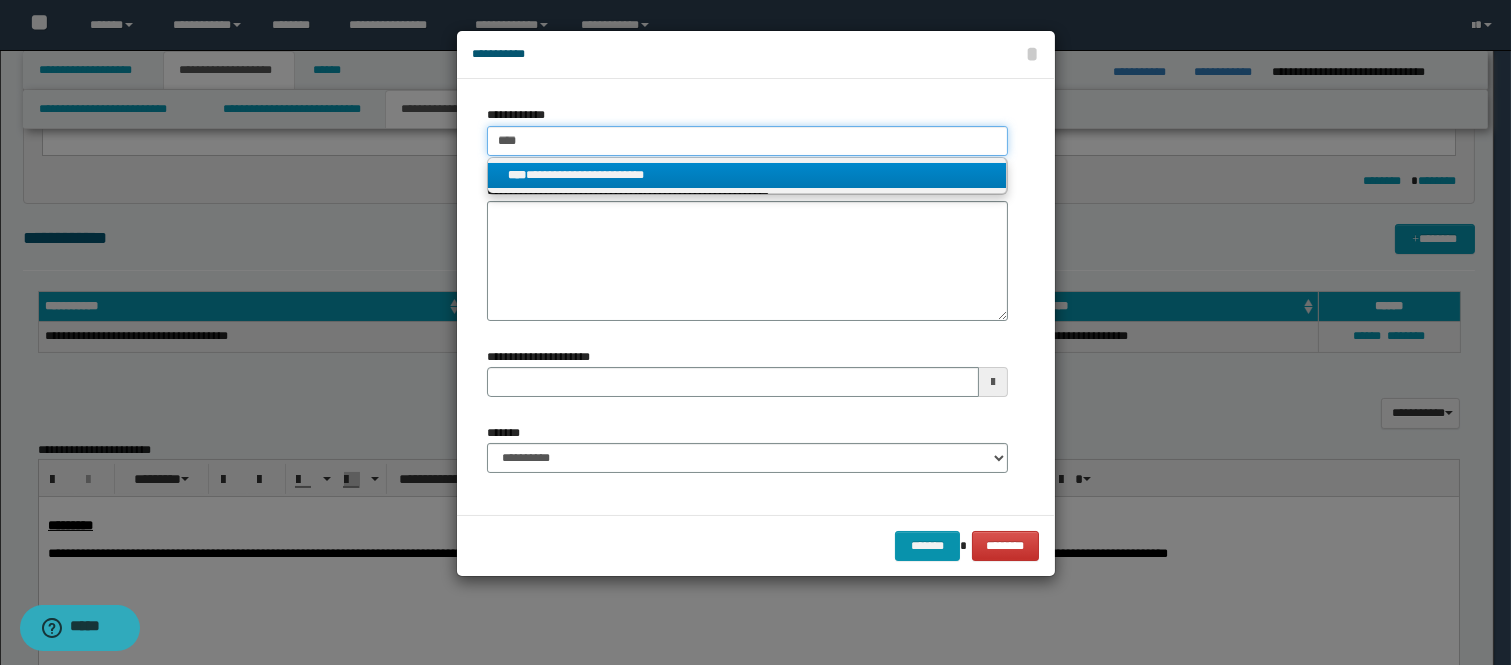 type 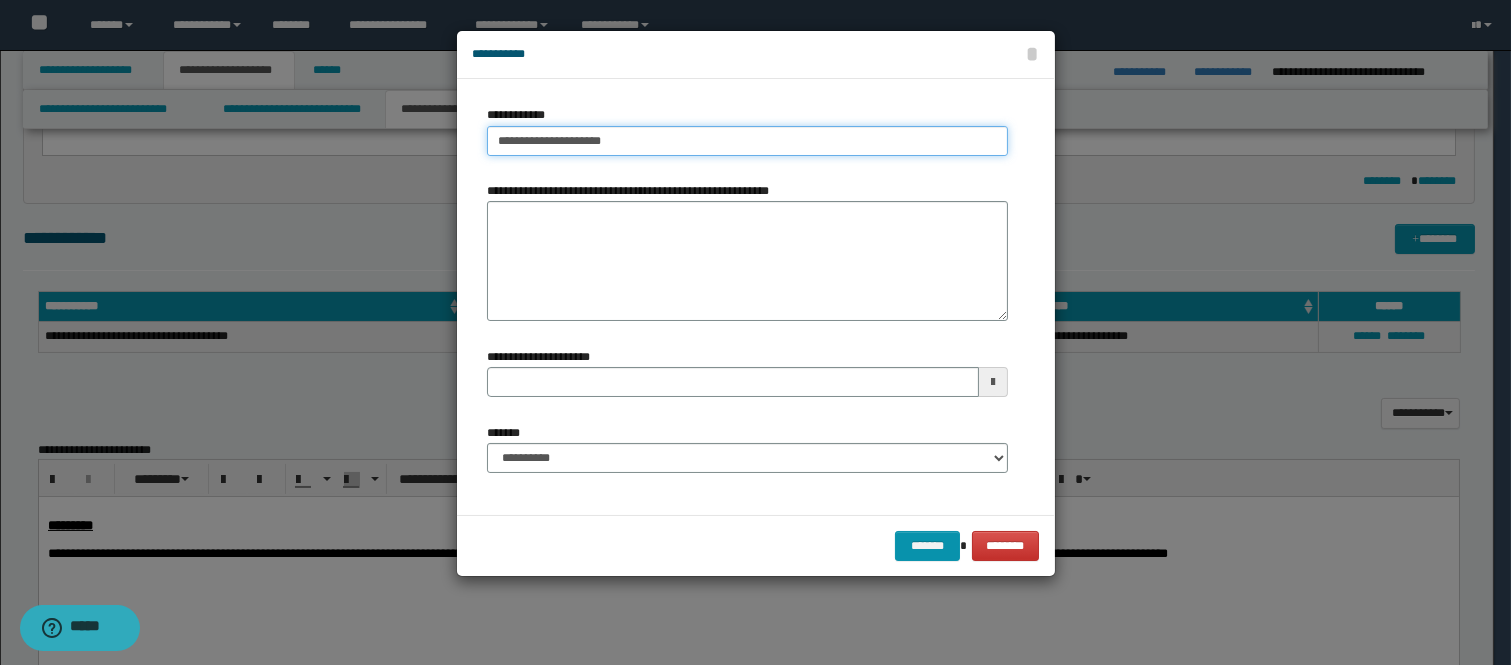 type 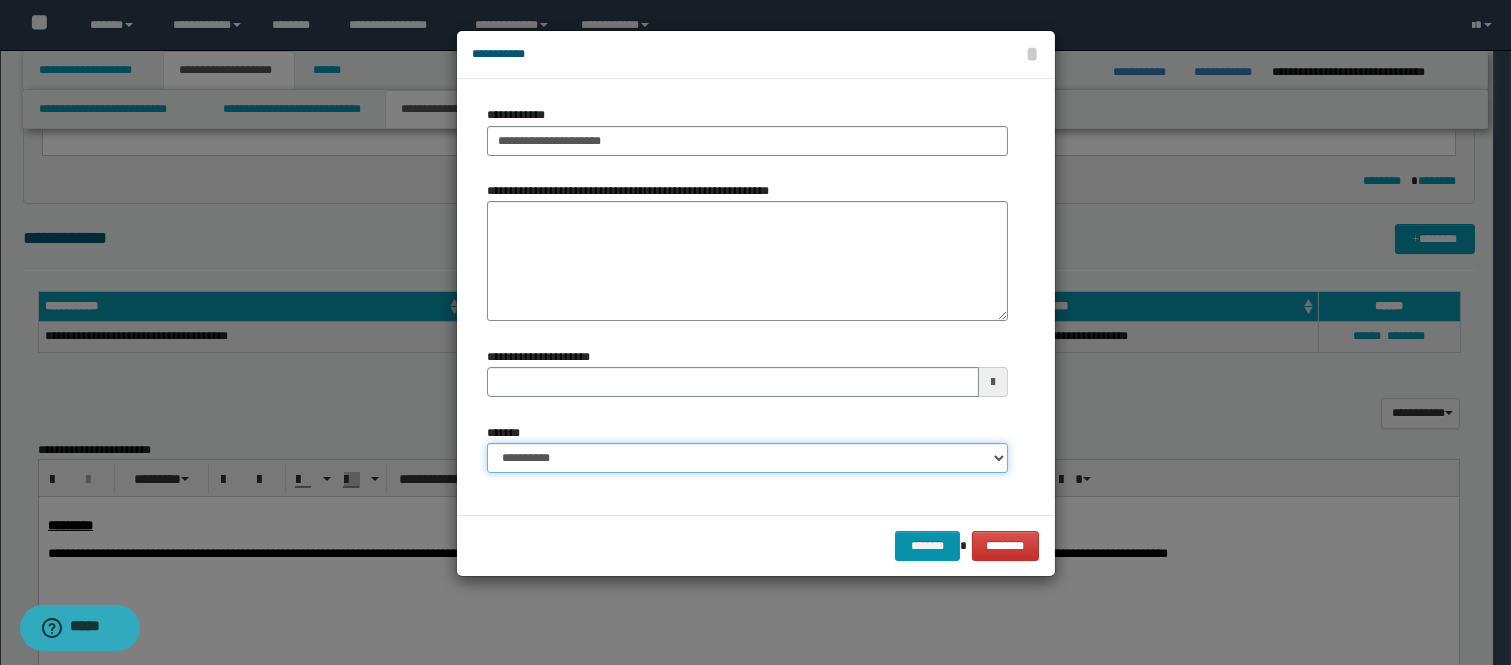 click on "**********" at bounding box center [747, 458] 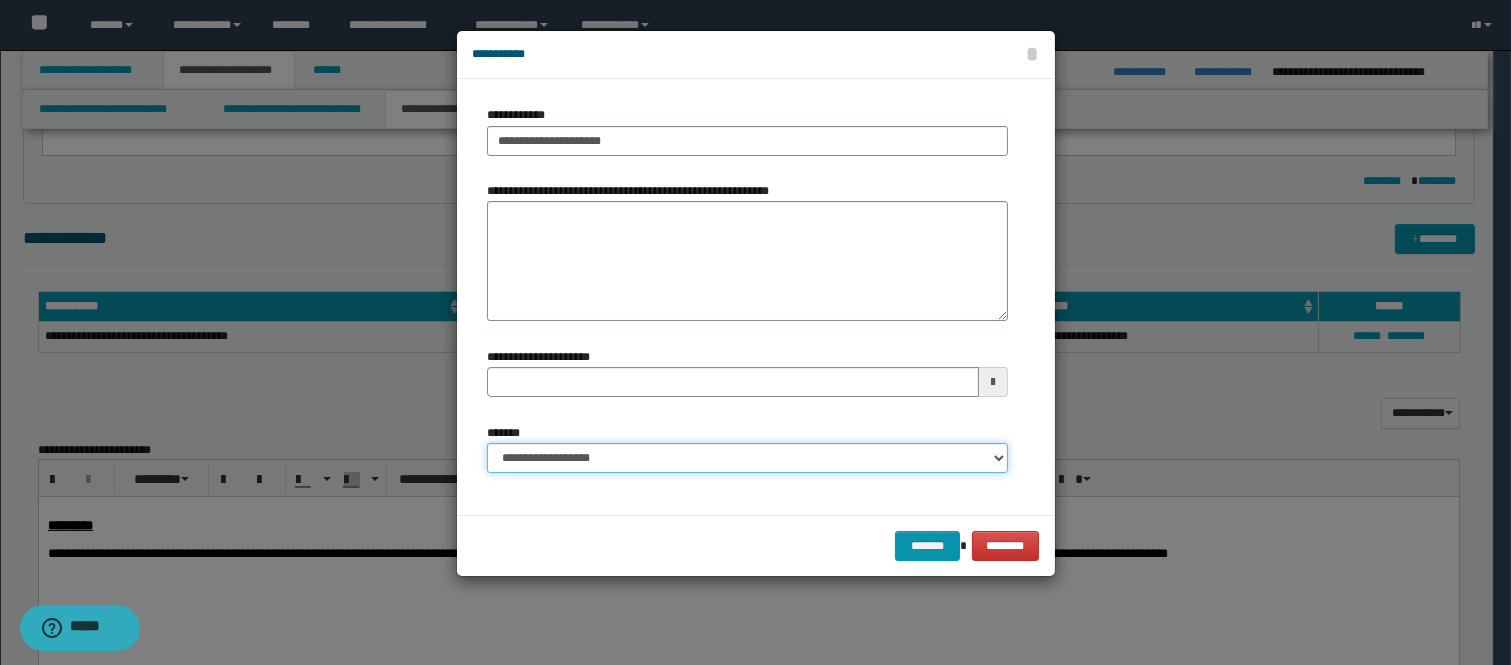 click on "**********" at bounding box center [747, 458] 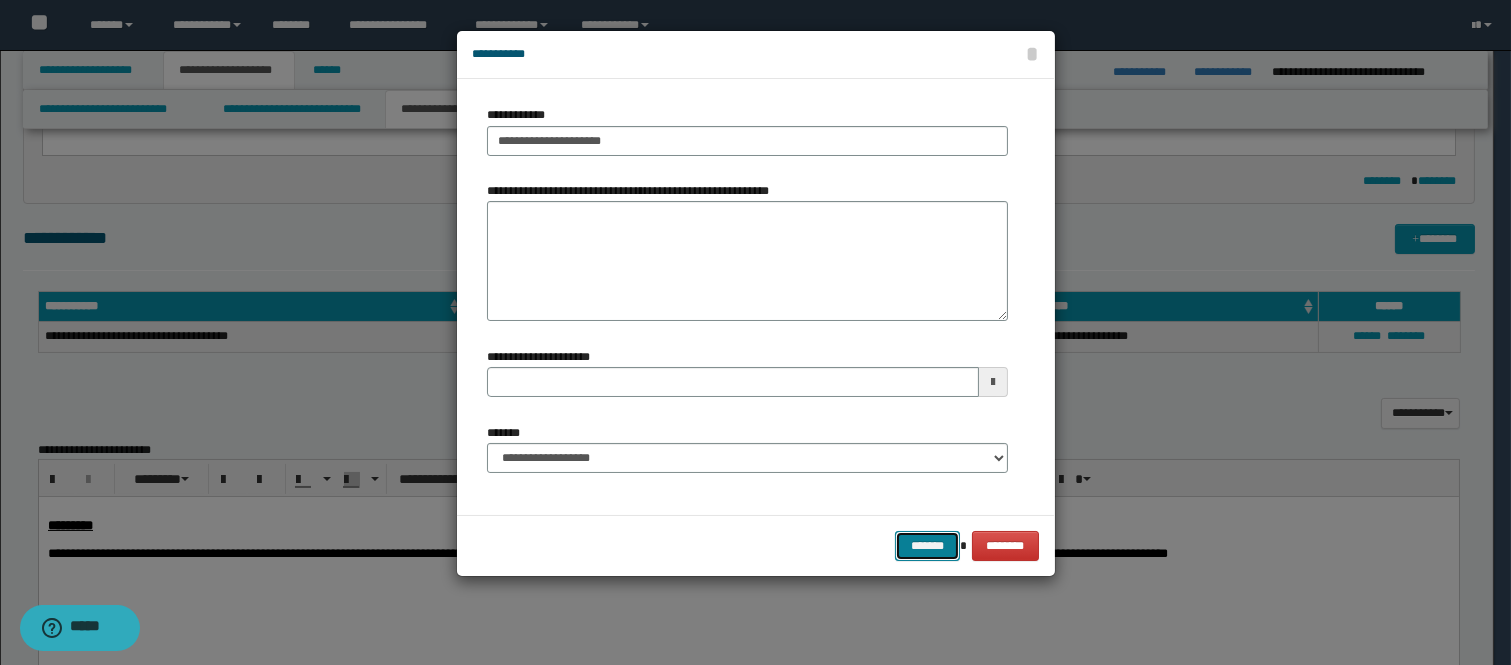 click on "*******" at bounding box center (927, 546) 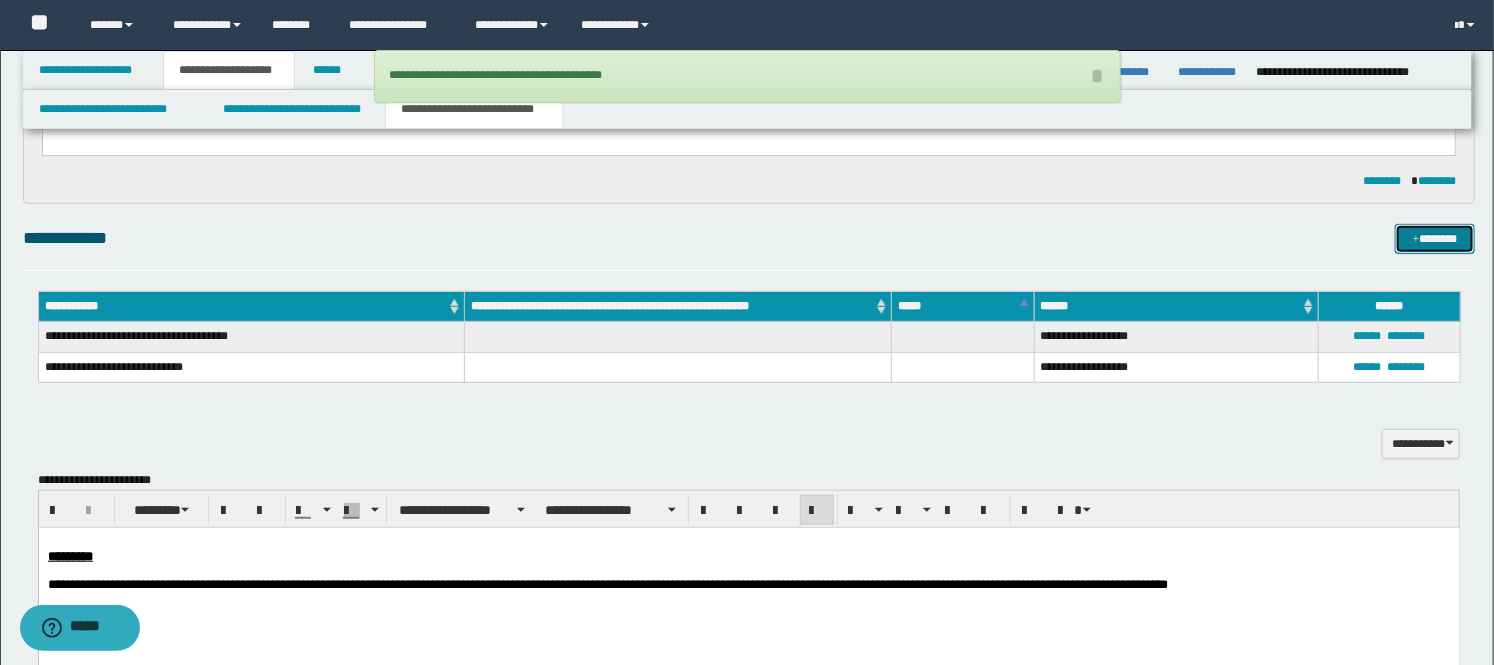 type 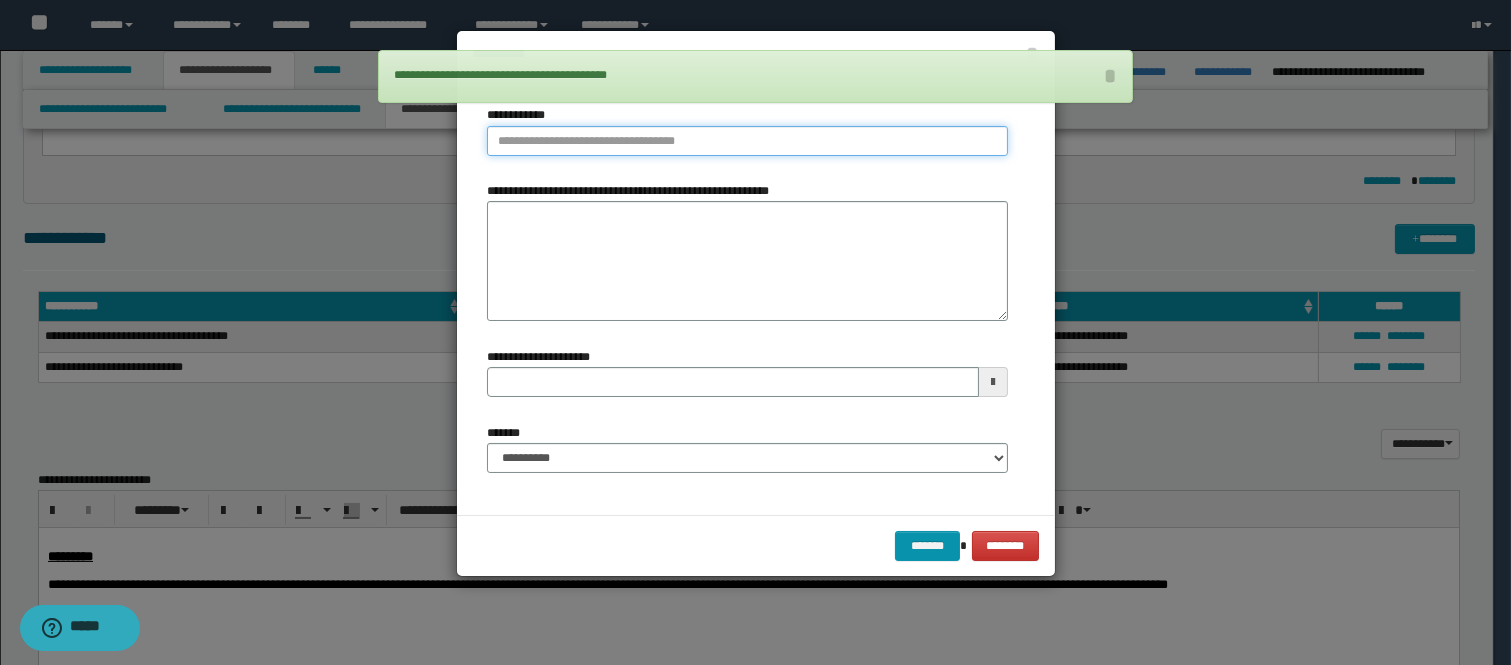 type on "**********" 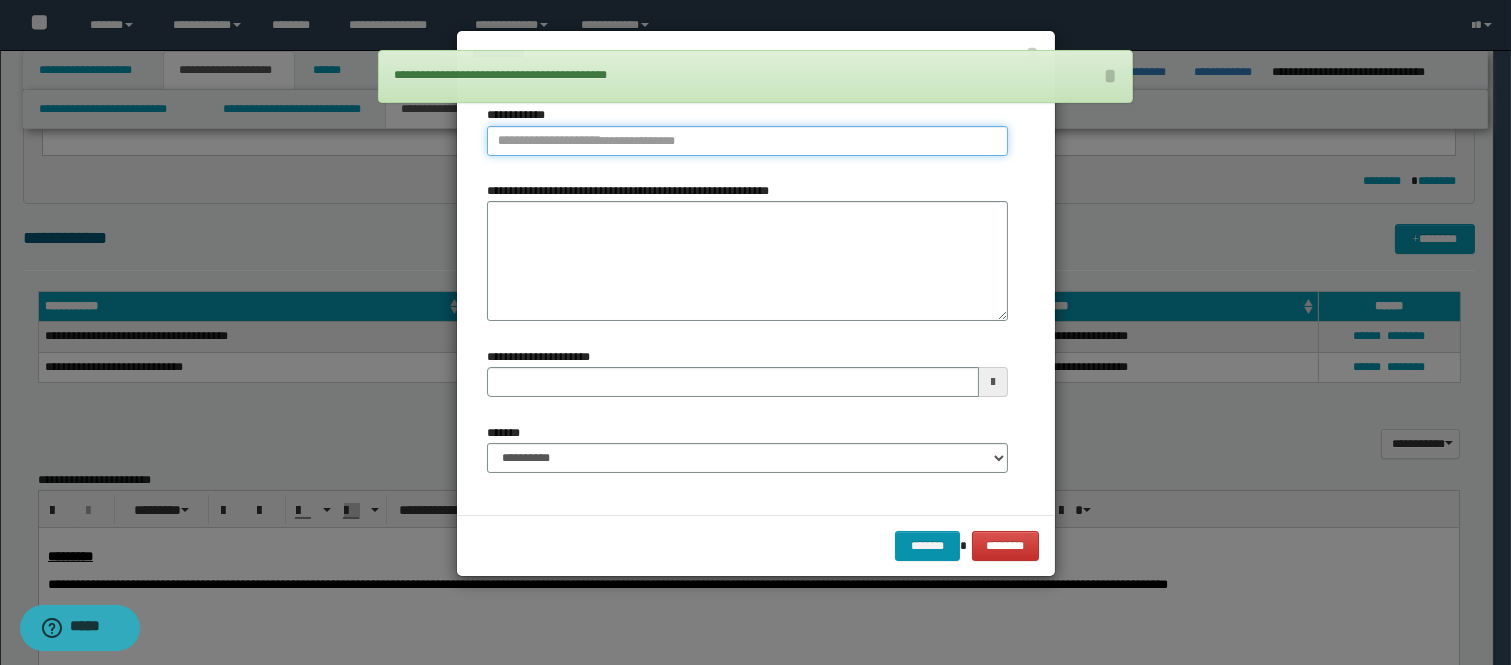 click on "**********" at bounding box center (747, 141) 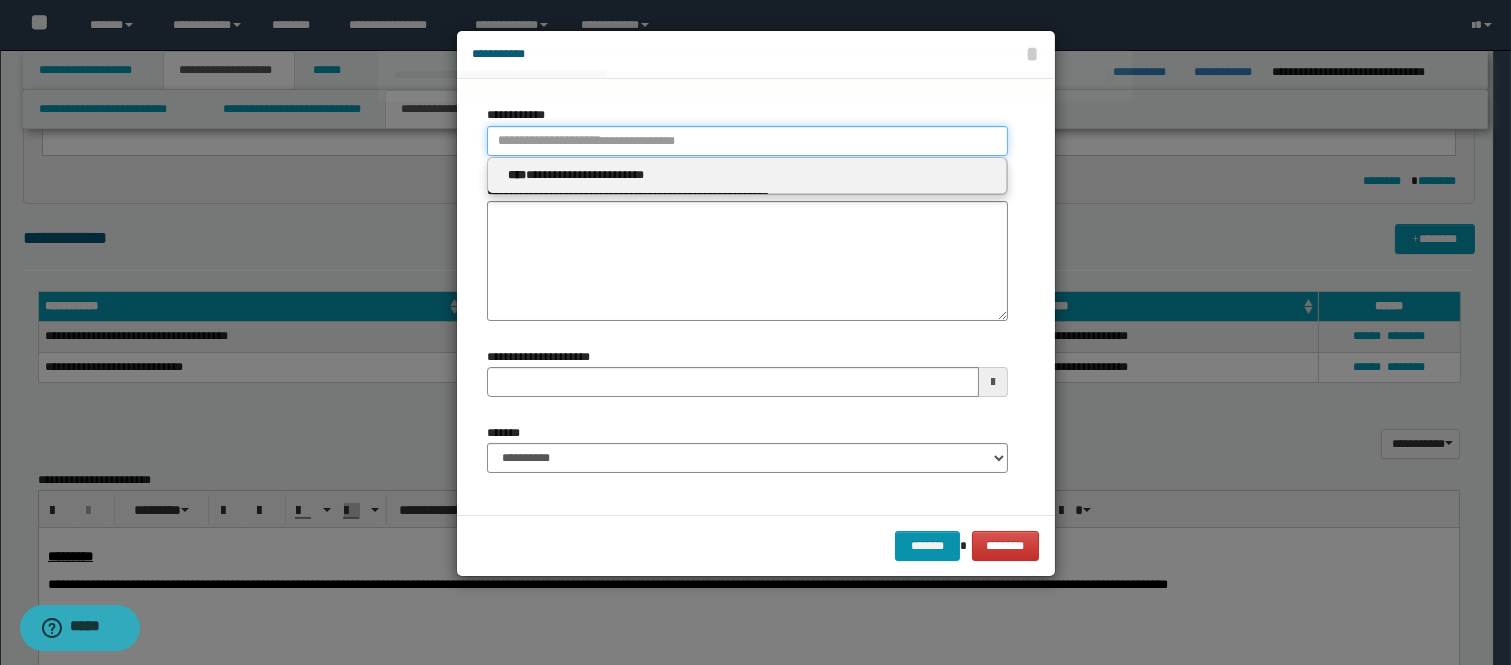 type 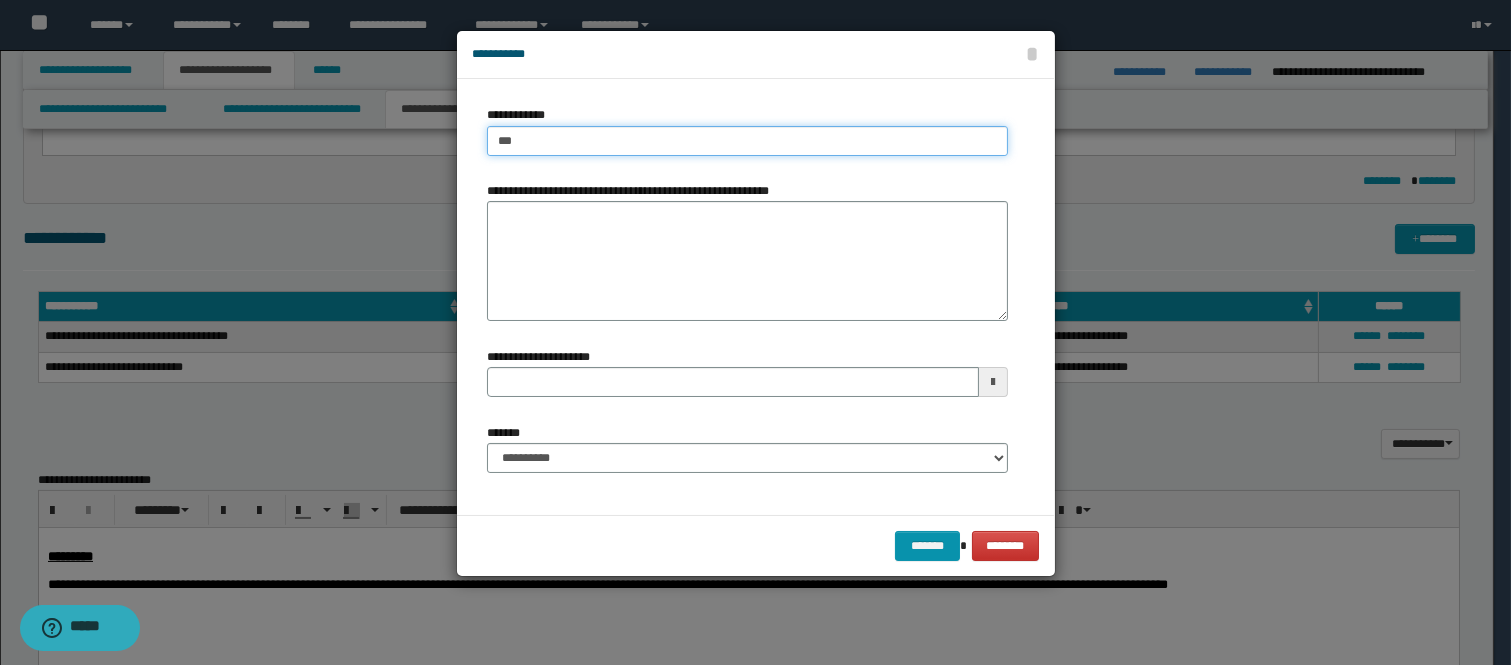 type on "****" 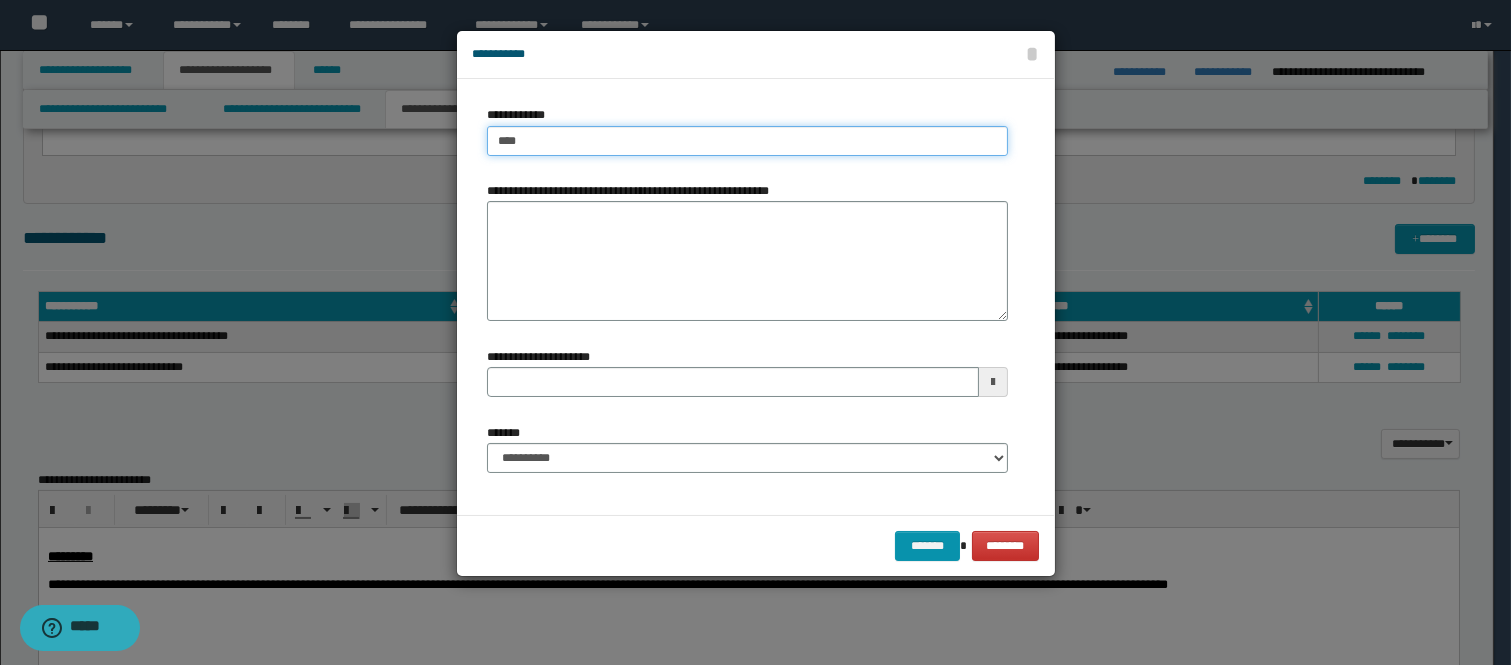 type on "****" 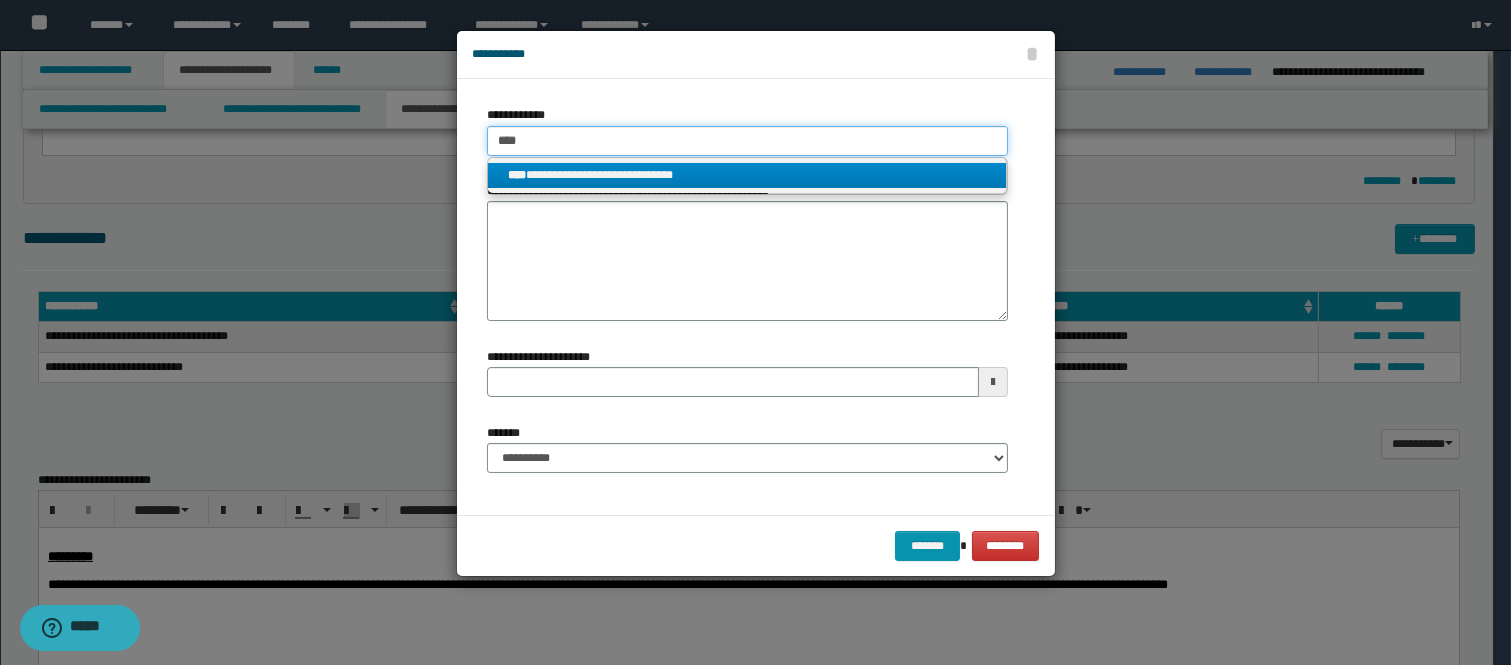 type on "****" 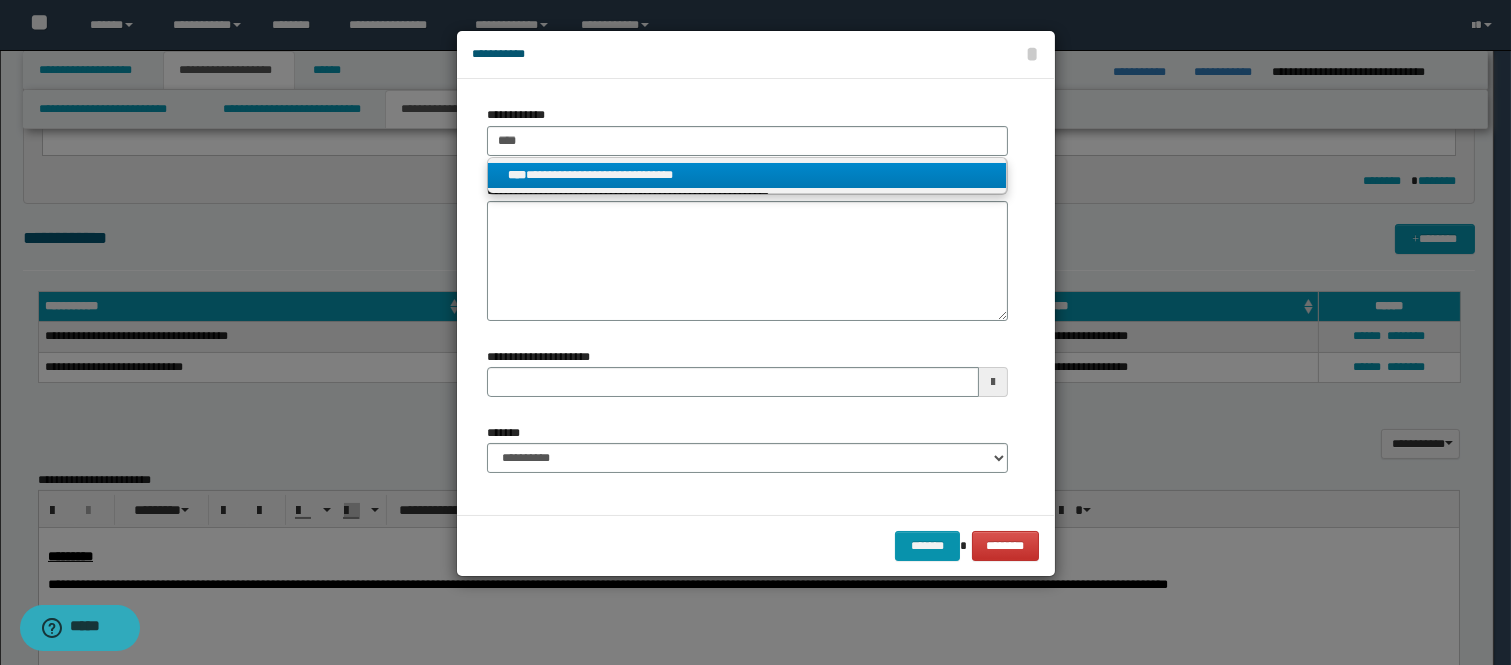 click on "**********" at bounding box center (747, 175) 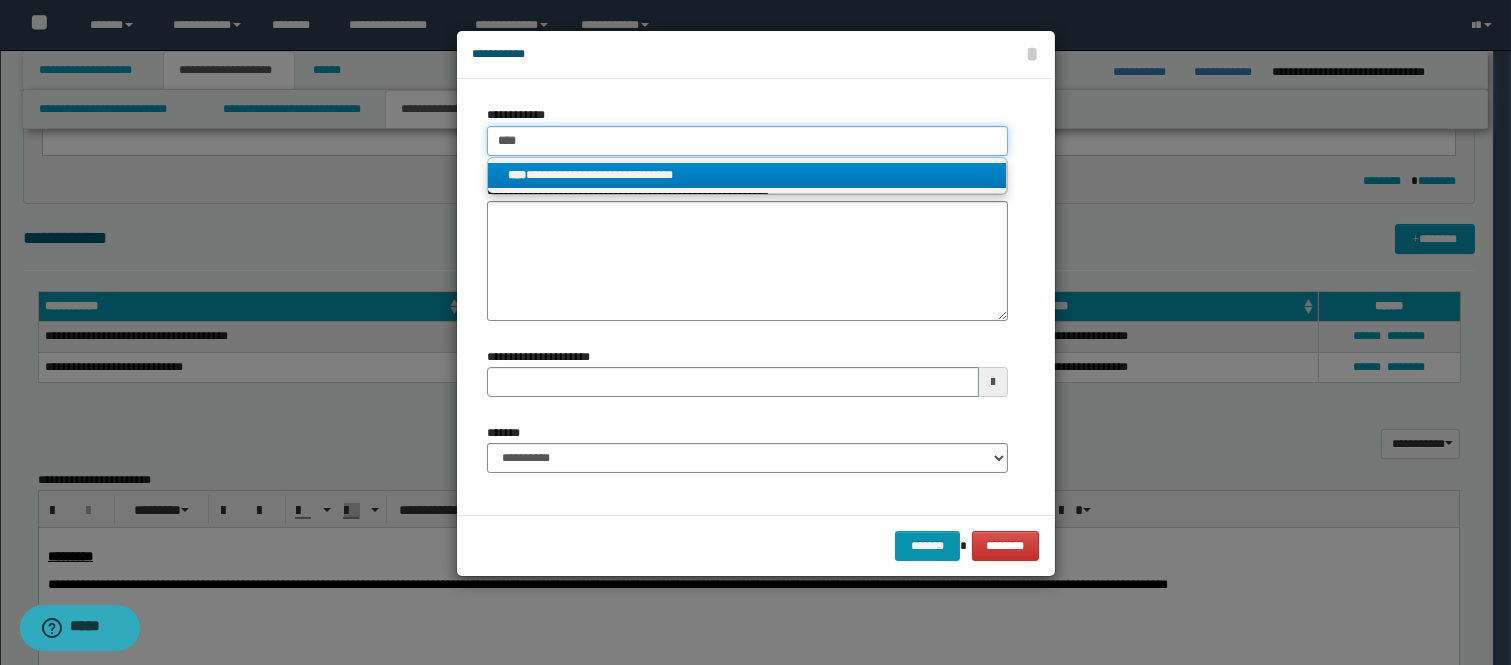type 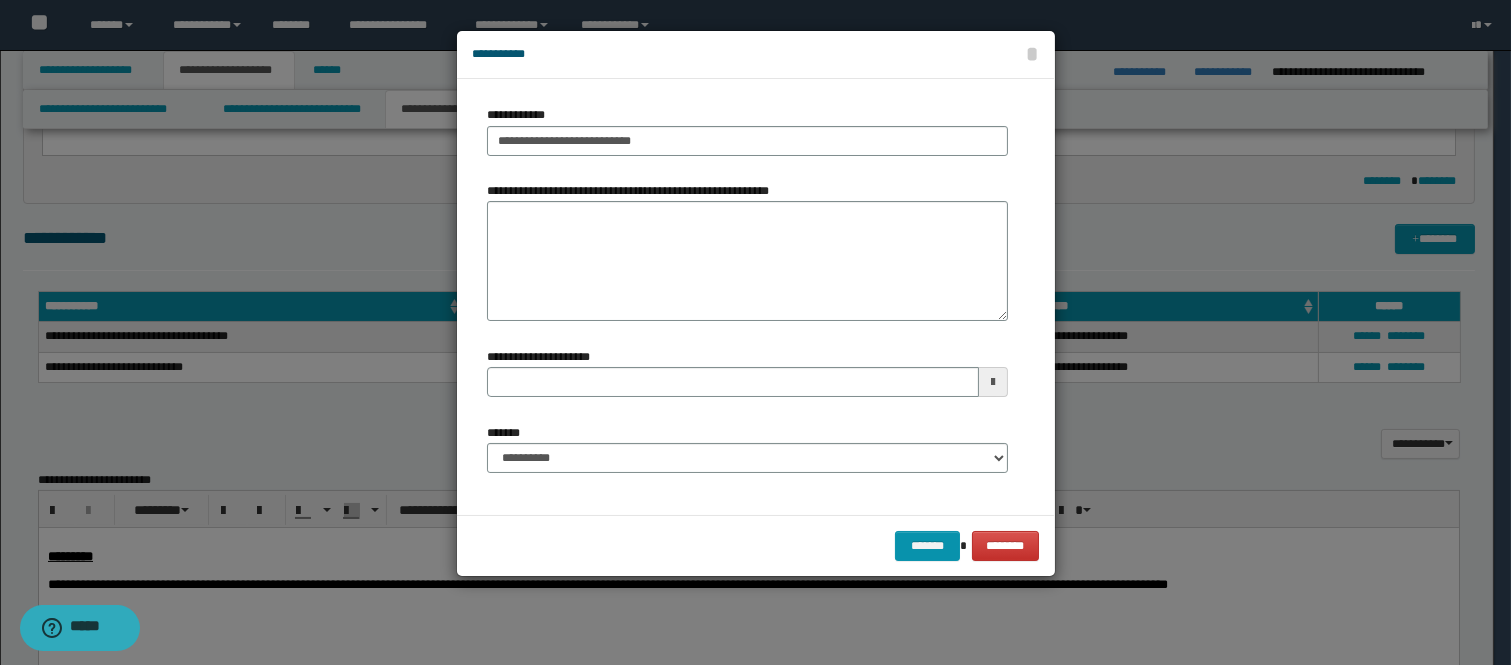 click on "**********" at bounding box center (747, 456) 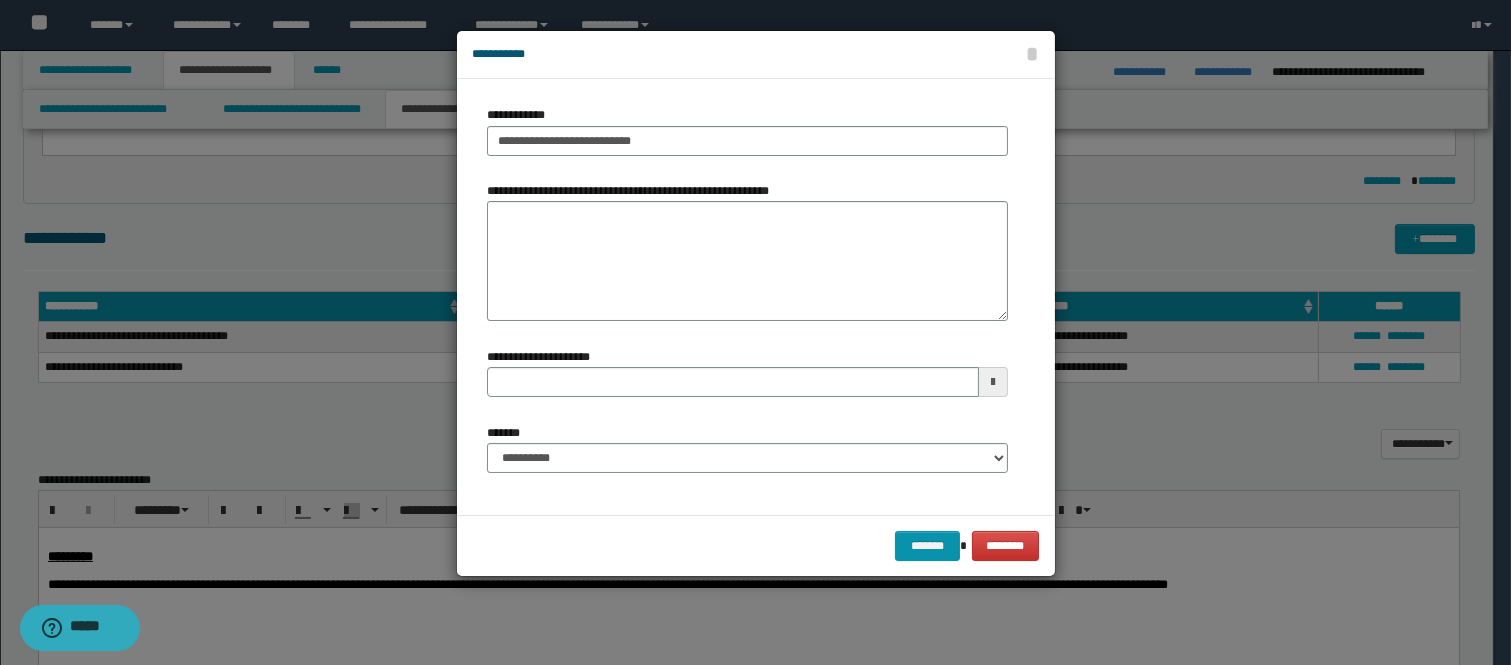 type 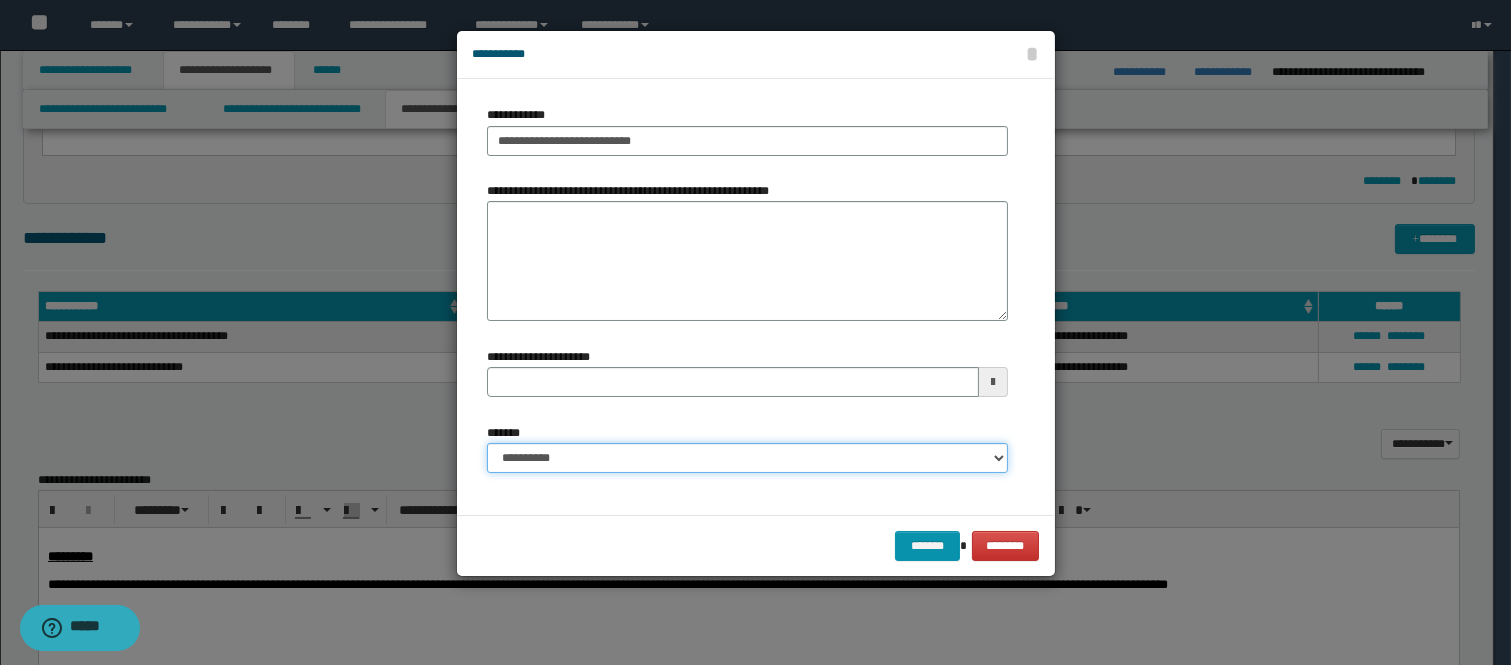 drag, startPoint x: 587, startPoint y: 465, endPoint x: 586, endPoint y: 443, distance: 22.022715 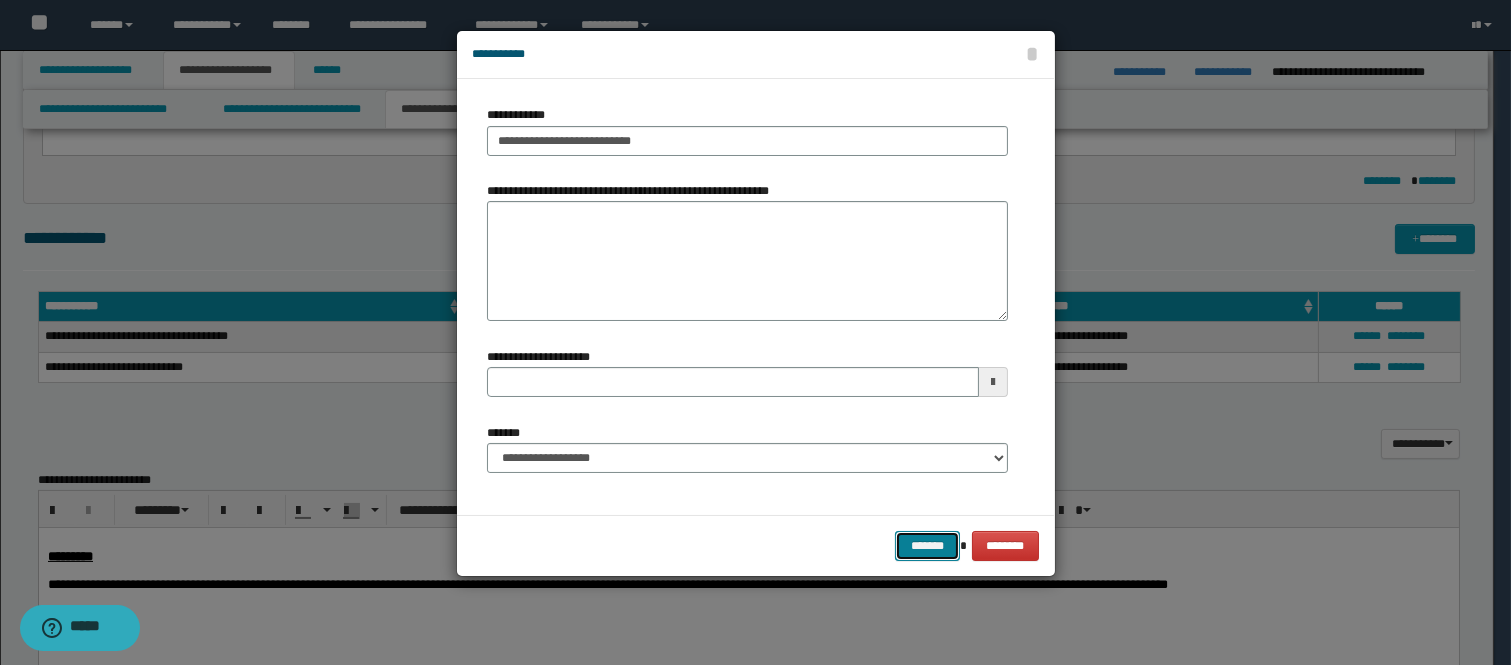 click on "*******" at bounding box center [927, 546] 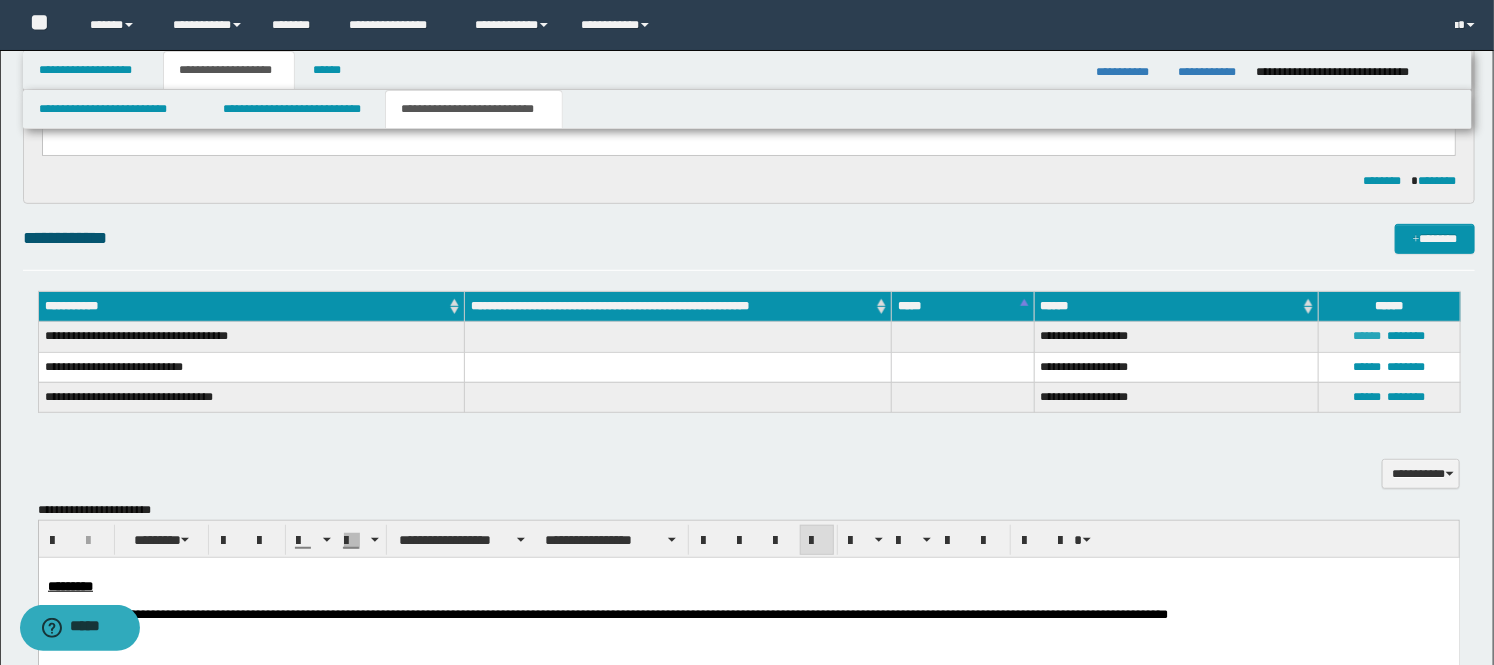 click on "******" at bounding box center (1368, 336) 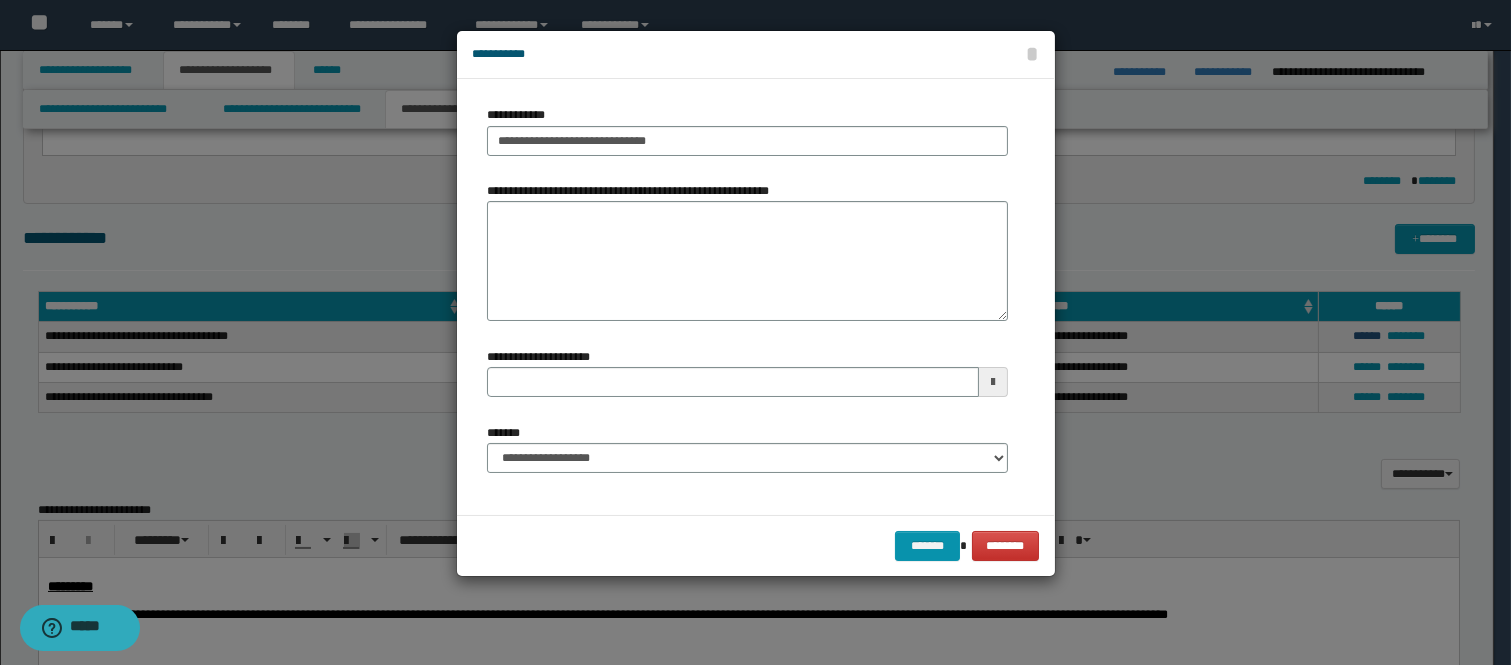 type 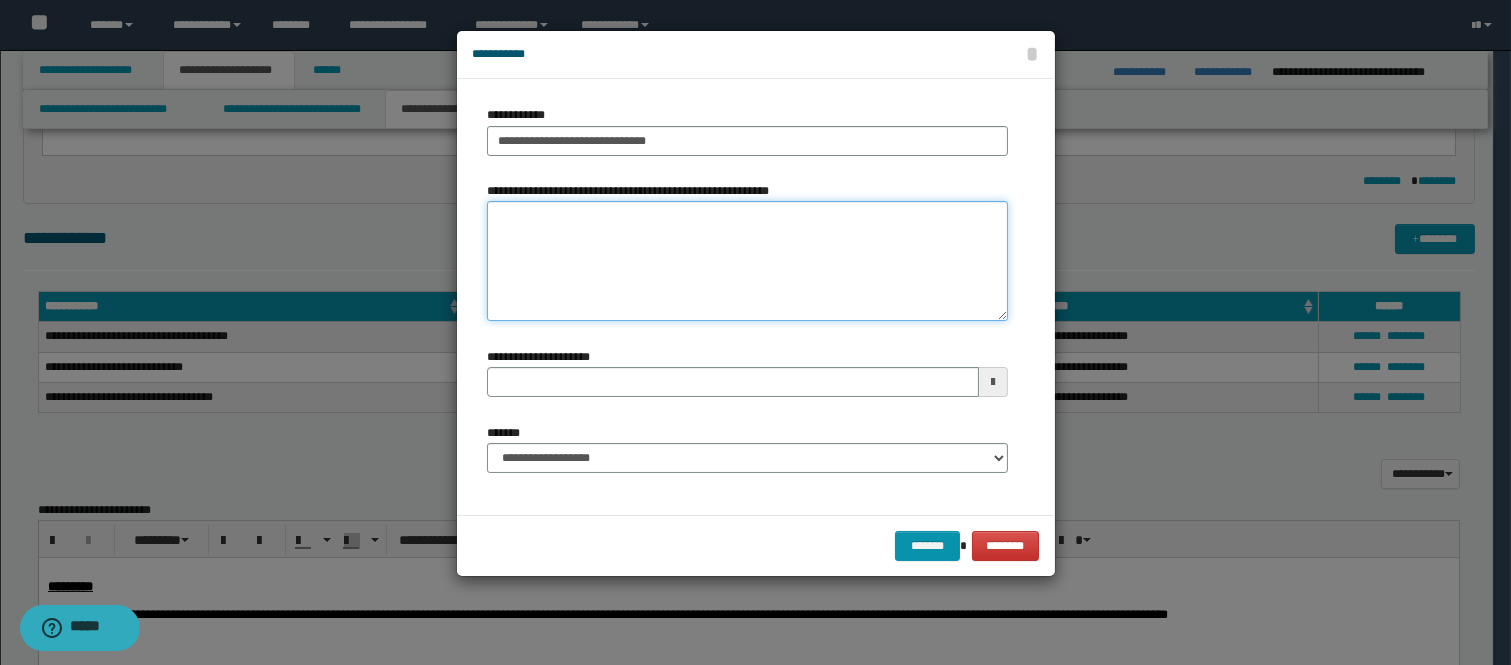click on "**********" at bounding box center (747, 261) 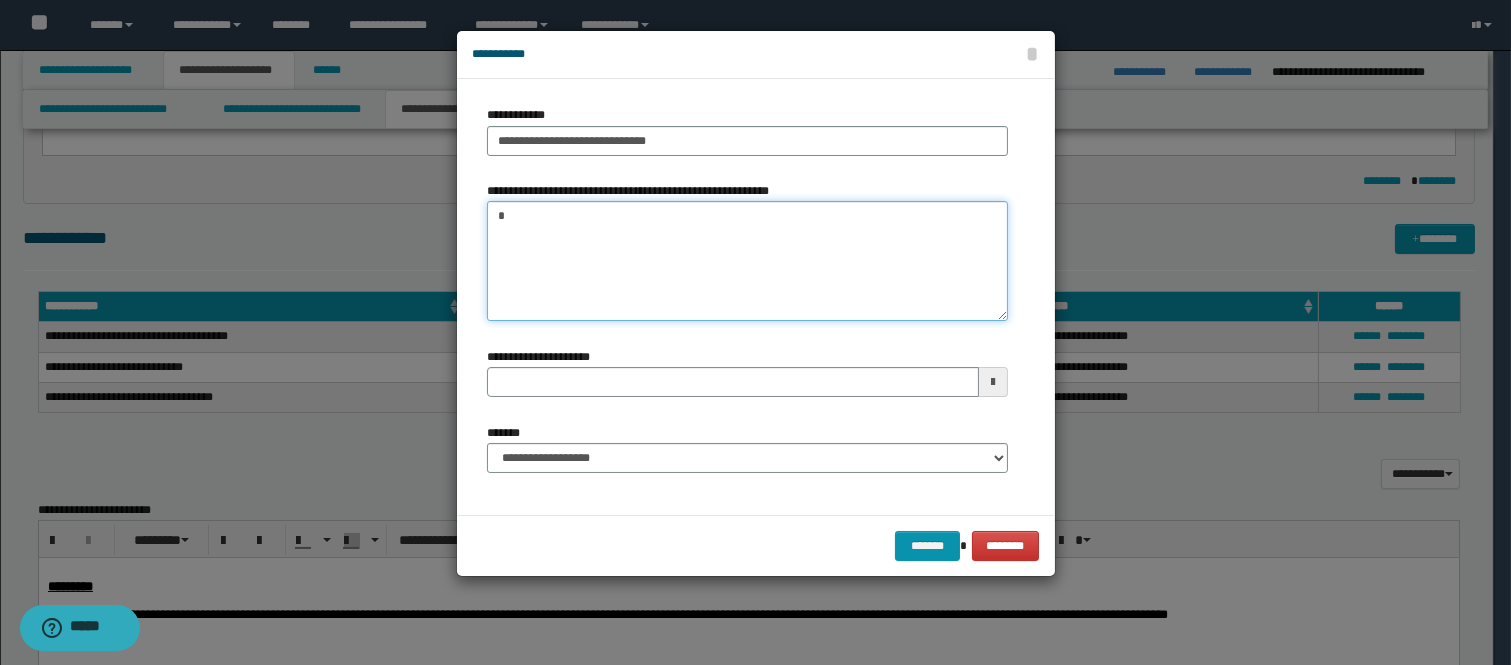 paste on "******" 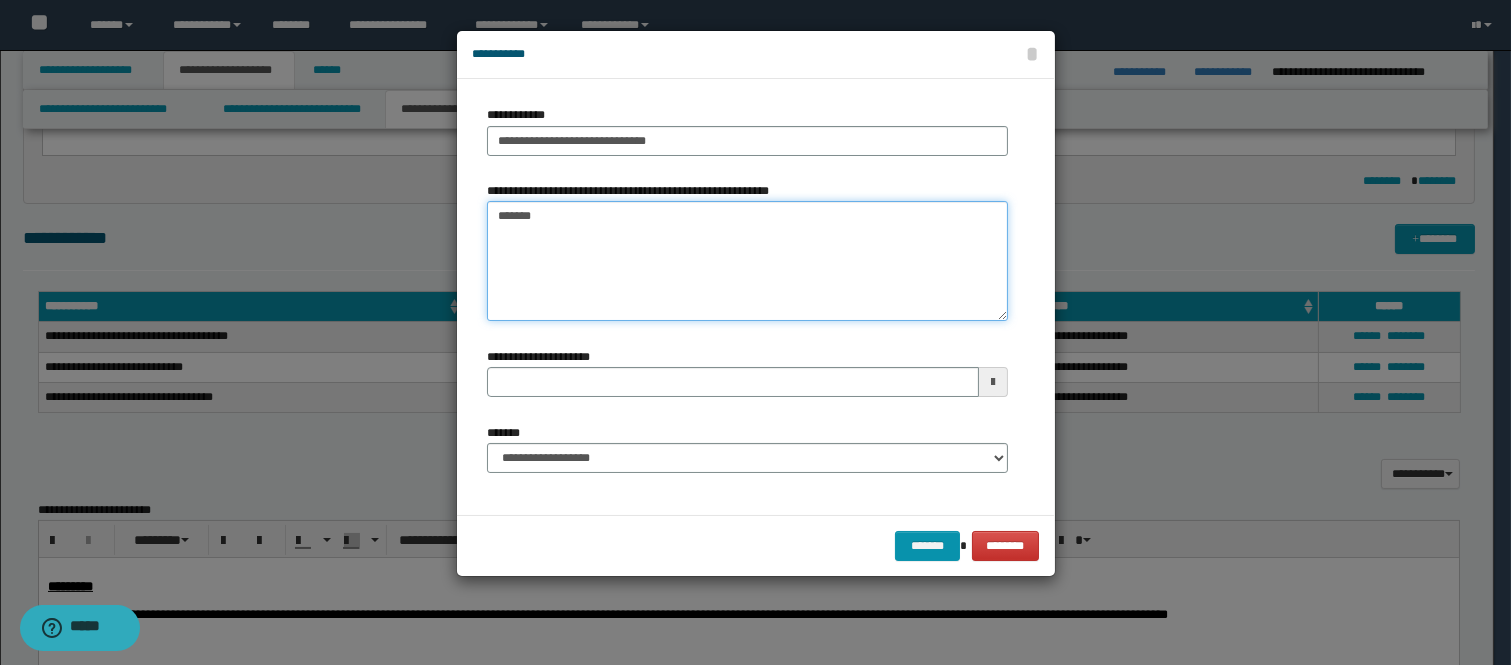 type 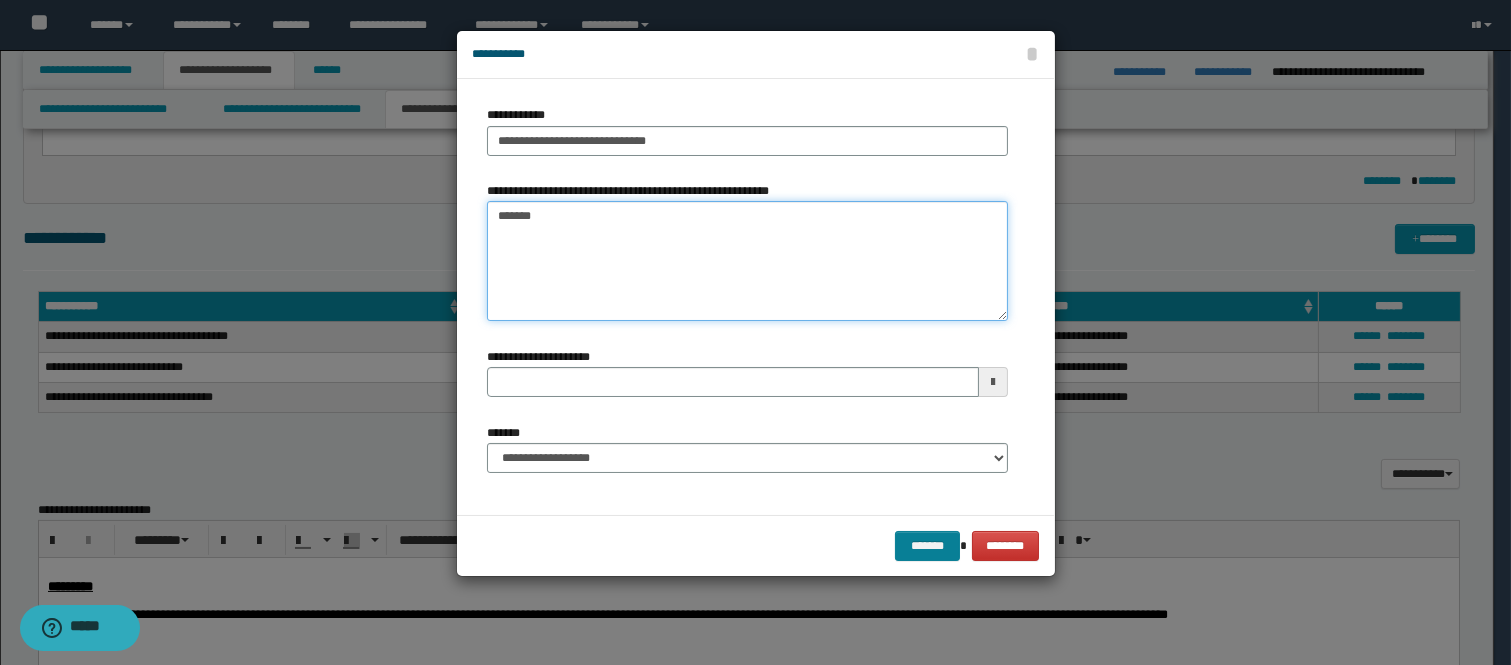 type on "*******" 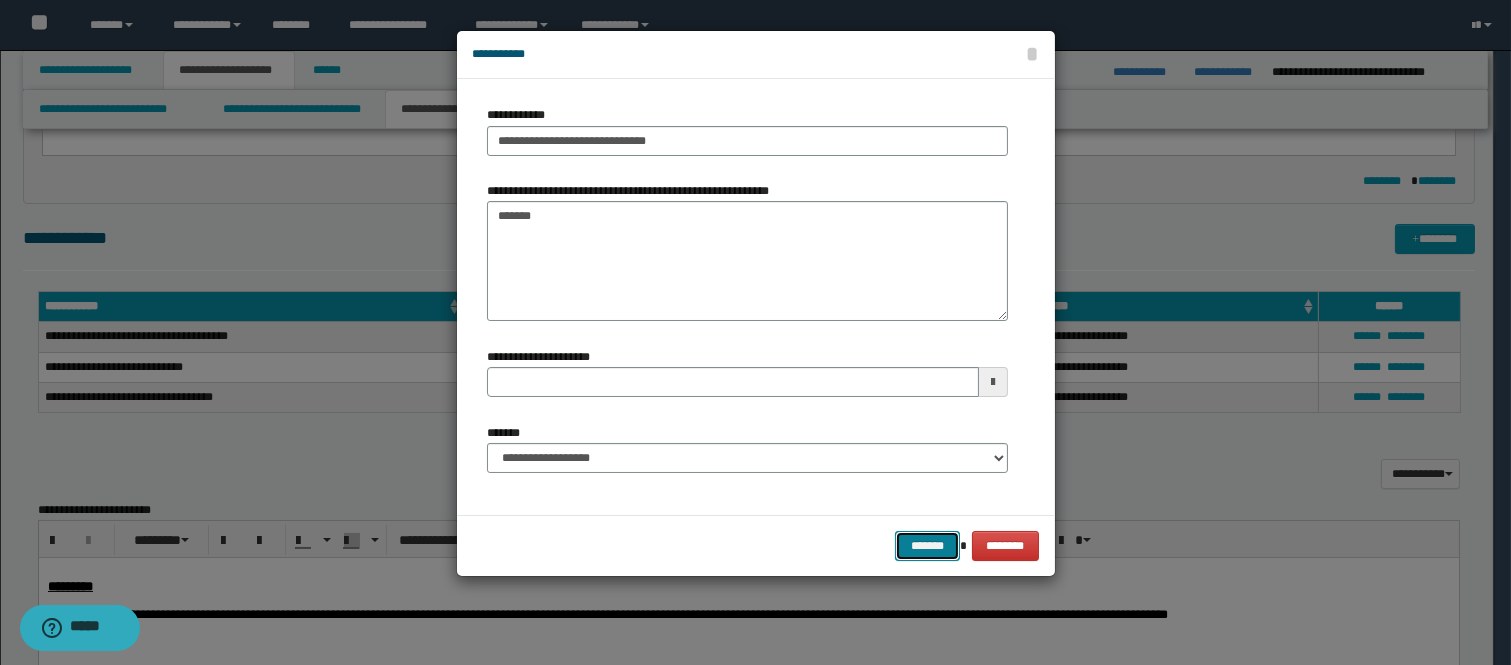 click on "*******" at bounding box center (927, 546) 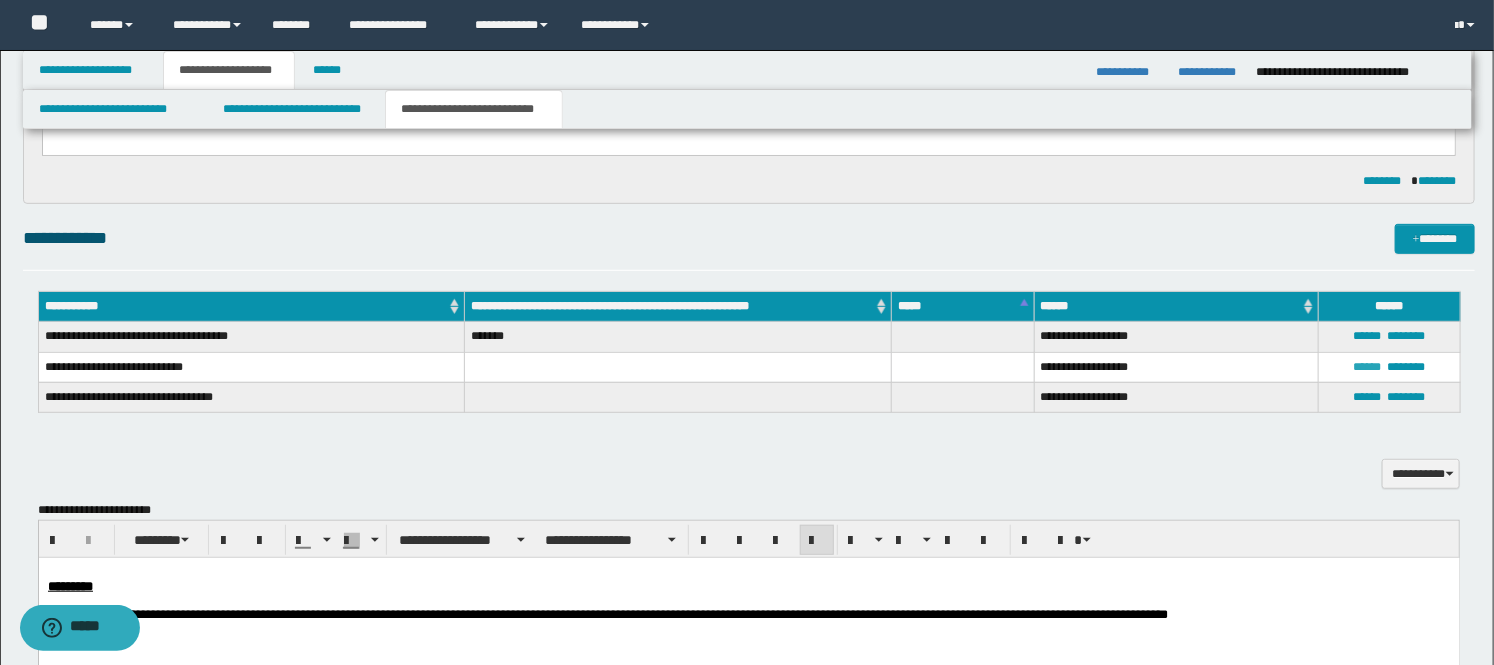 click on "******" at bounding box center [1368, 367] 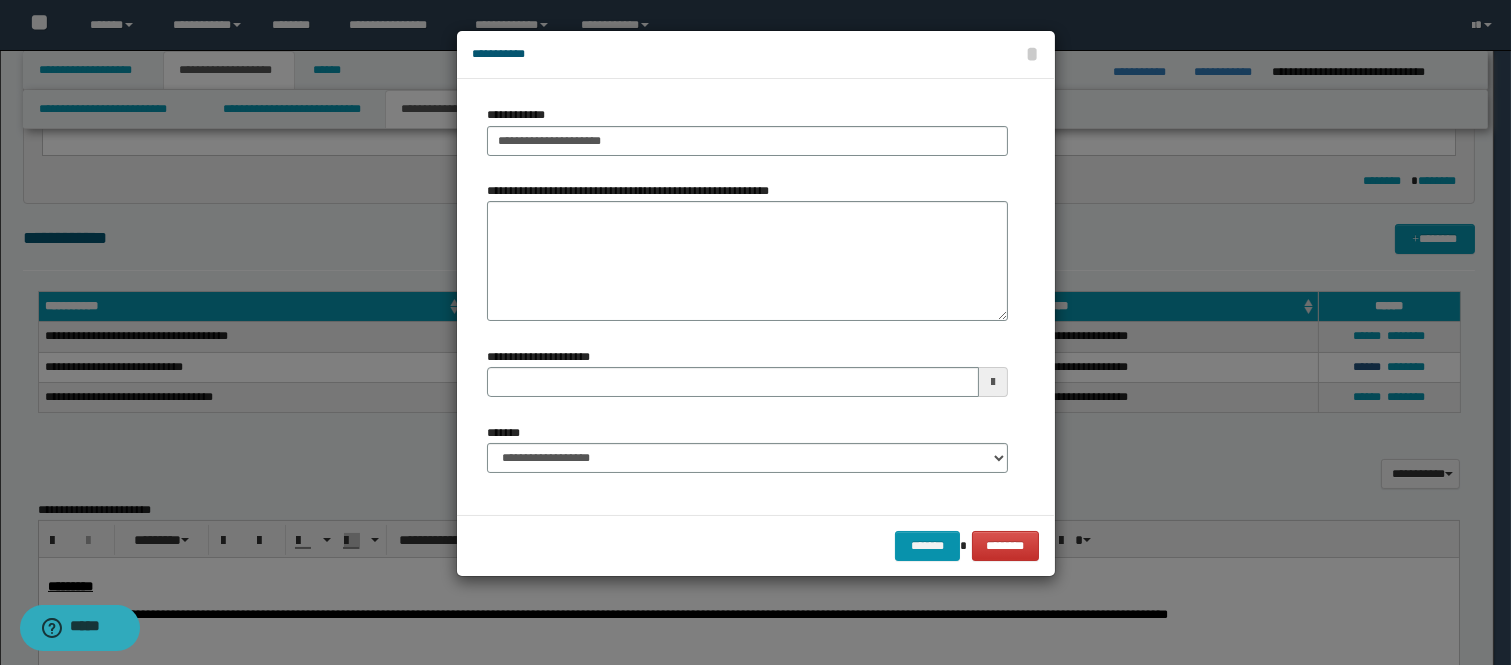 type 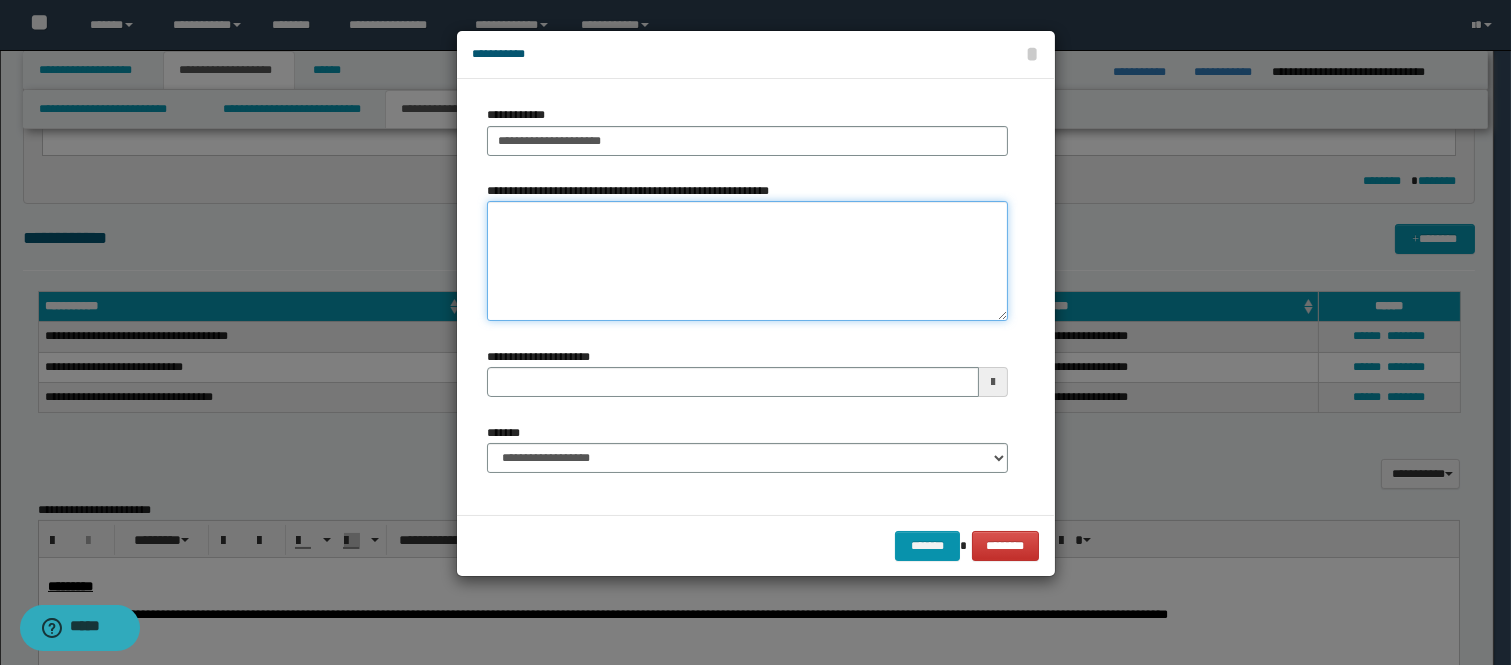 click on "**********" at bounding box center [747, 261] 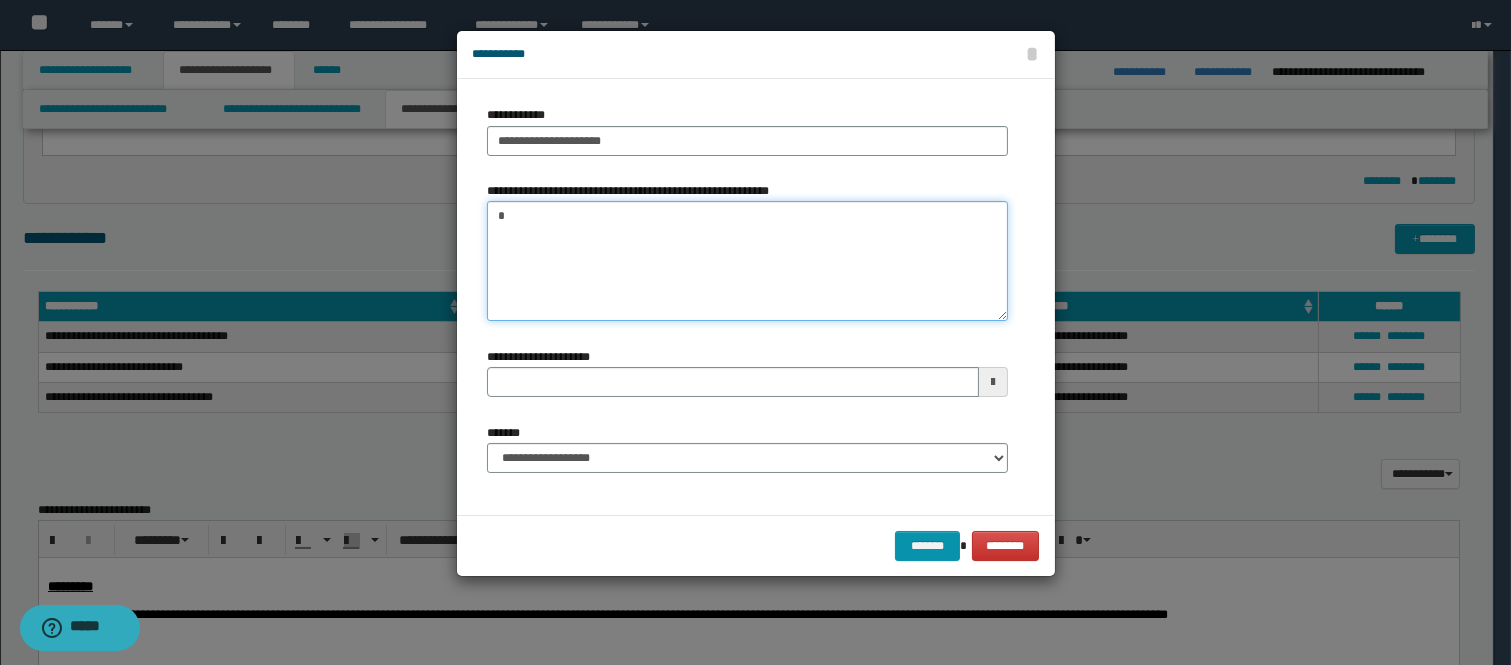 paste on "********" 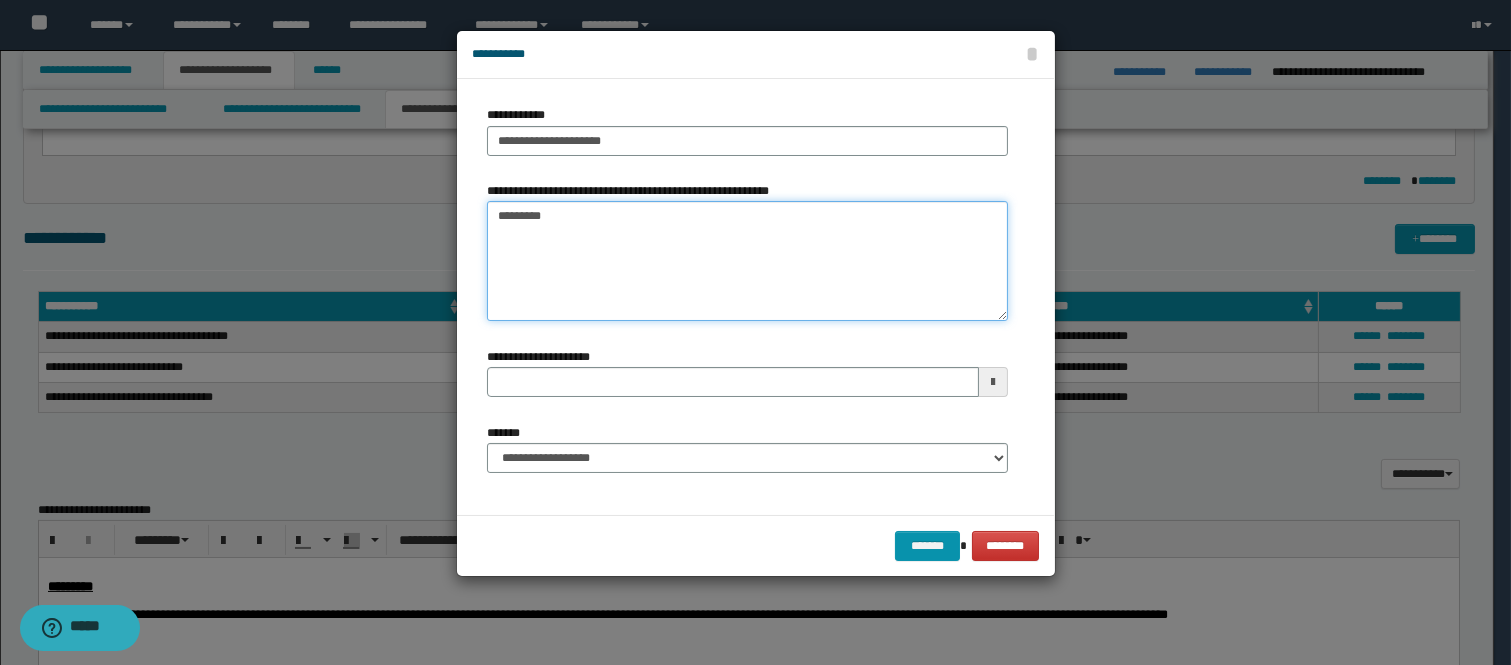 type 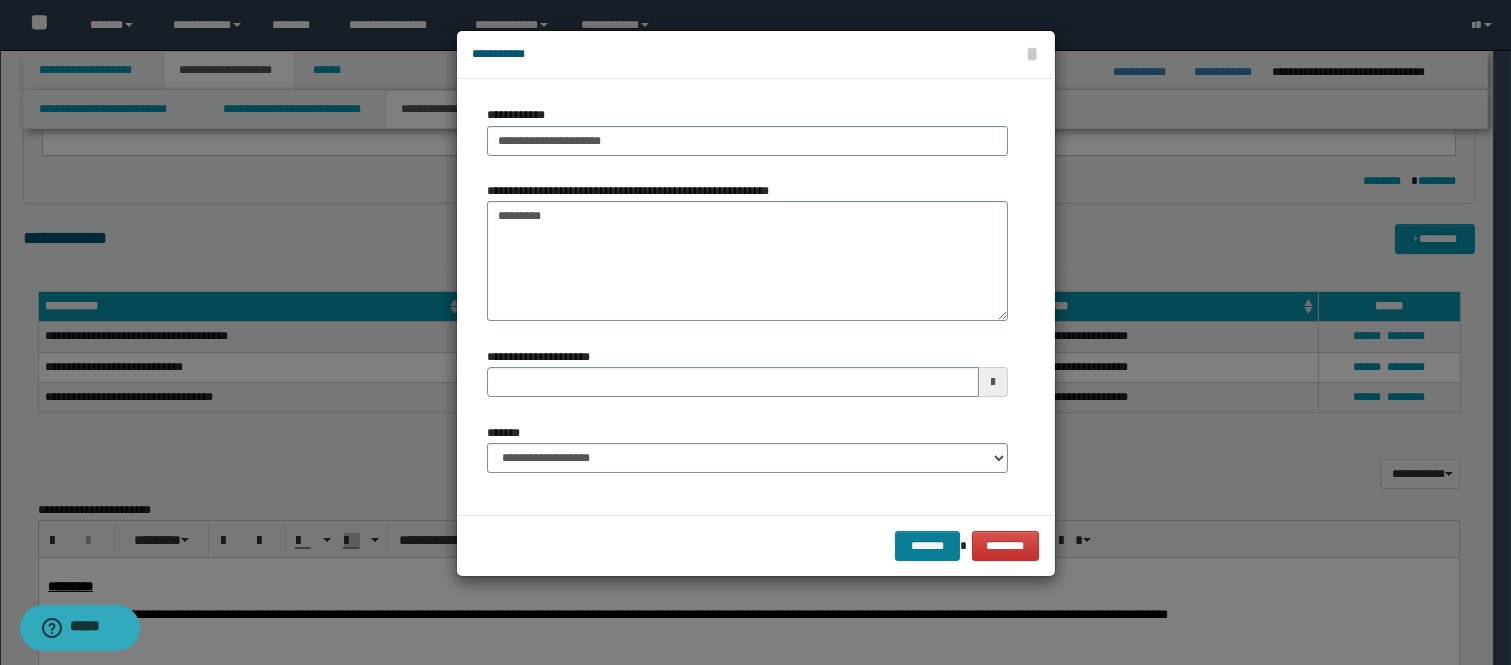 click on "*******
********" at bounding box center (756, 545) 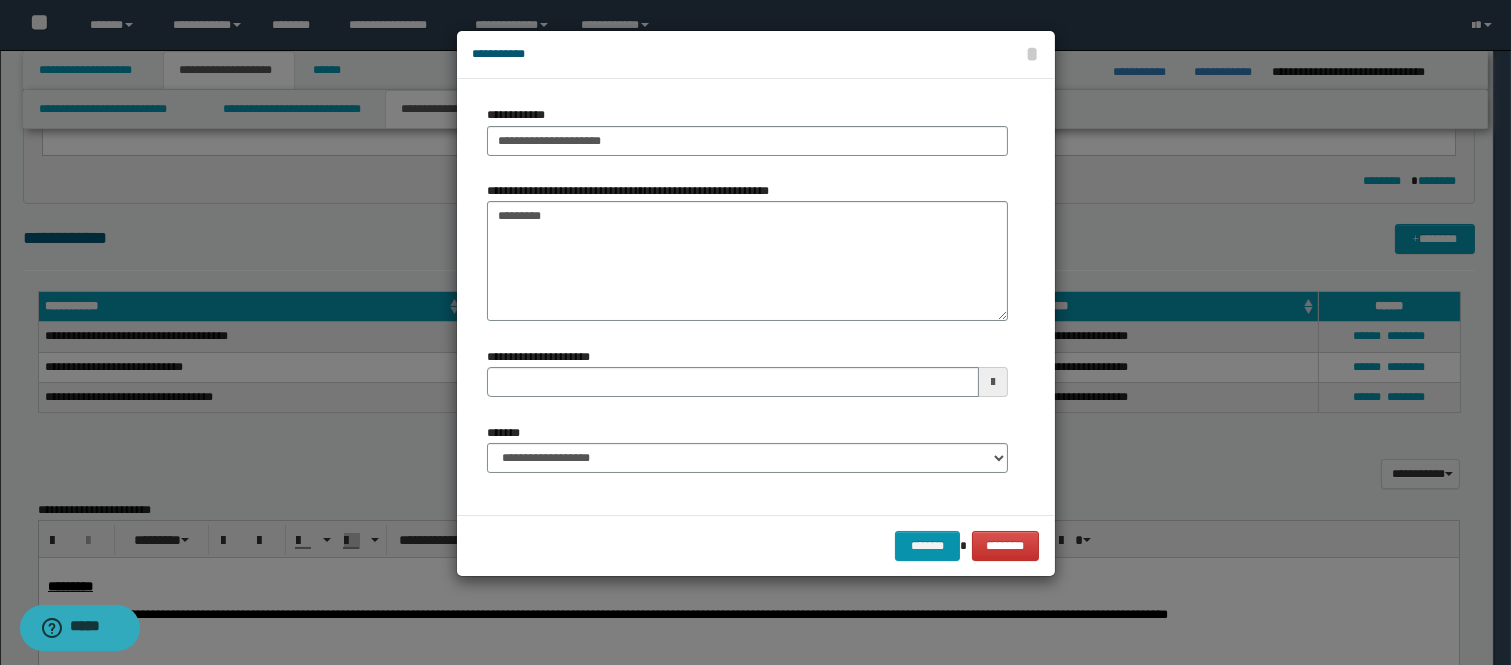 click on "*******
********" at bounding box center [756, 545] 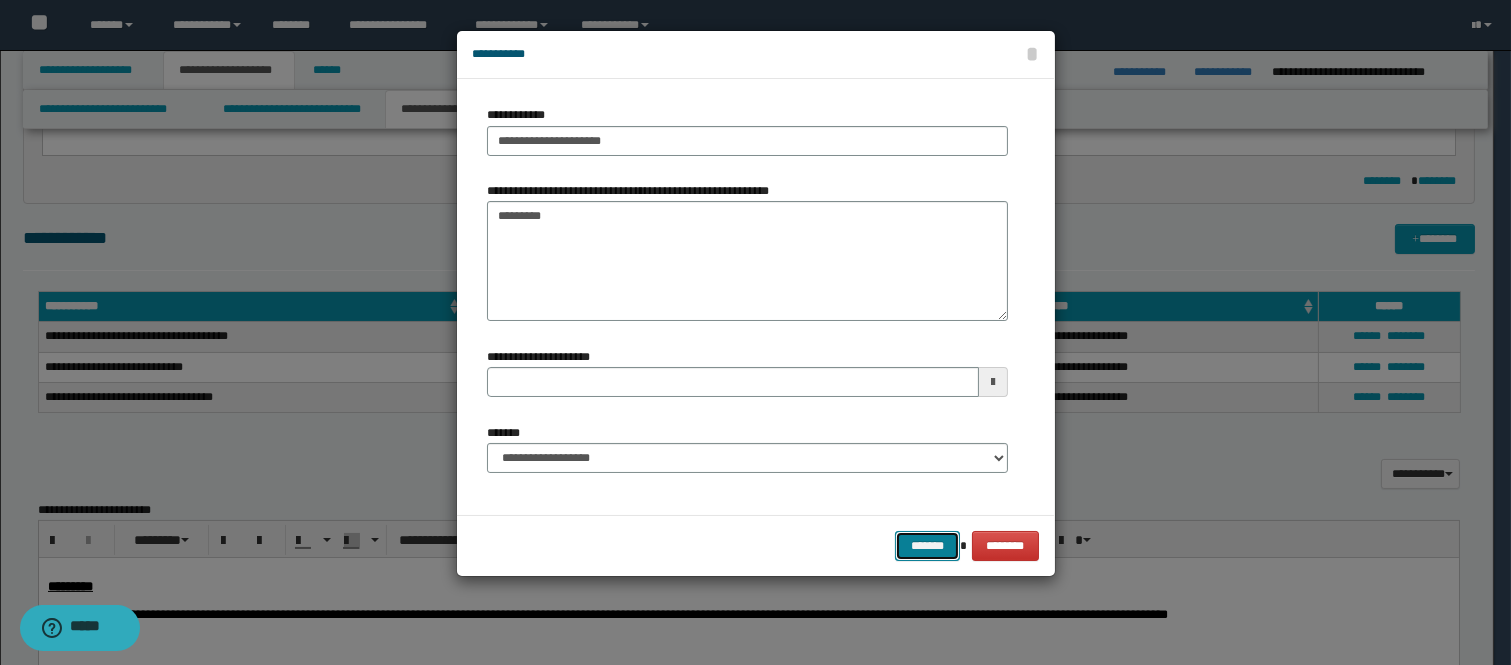 drag, startPoint x: 916, startPoint y: 546, endPoint x: 903, endPoint y: 555, distance: 15.811388 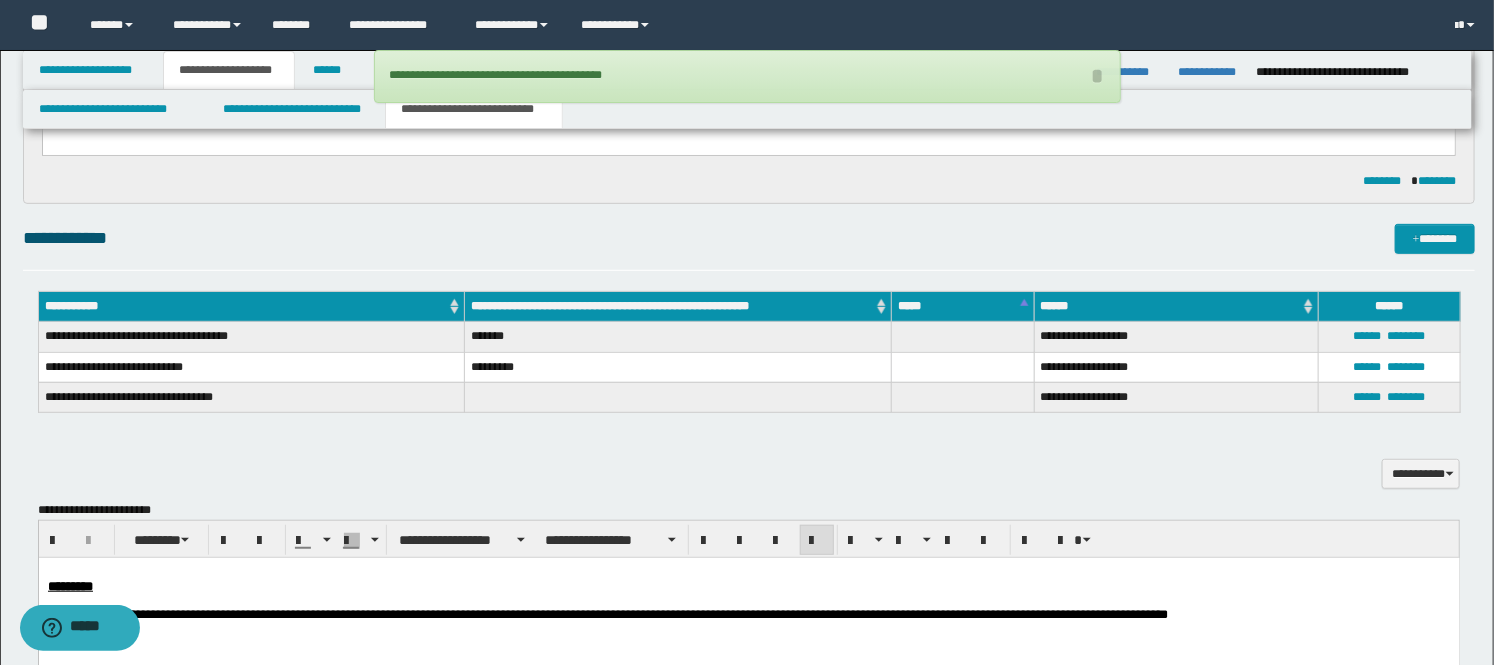 click on "*******" at bounding box center (678, 337) 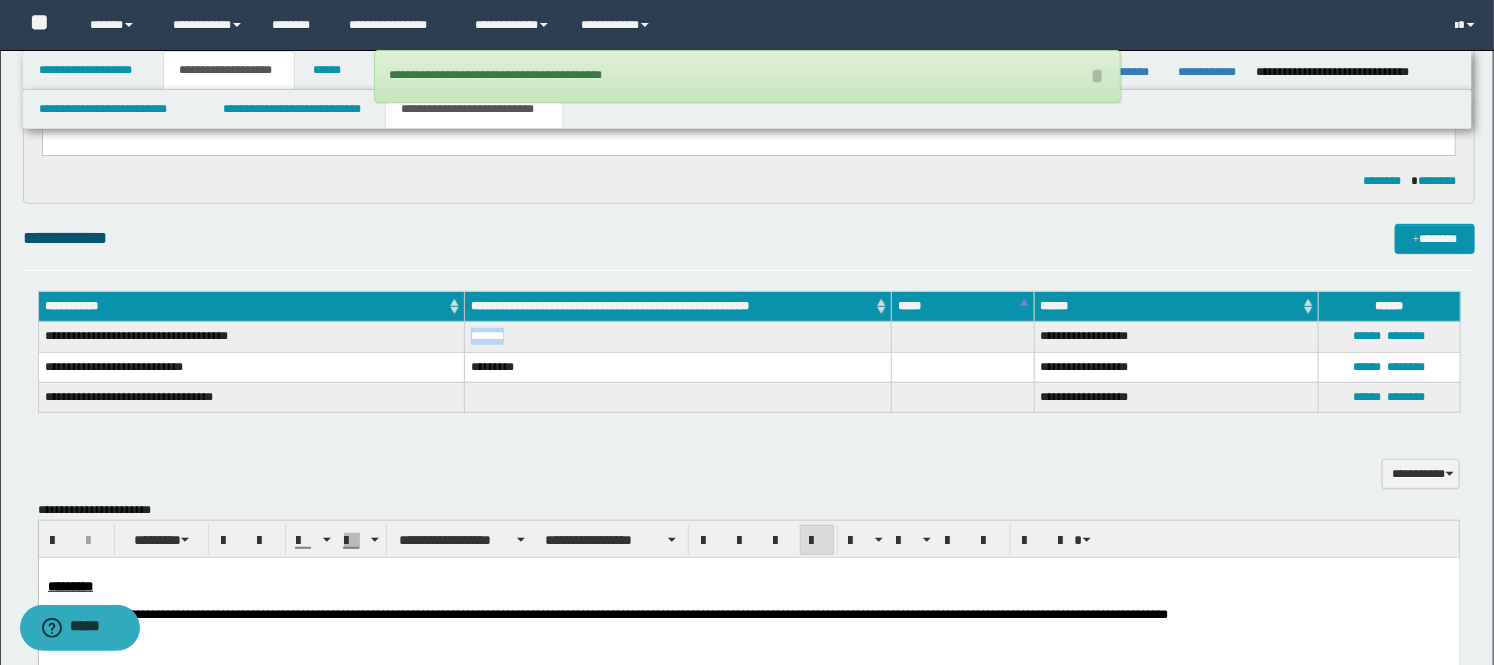 click on "*******" at bounding box center (678, 337) 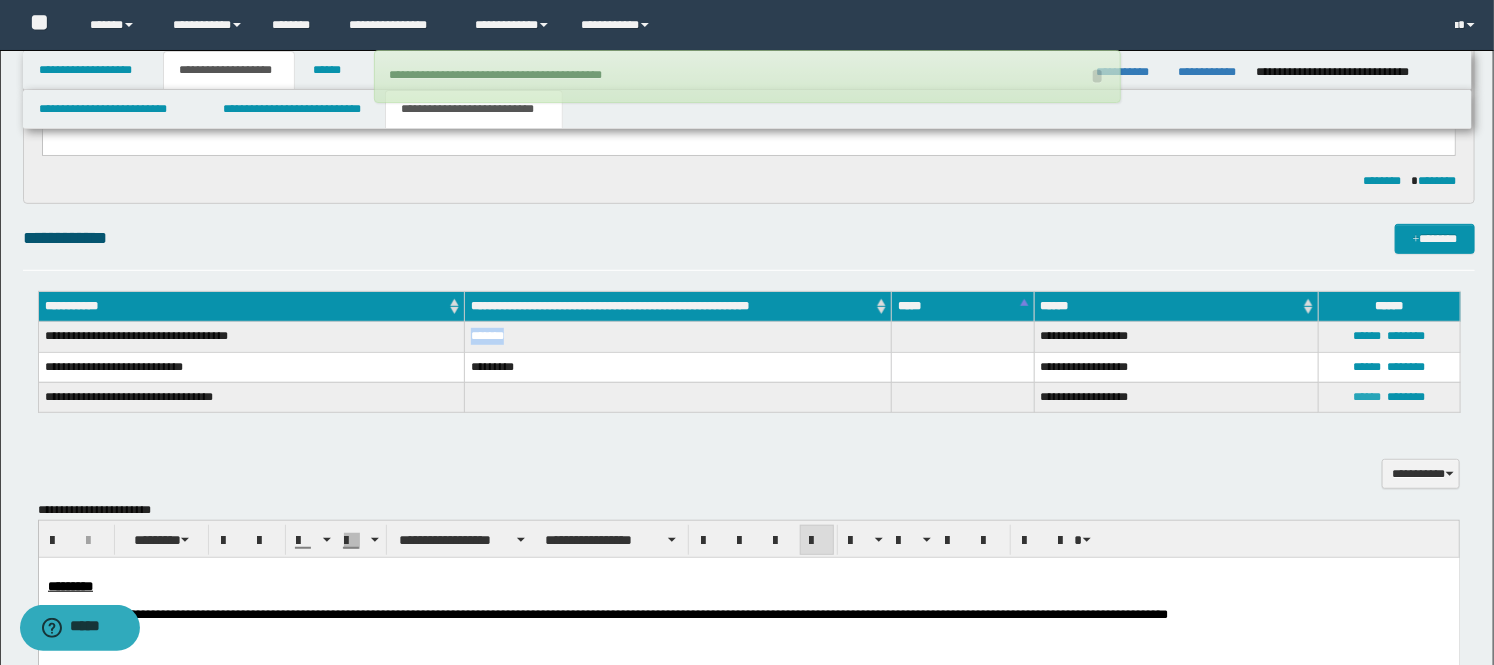 click on "******" at bounding box center [1368, 397] 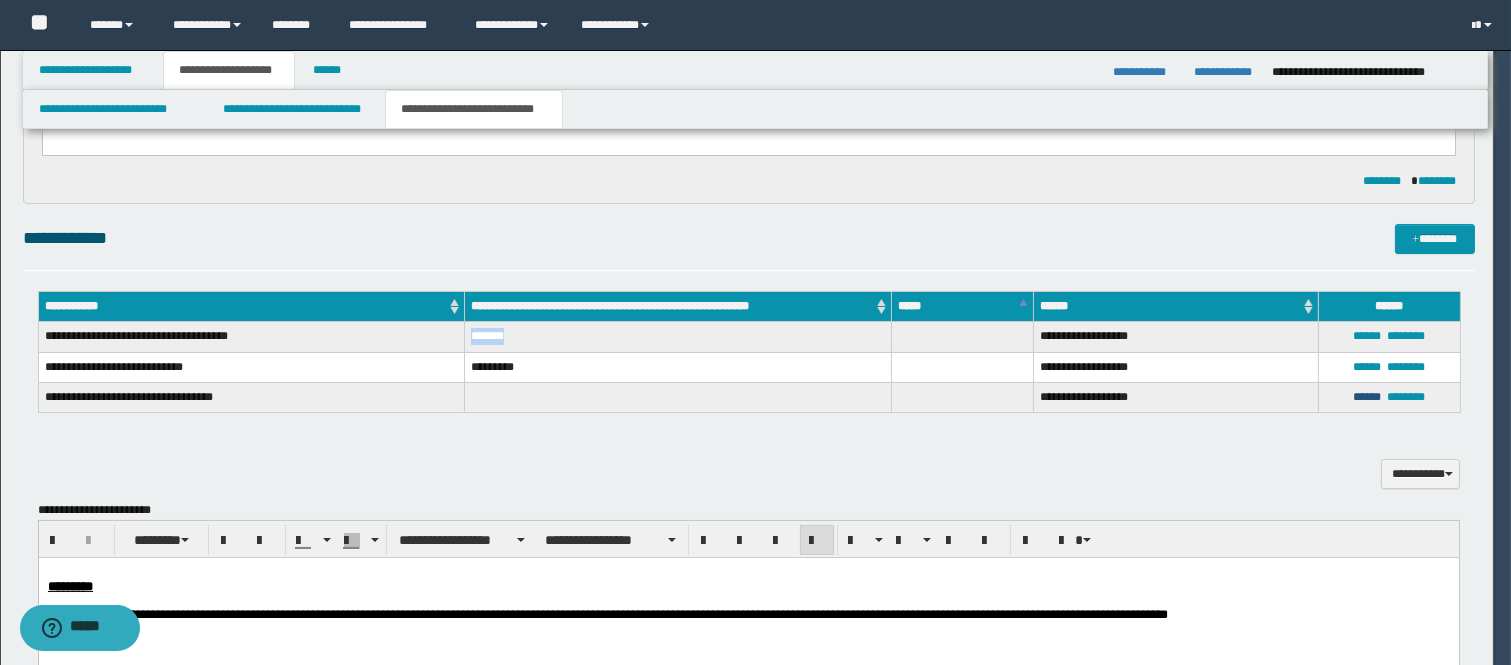 type 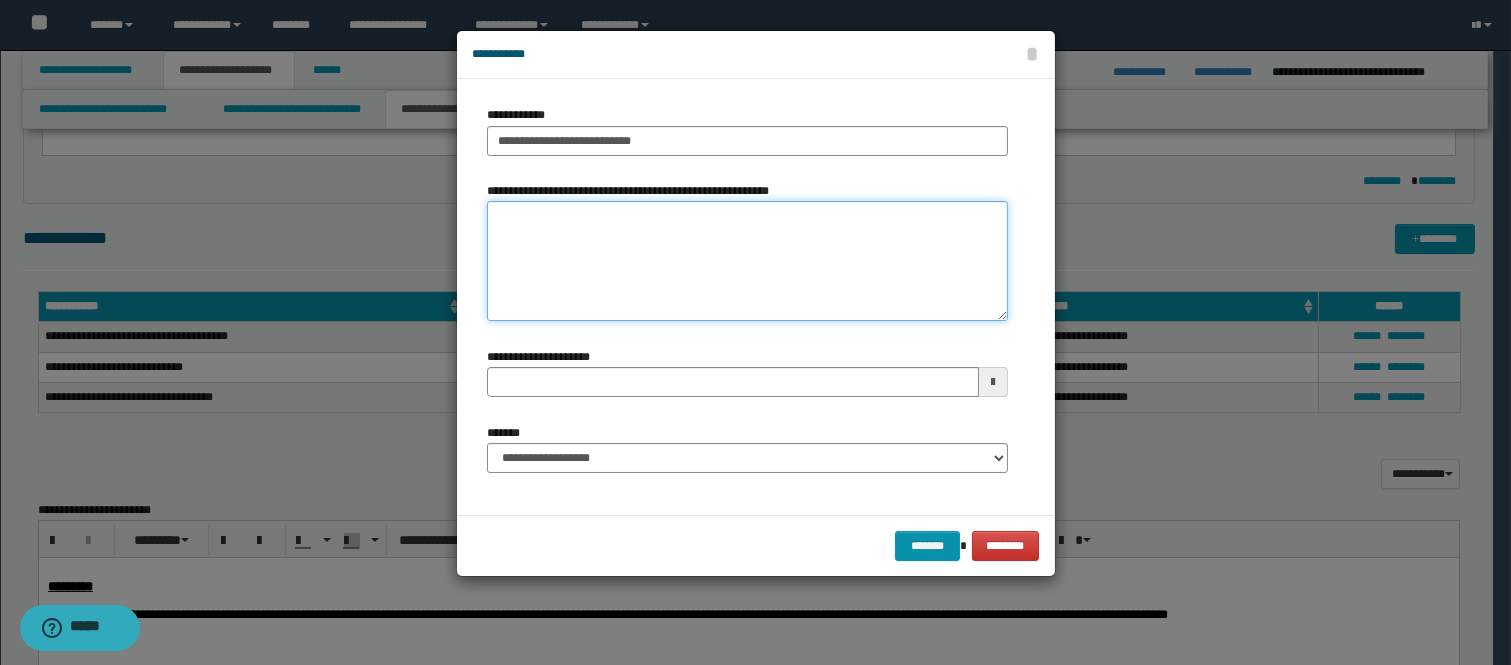 click on "**********" at bounding box center (747, 261) 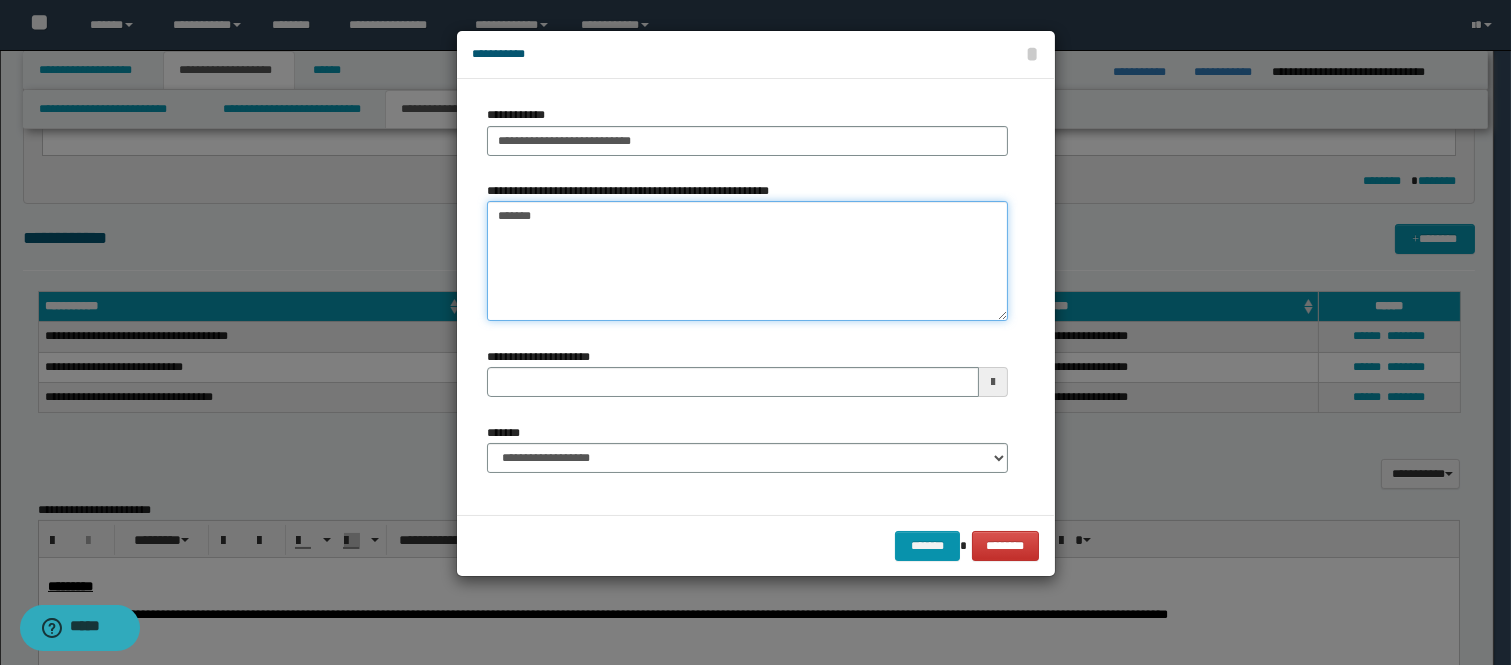 type 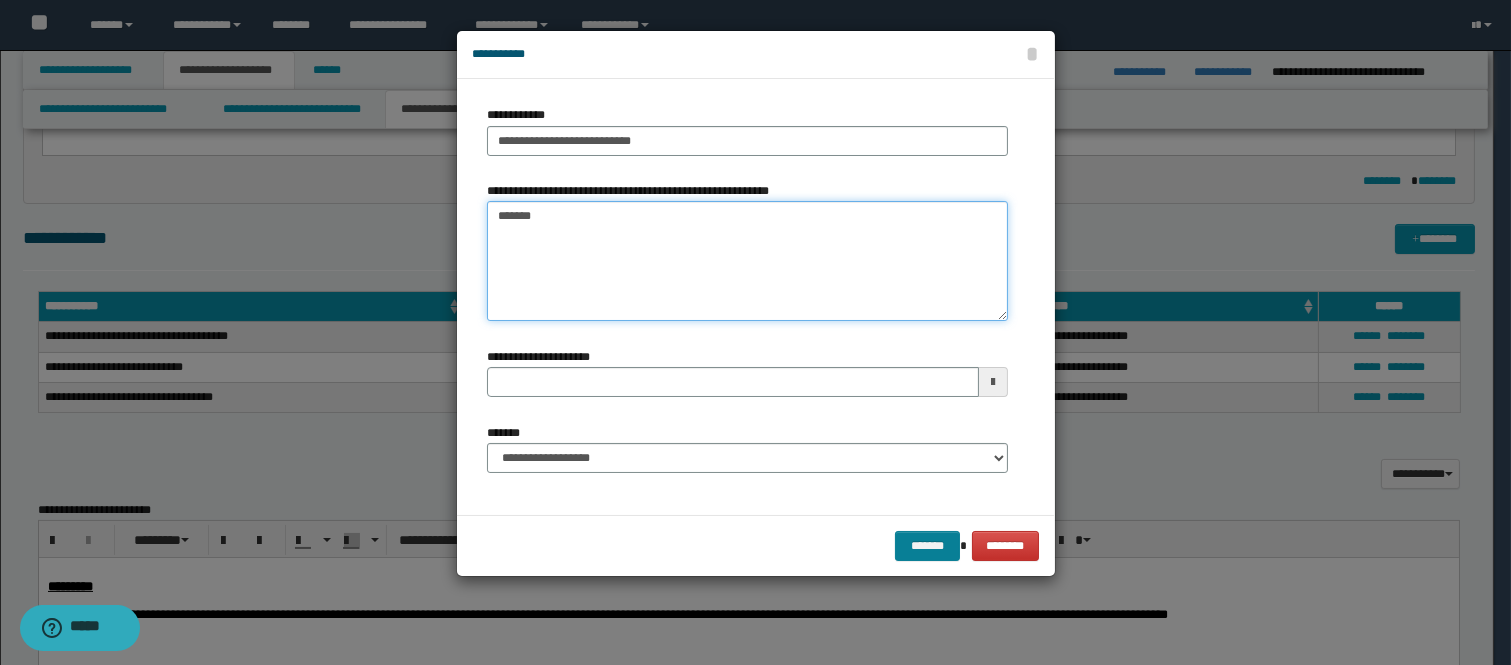 type on "*******" 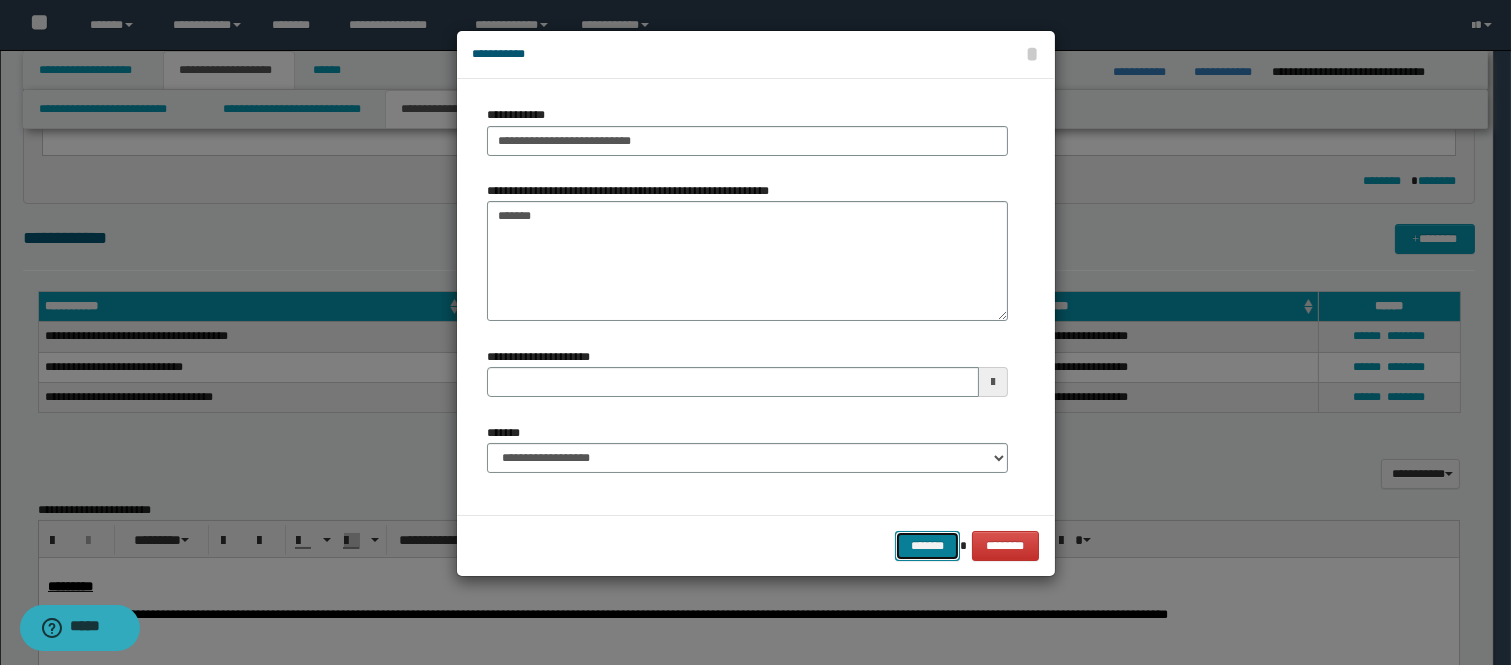 drag, startPoint x: 914, startPoint y: 544, endPoint x: 937, endPoint y: 545, distance: 23.021729 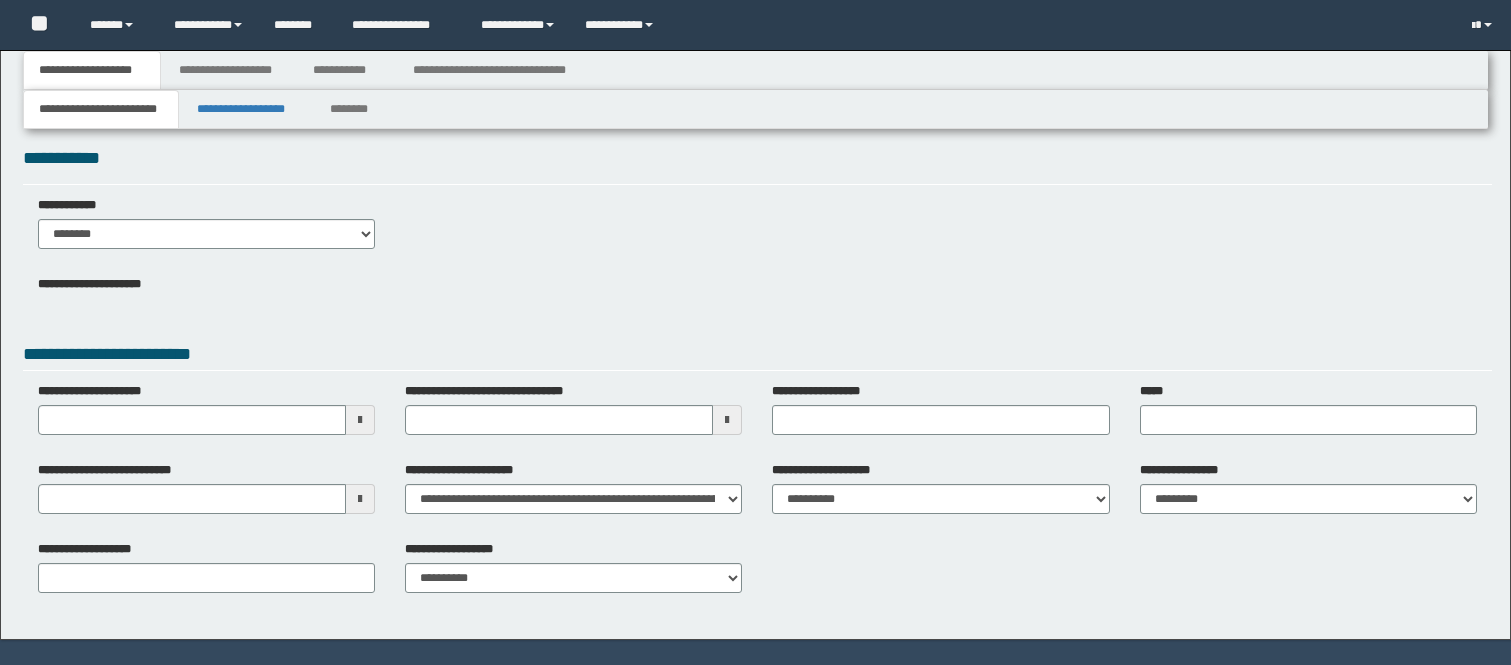 scroll, scrollTop: 0, scrollLeft: 0, axis: both 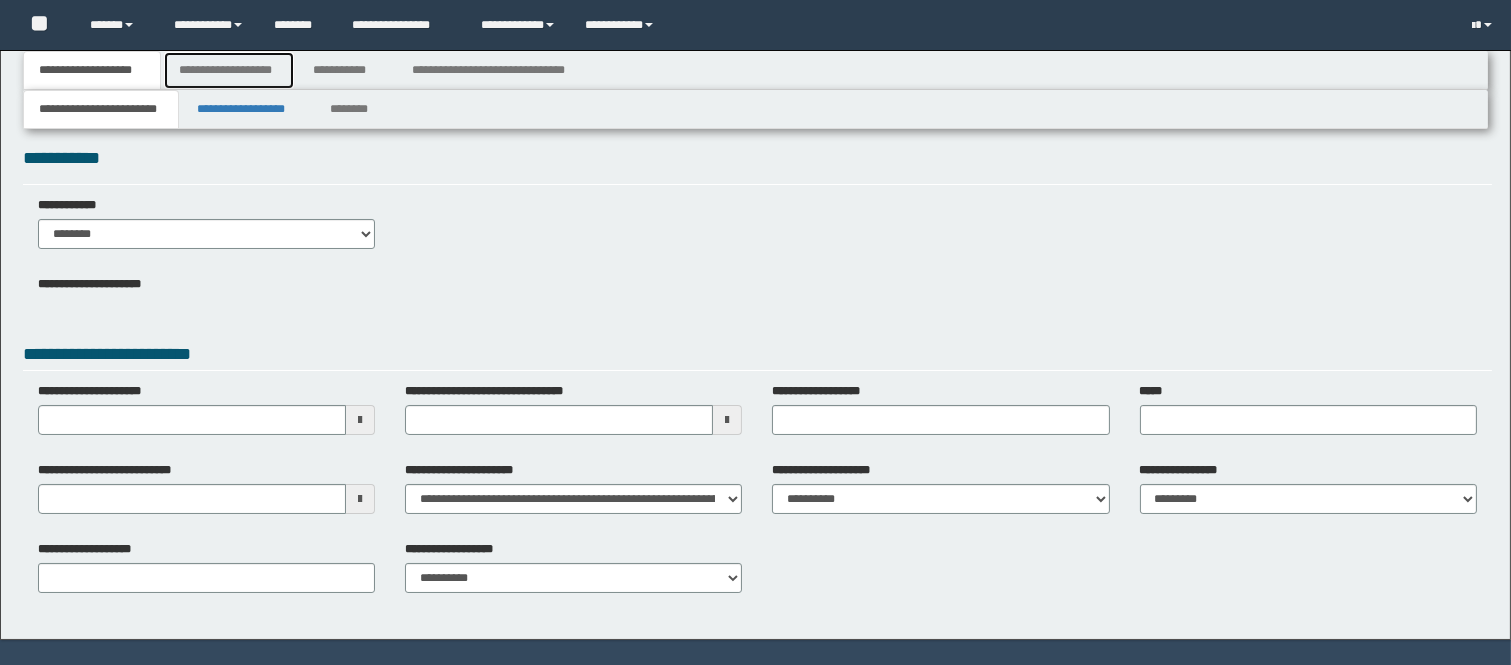 click on "**********" at bounding box center (229, 70) 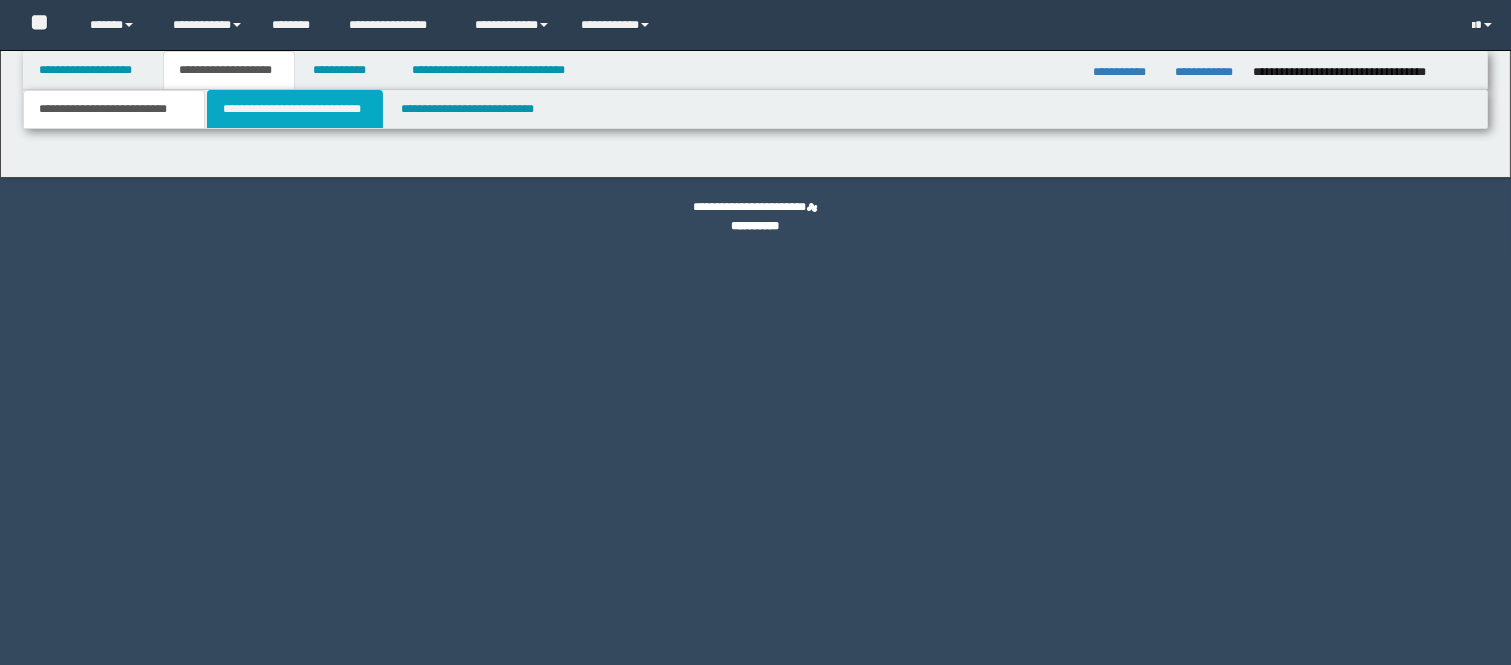 click on "**********" at bounding box center (295, 109) 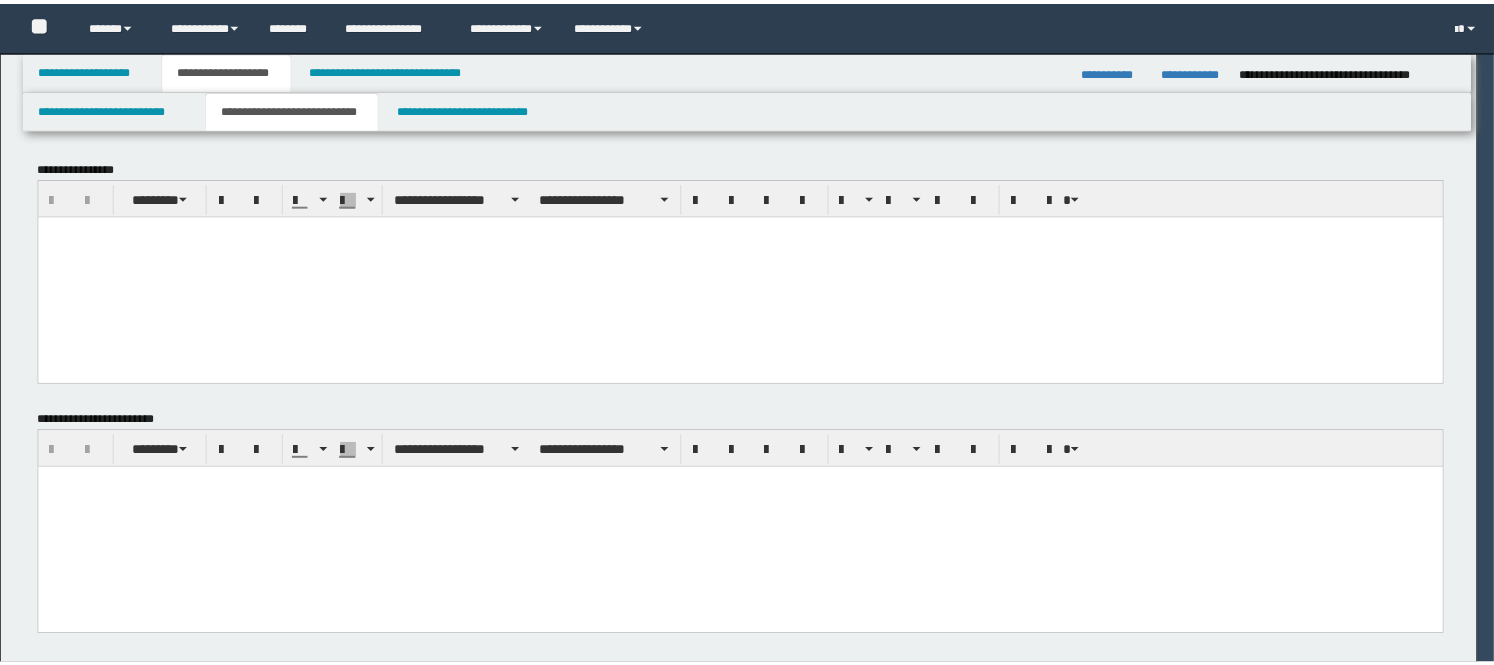 scroll, scrollTop: 0, scrollLeft: 0, axis: both 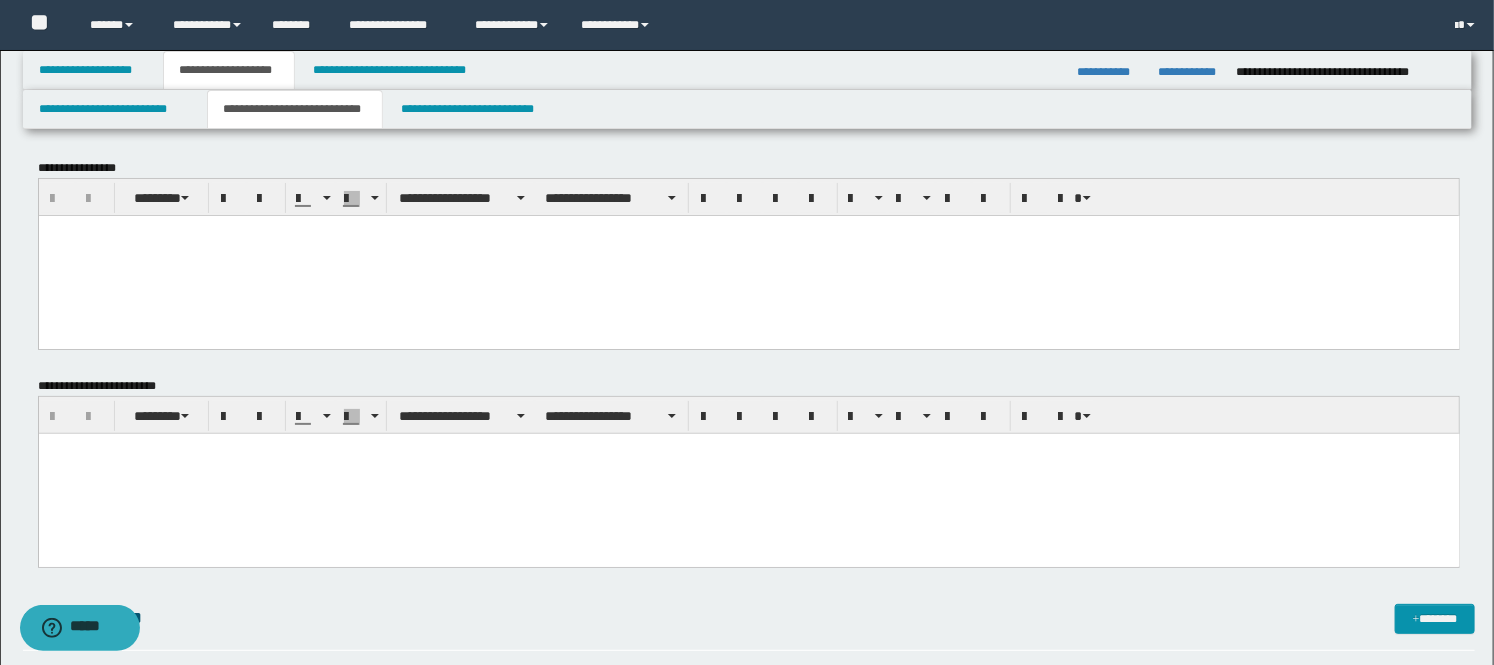 click at bounding box center [748, 255] 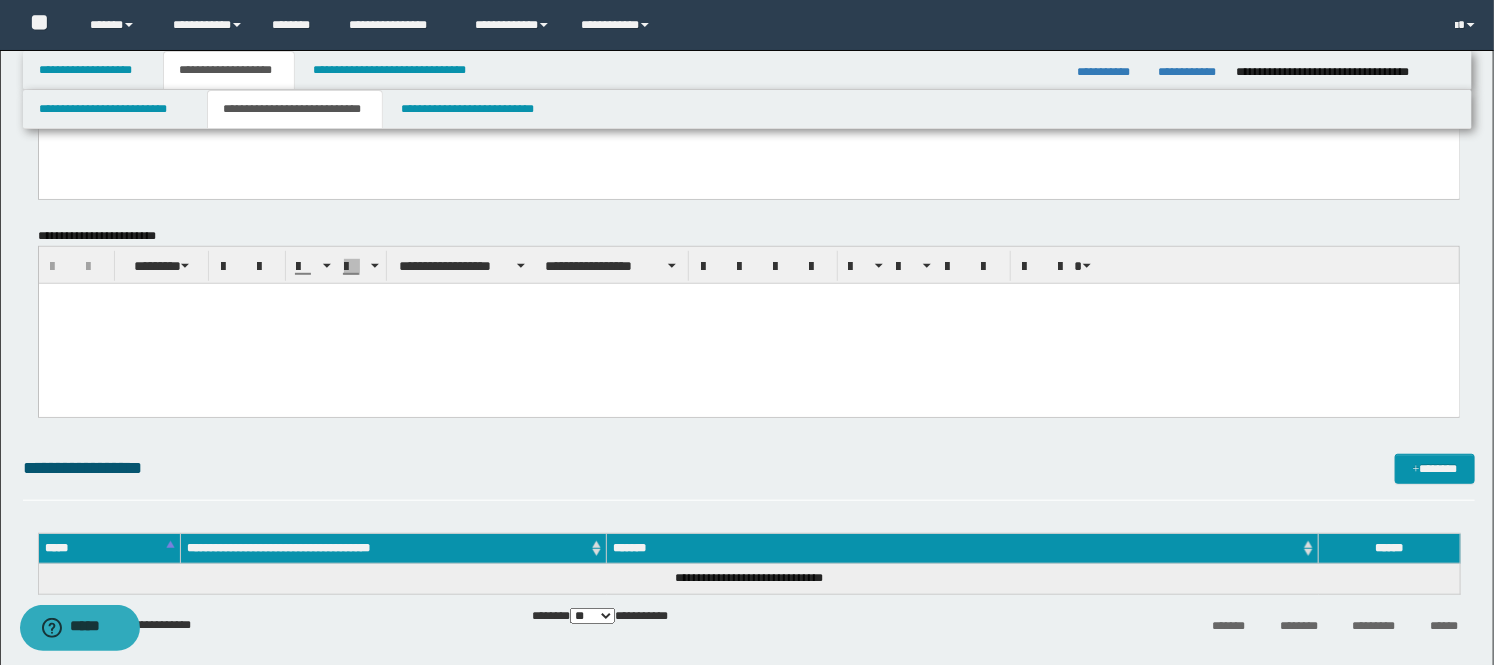 scroll, scrollTop: 444, scrollLeft: 0, axis: vertical 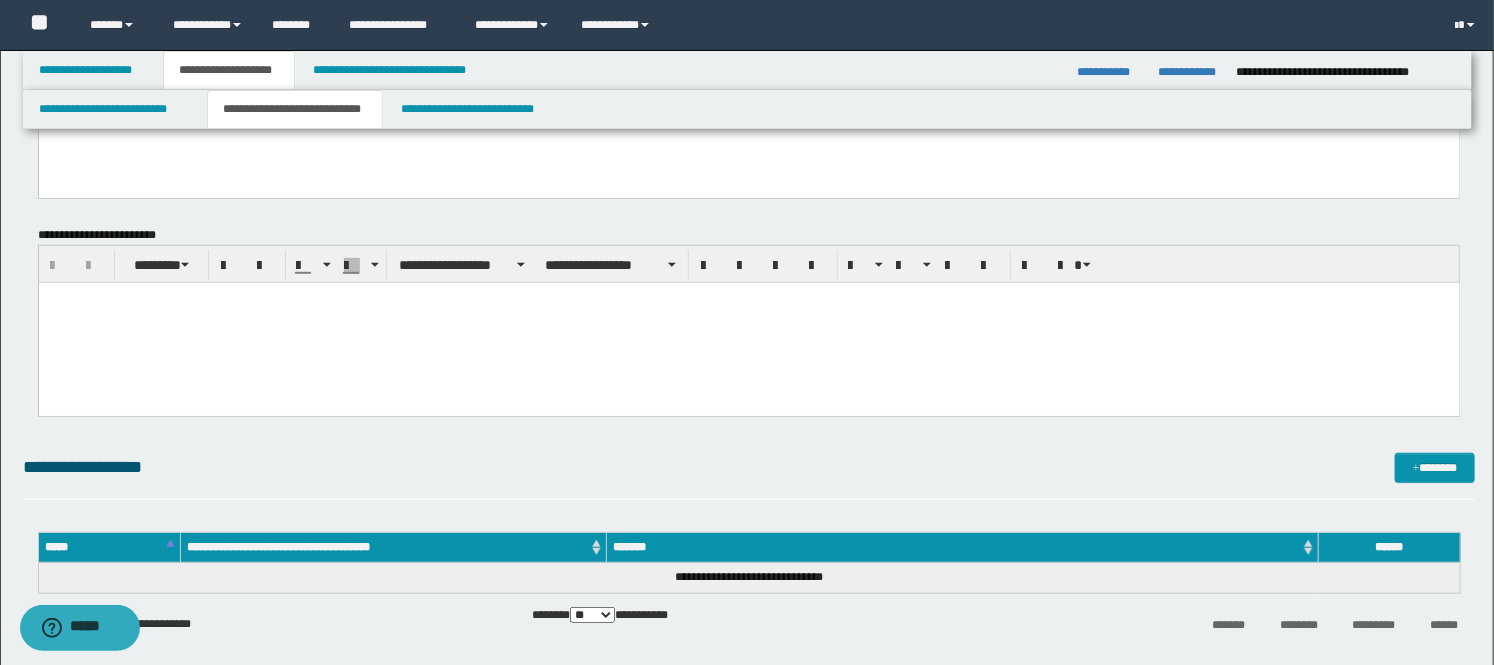 click at bounding box center (748, 323) 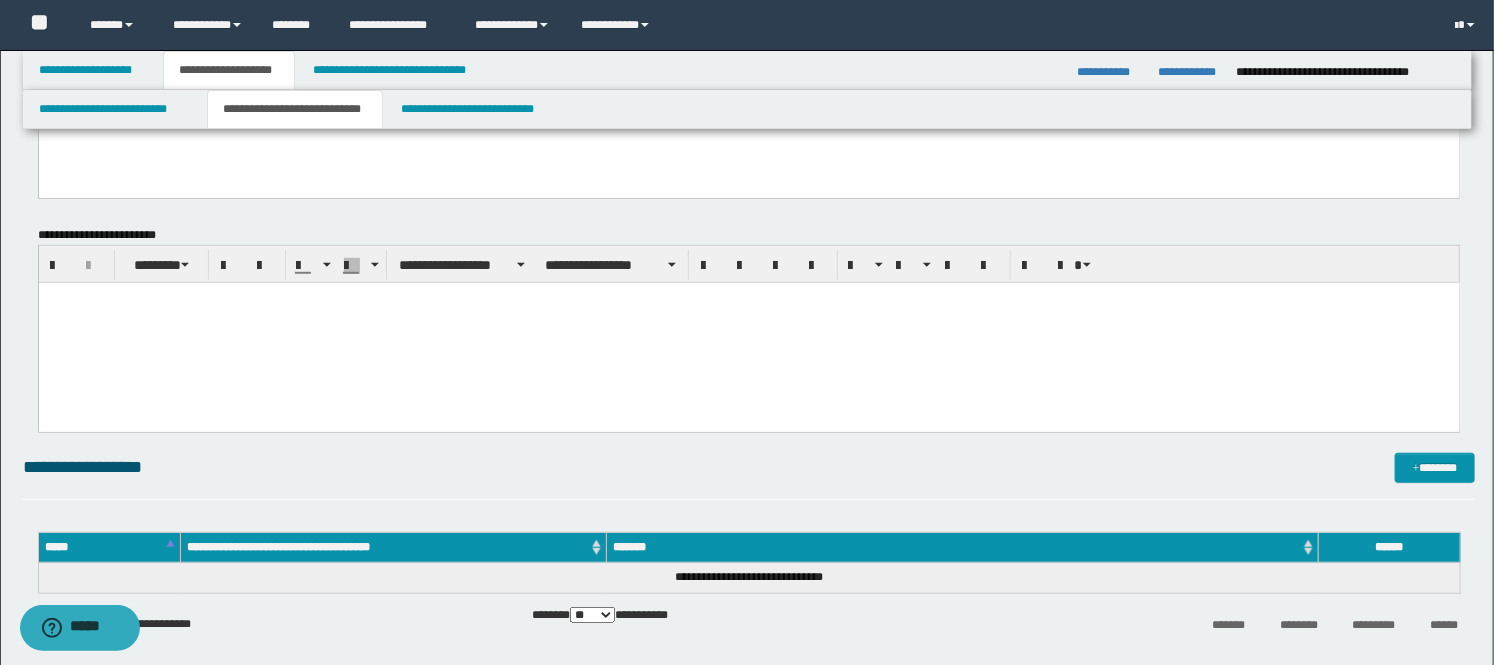 paste 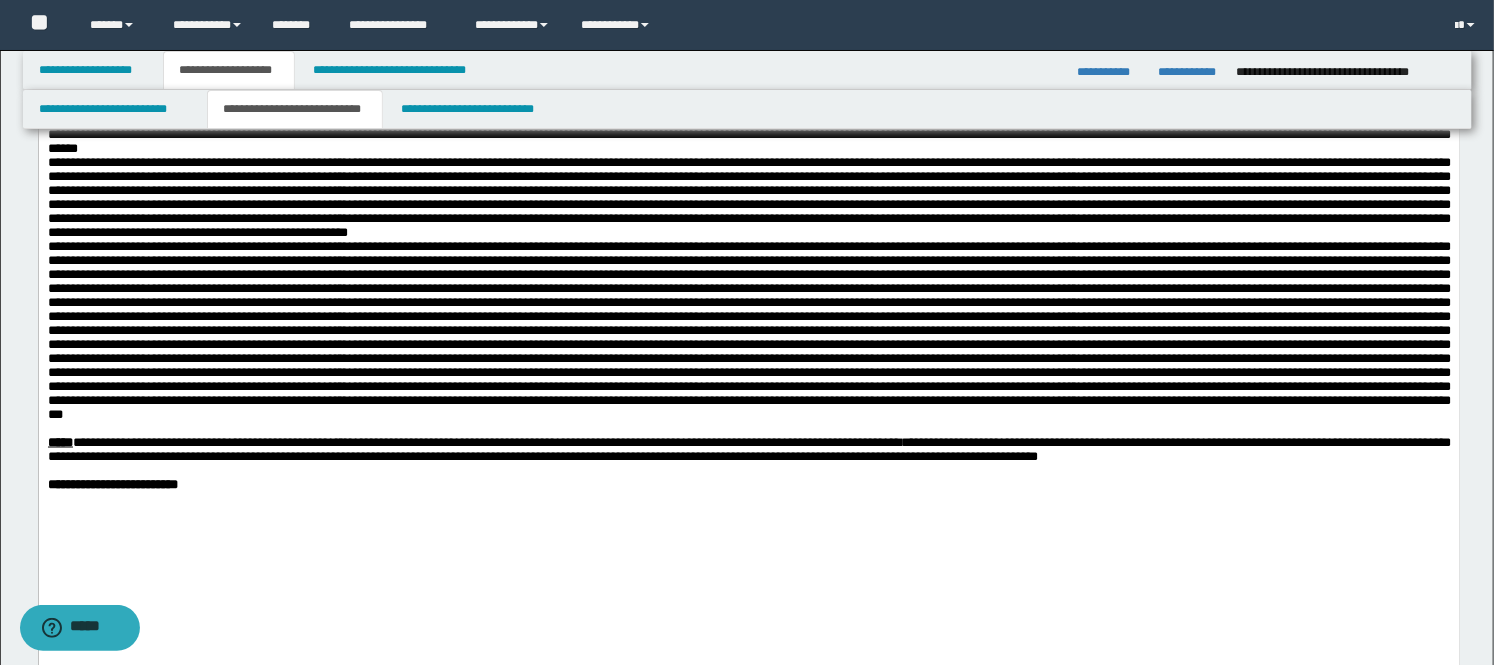 scroll, scrollTop: 1222, scrollLeft: 0, axis: vertical 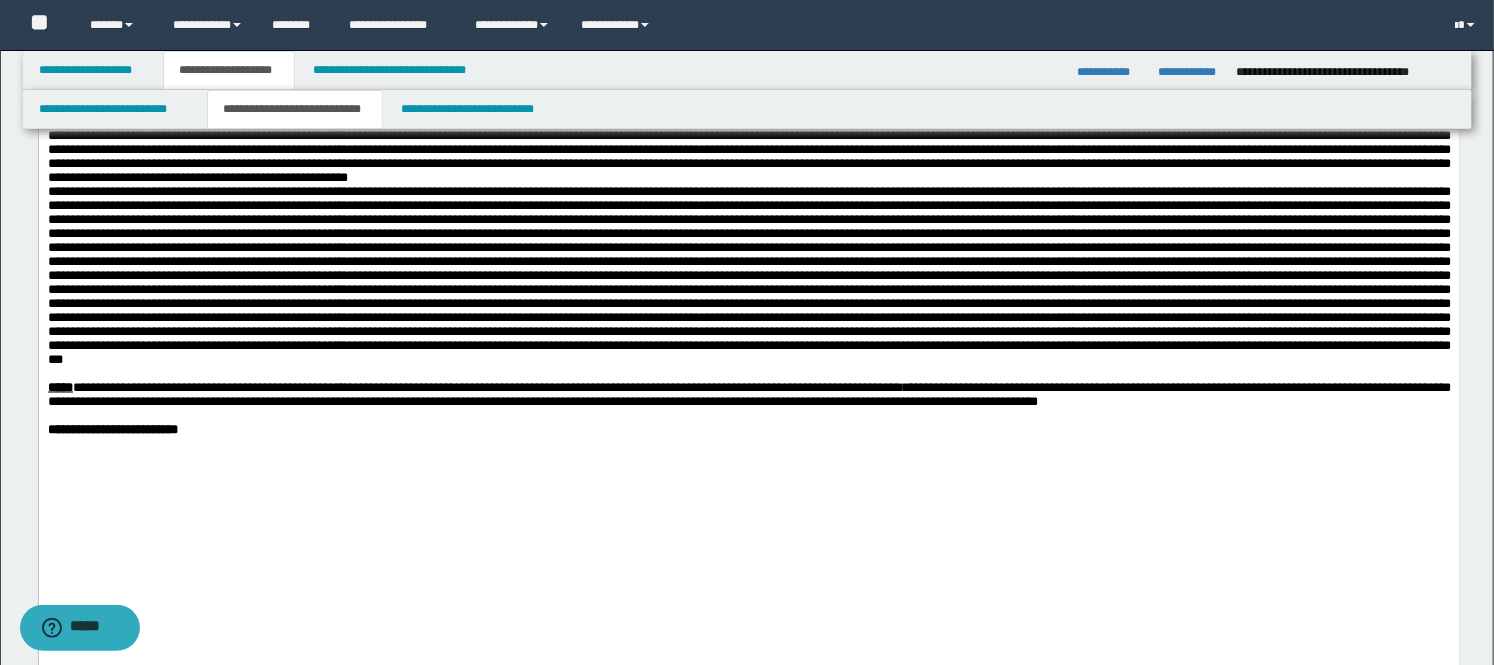 click at bounding box center [748, 144] 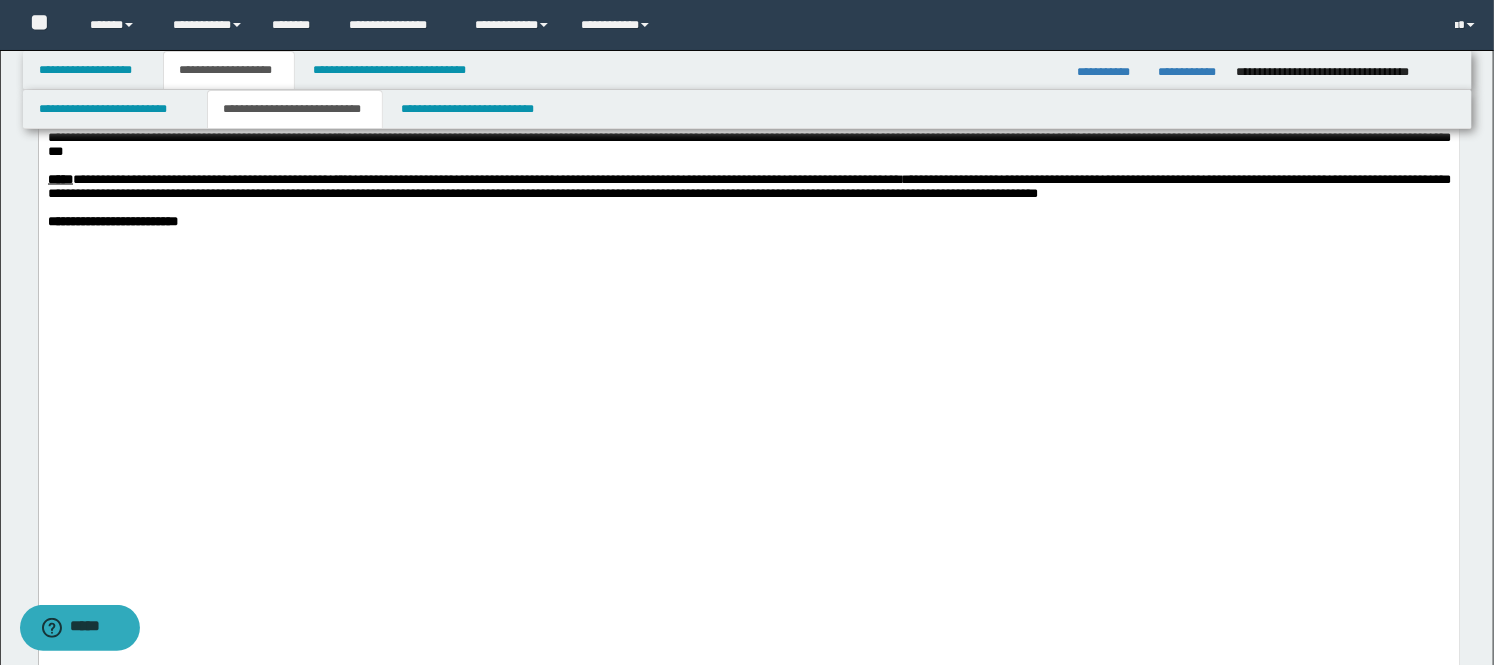 scroll, scrollTop: 1222, scrollLeft: 0, axis: vertical 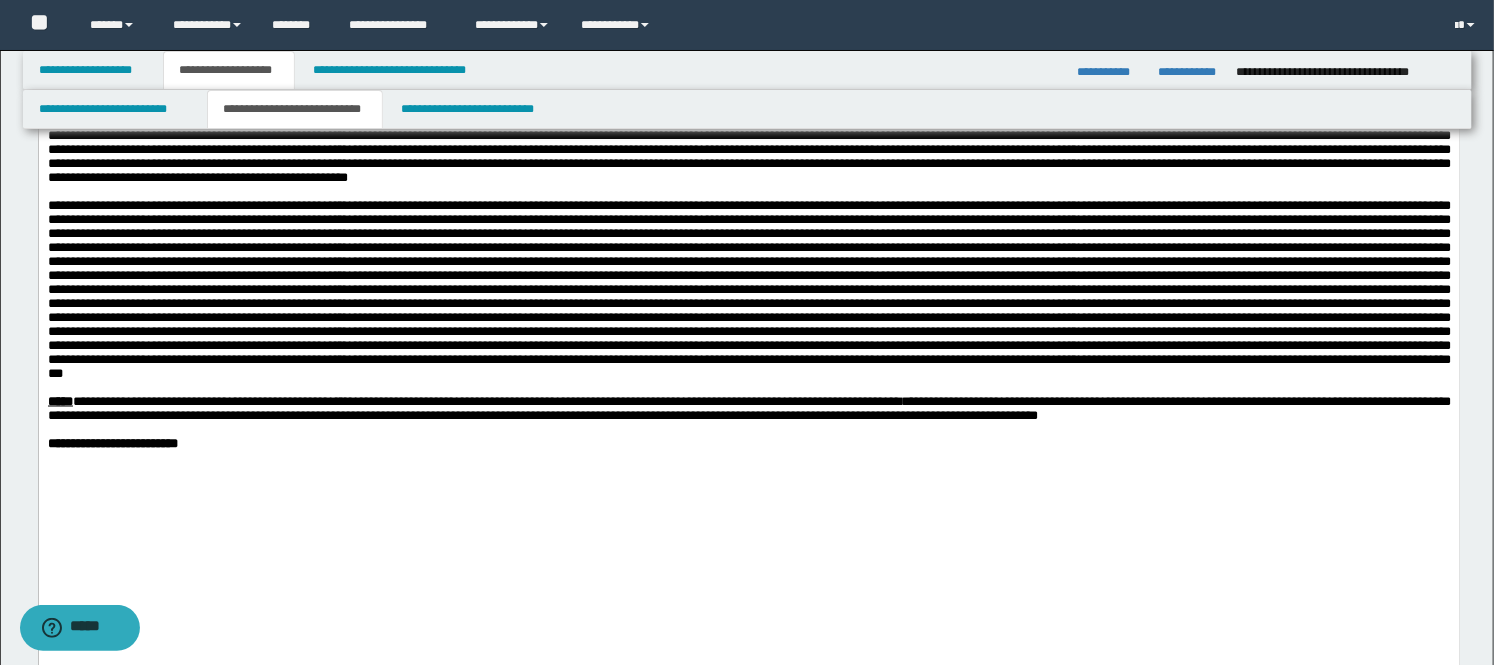 click at bounding box center [748, 143] 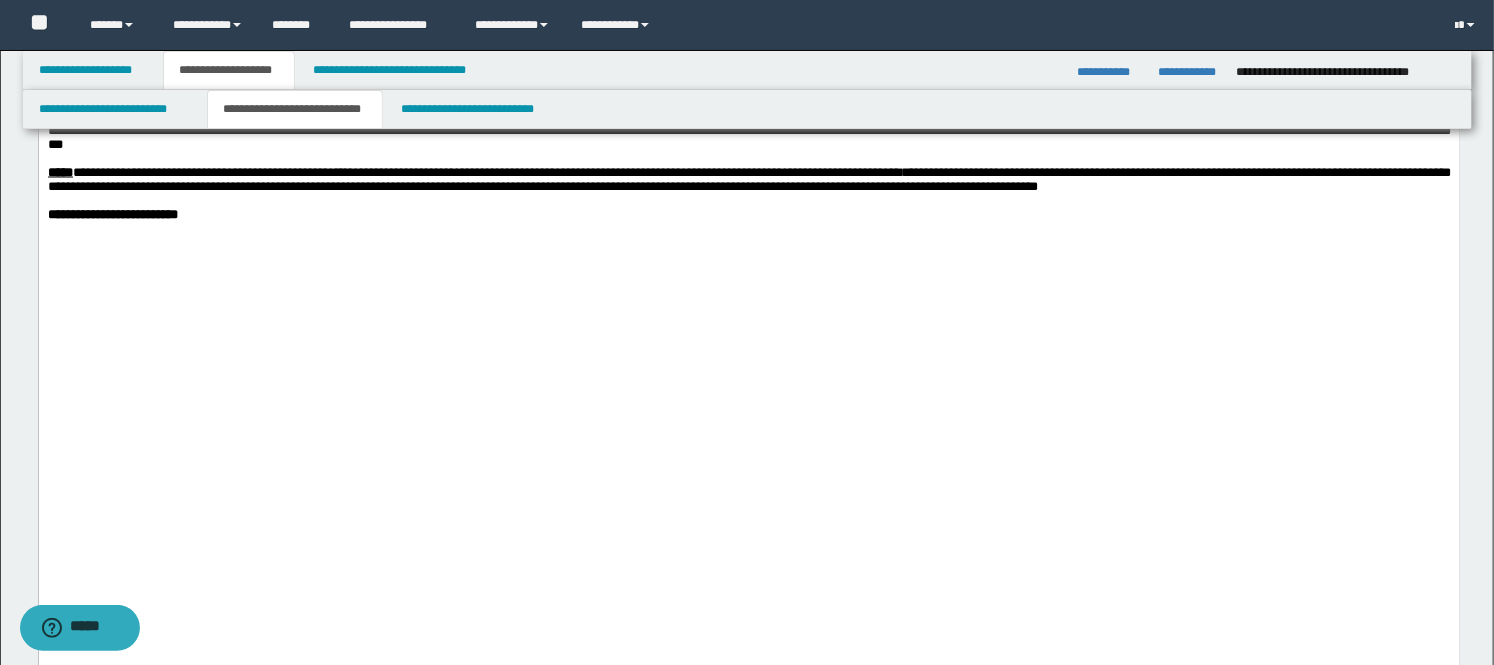 scroll, scrollTop: 1444, scrollLeft: 0, axis: vertical 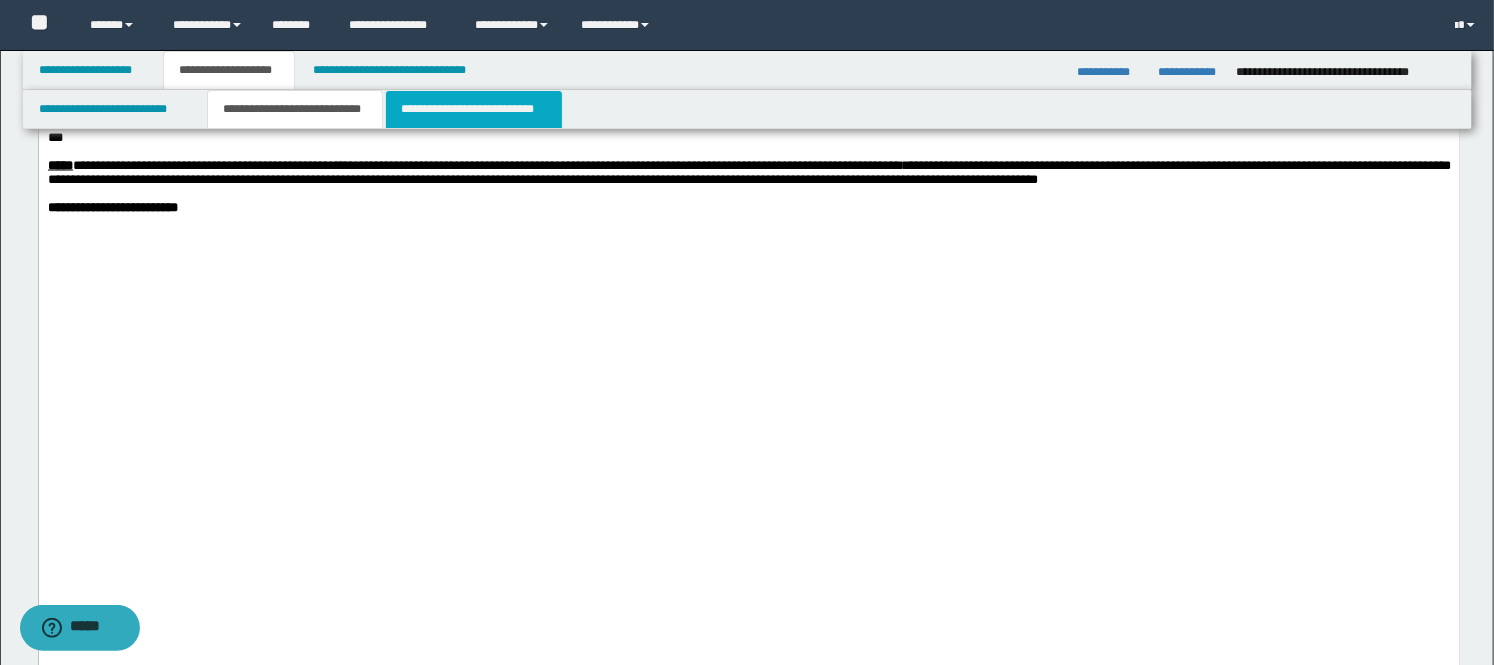 click on "**********" at bounding box center (474, 109) 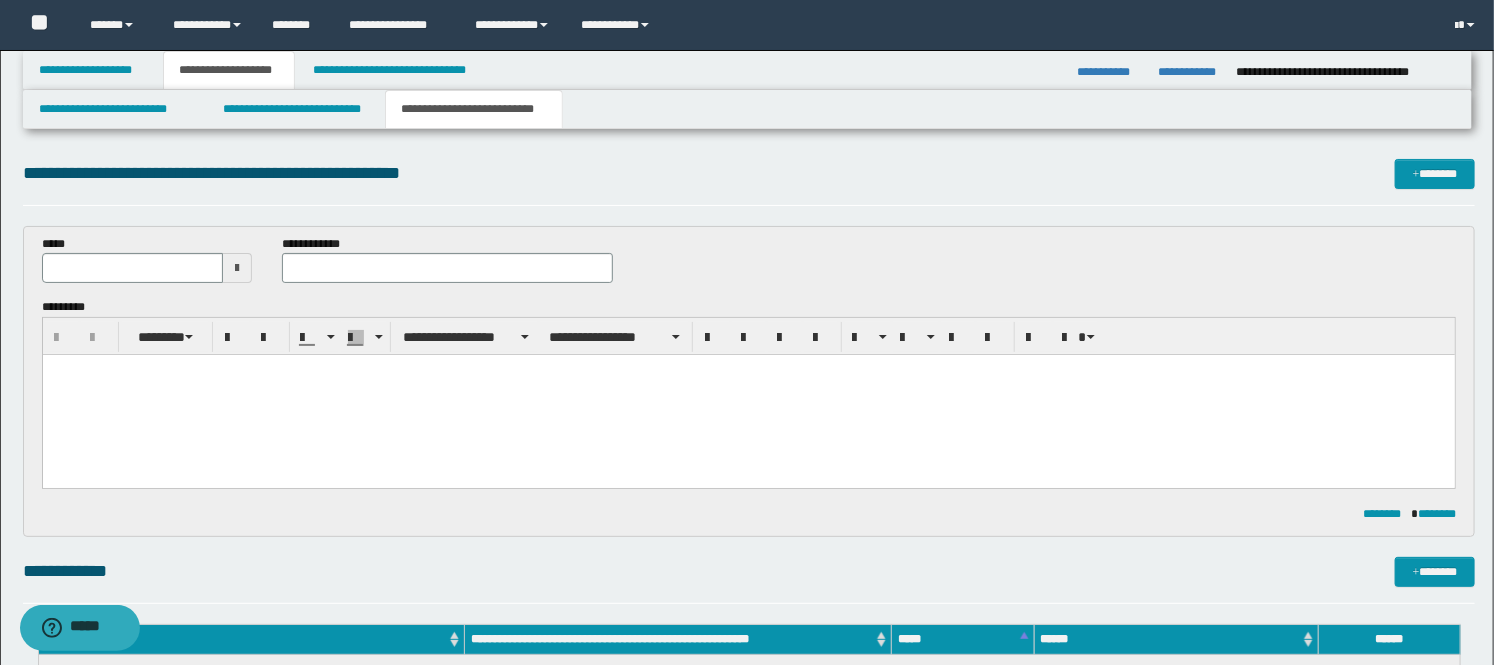 scroll, scrollTop: 0, scrollLeft: 0, axis: both 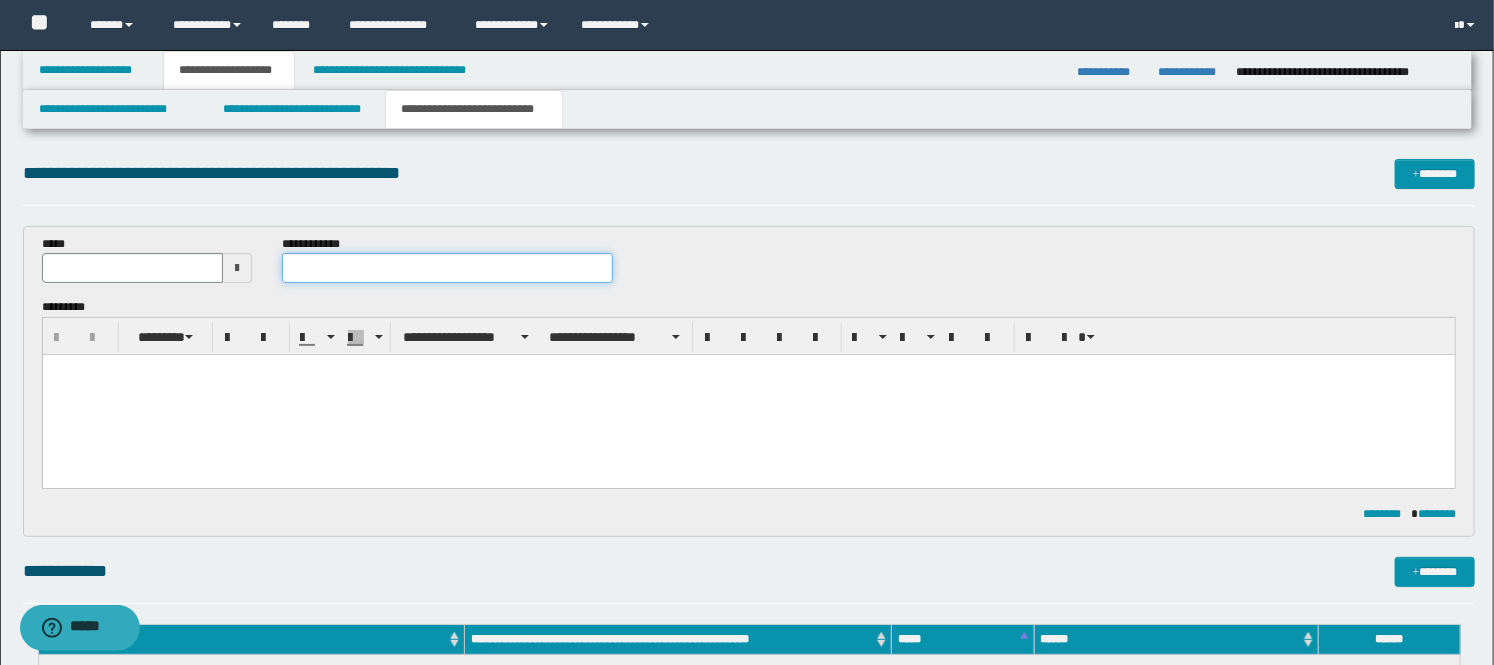 click at bounding box center [447, 268] 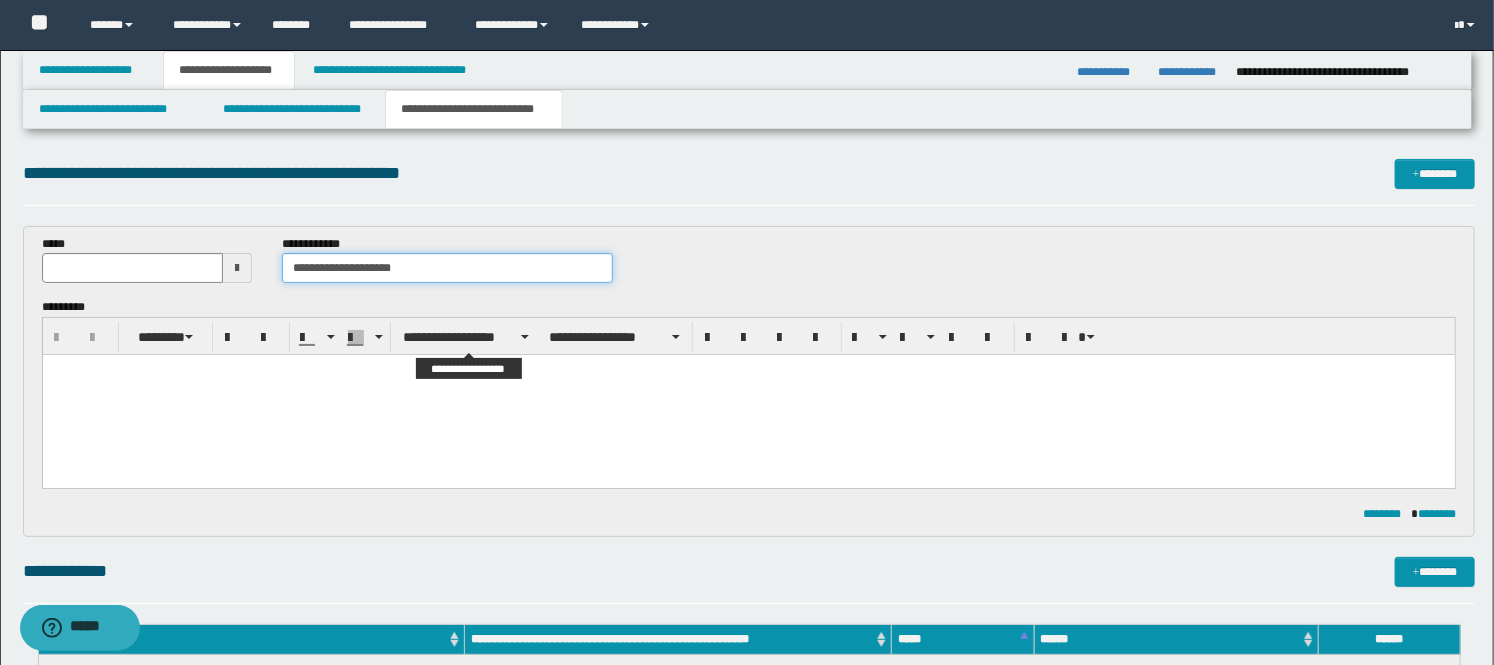type on "**********" 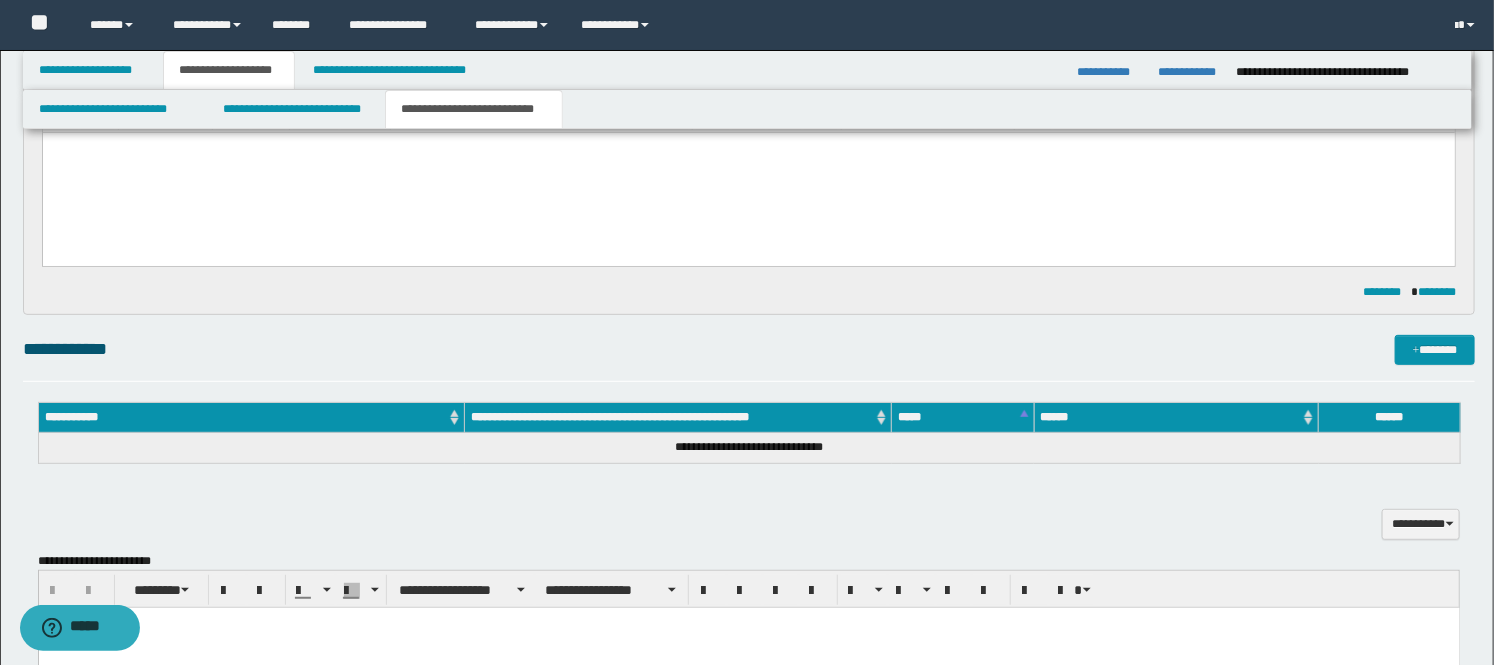 scroll, scrollTop: 444, scrollLeft: 0, axis: vertical 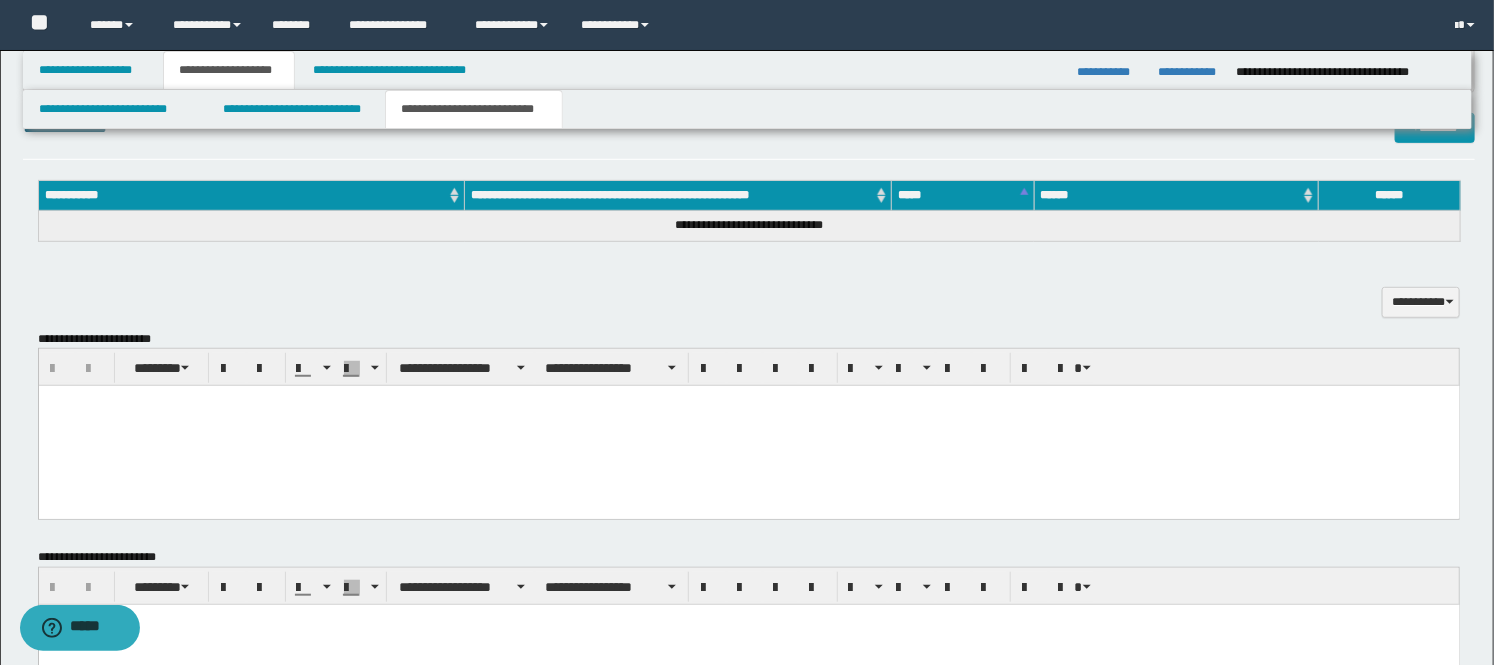 drag, startPoint x: 145, startPoint y: 448, endPoint x: 160, endPoint y: 425, distance: 27.45906 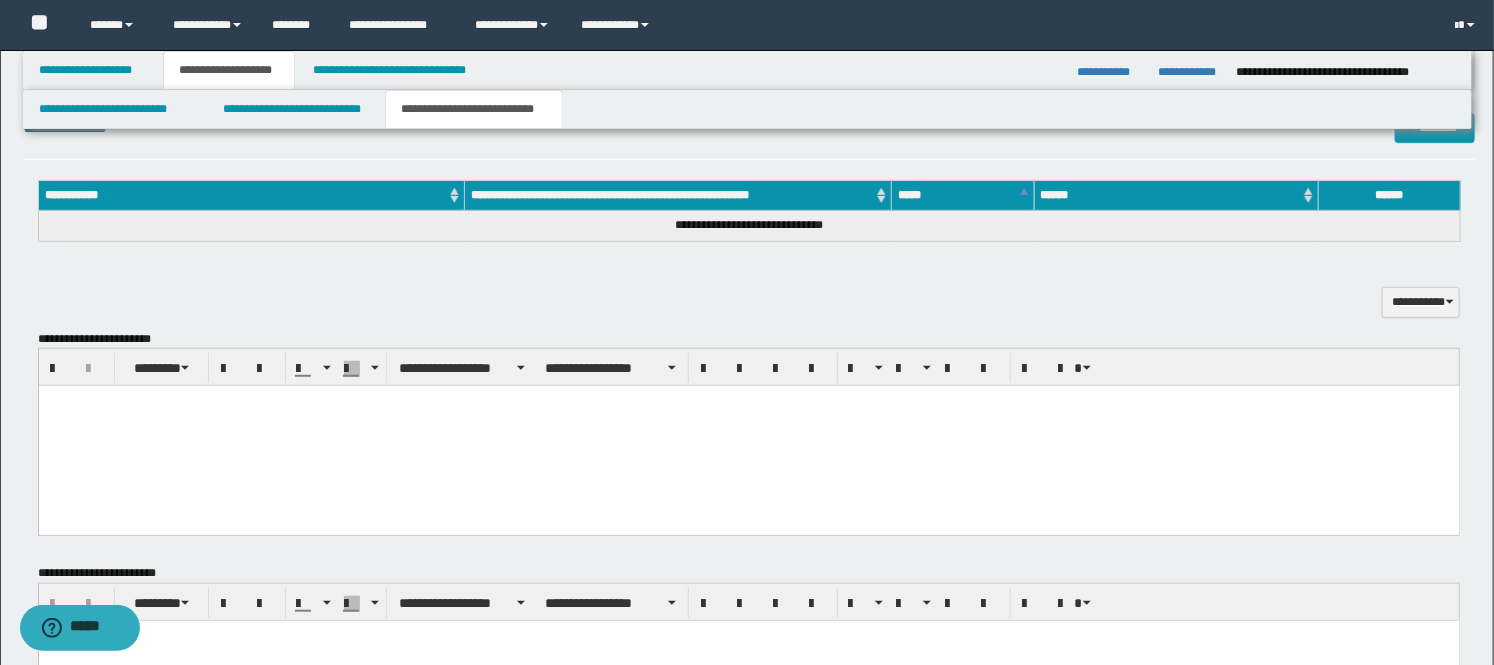 type 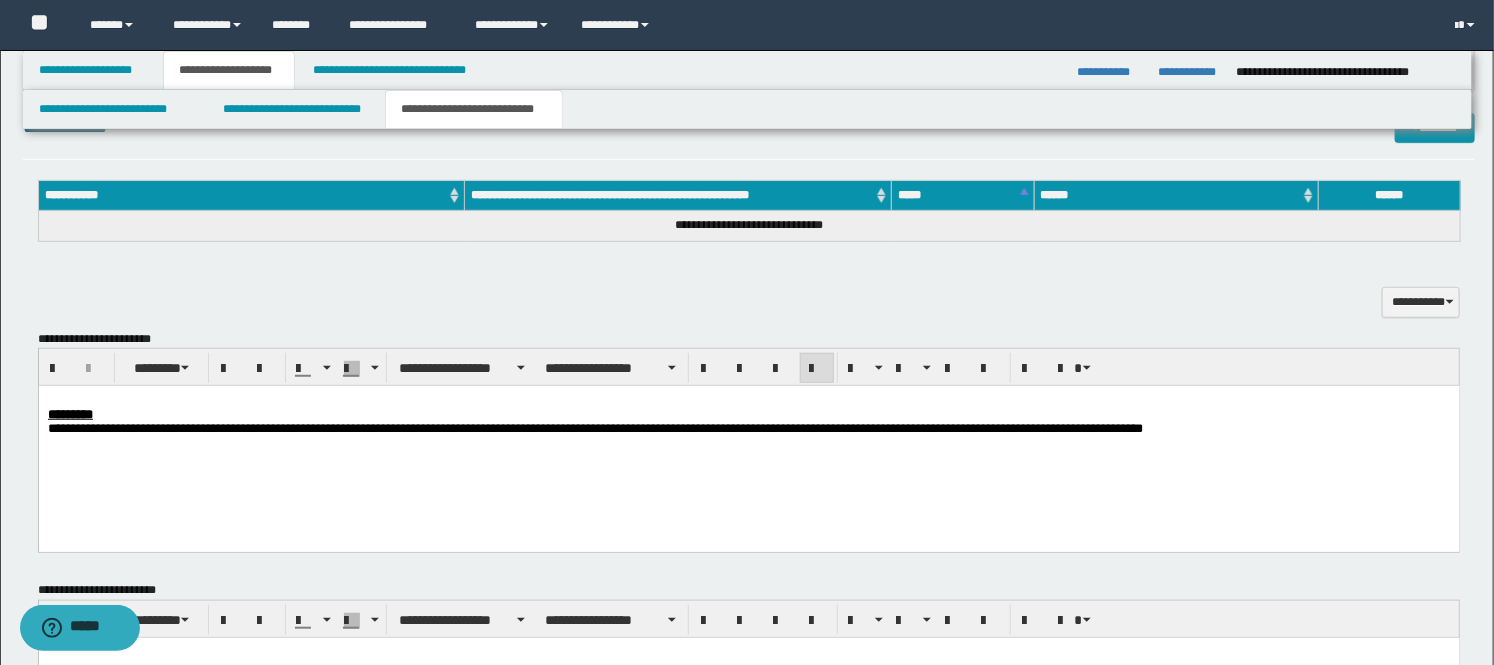 click on "*********" at bounding box center [748, 415] 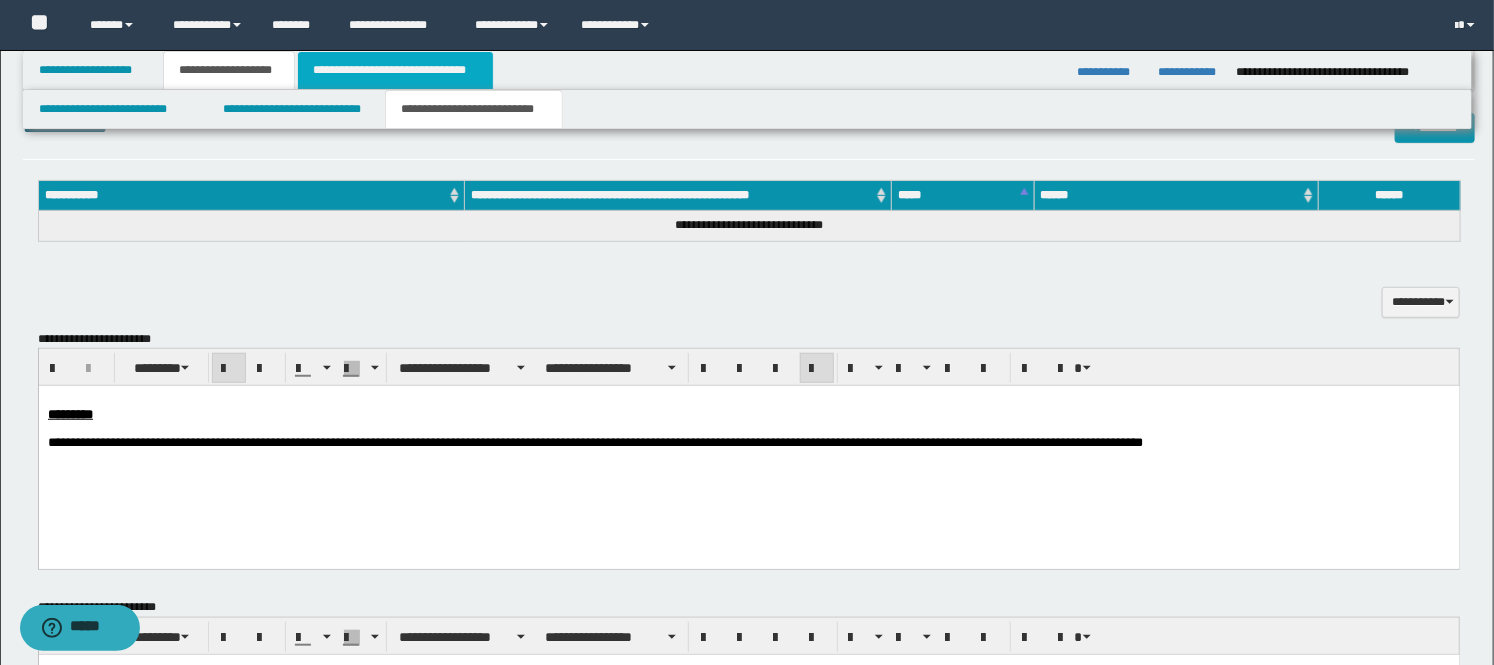click on "**********" at bounding box center [395, 70] 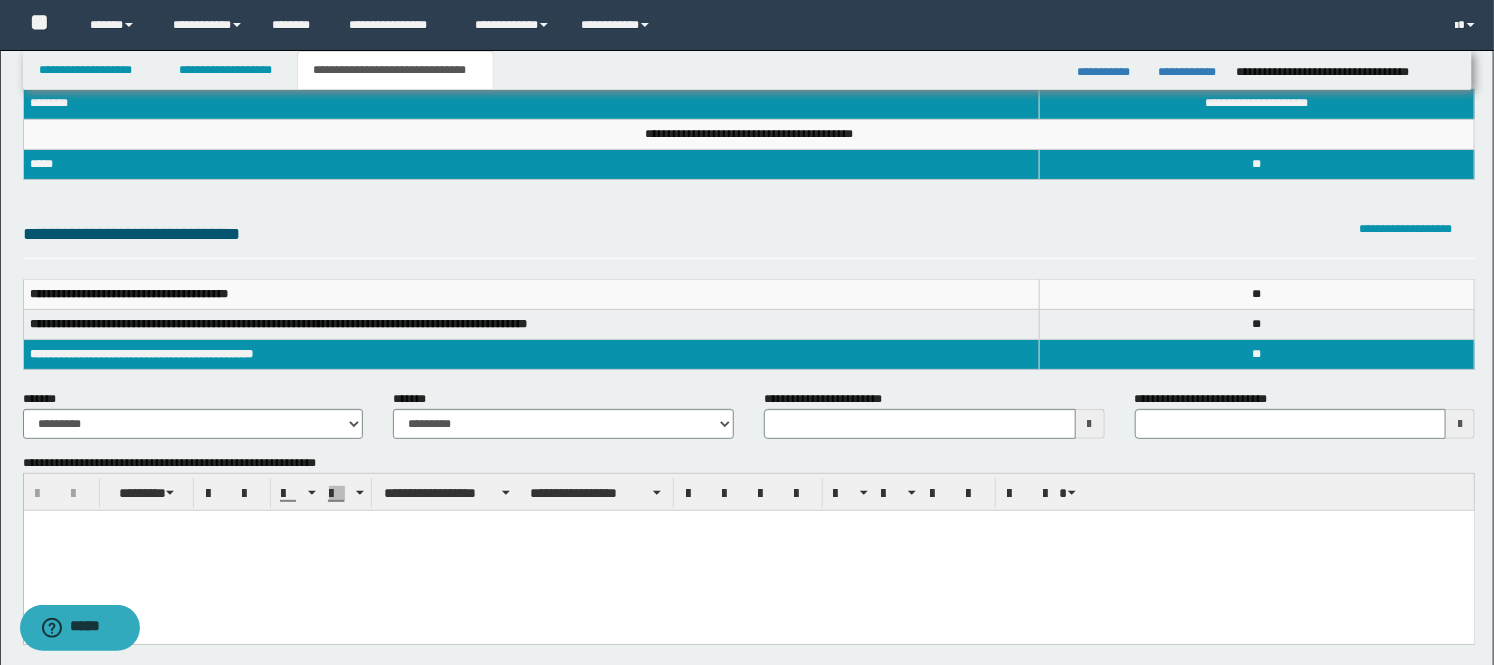 scroll, scrollTop: 222, scrollLeft: 0, axis: vertical 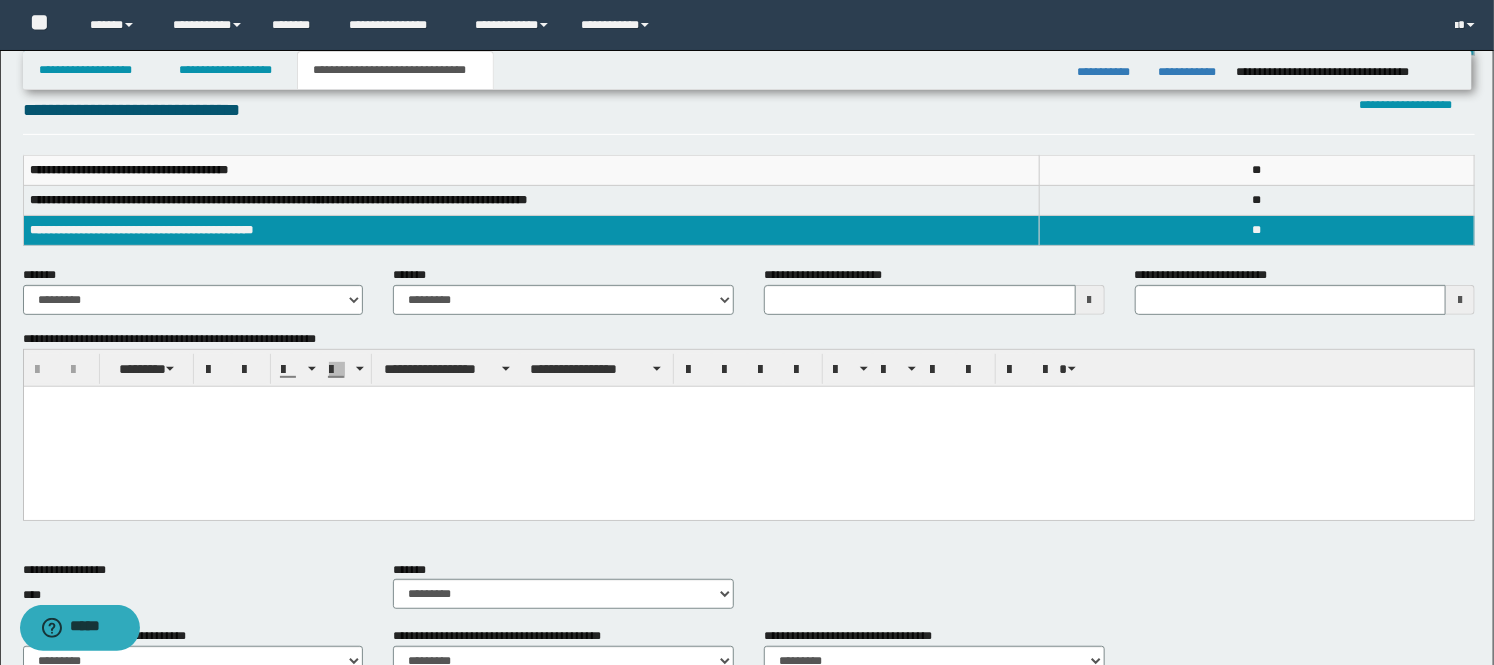 click at bounding box center (748, 426) 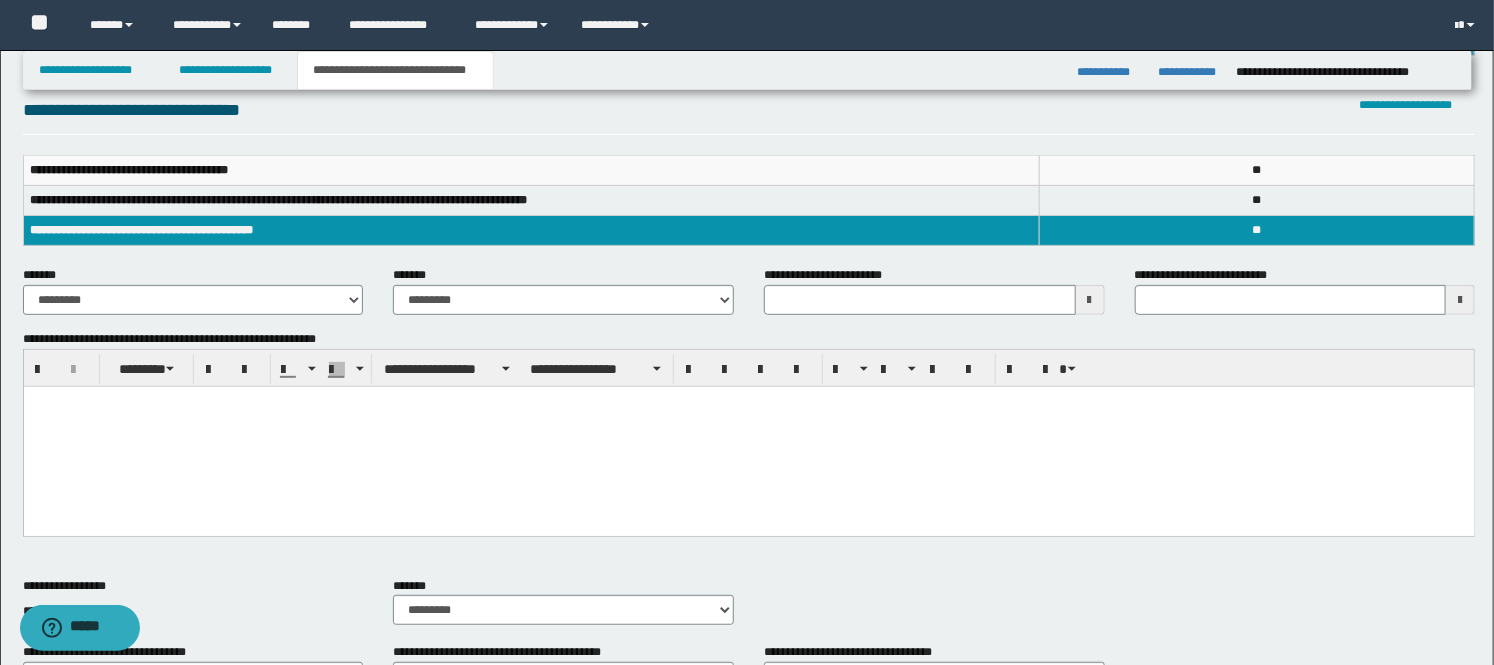 type 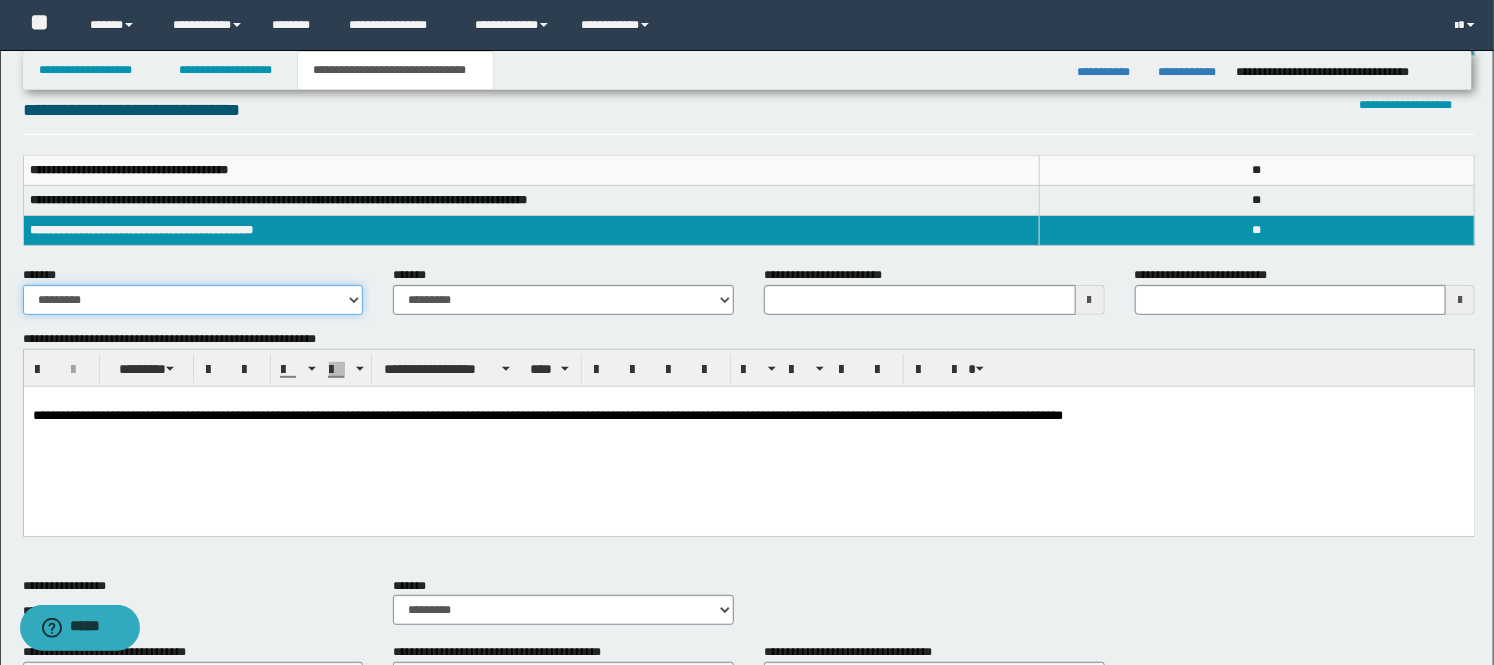 click on "**********" at bounding box center [193, 300] 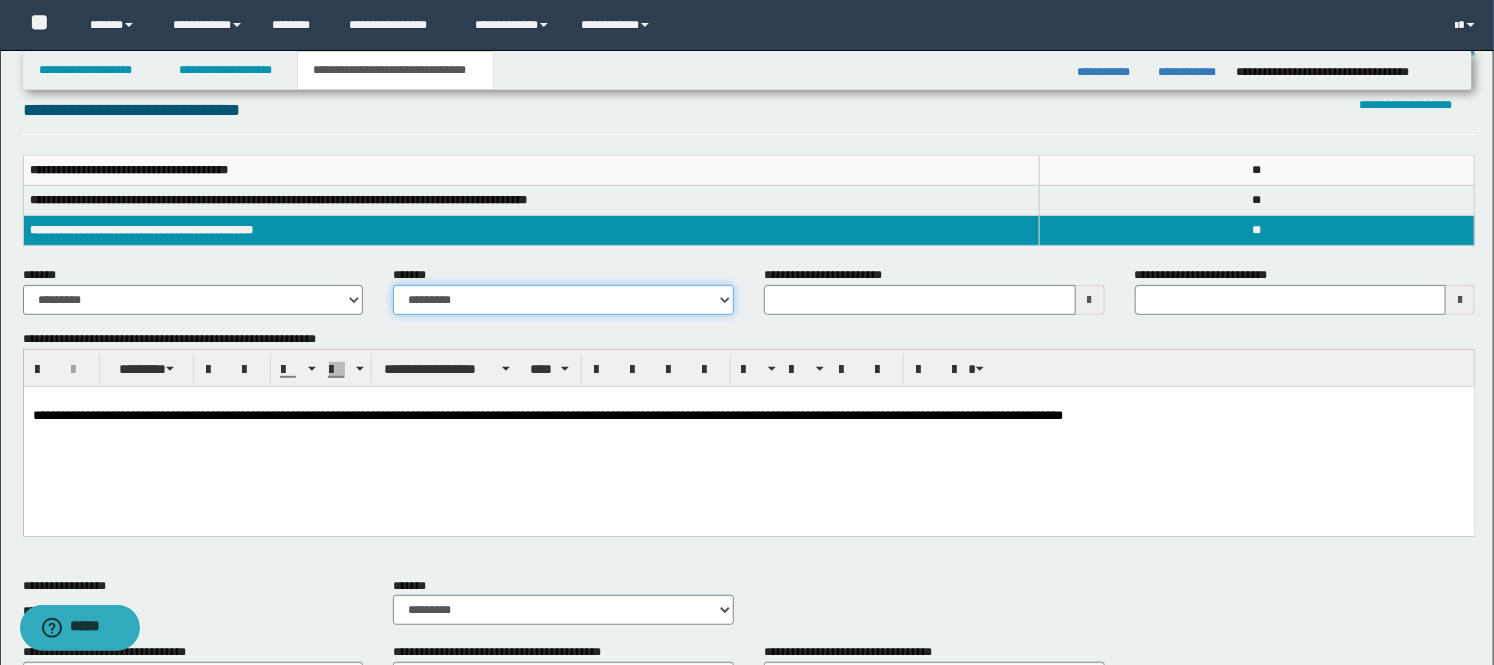 click on "**********" at bounding box center [563, 300] 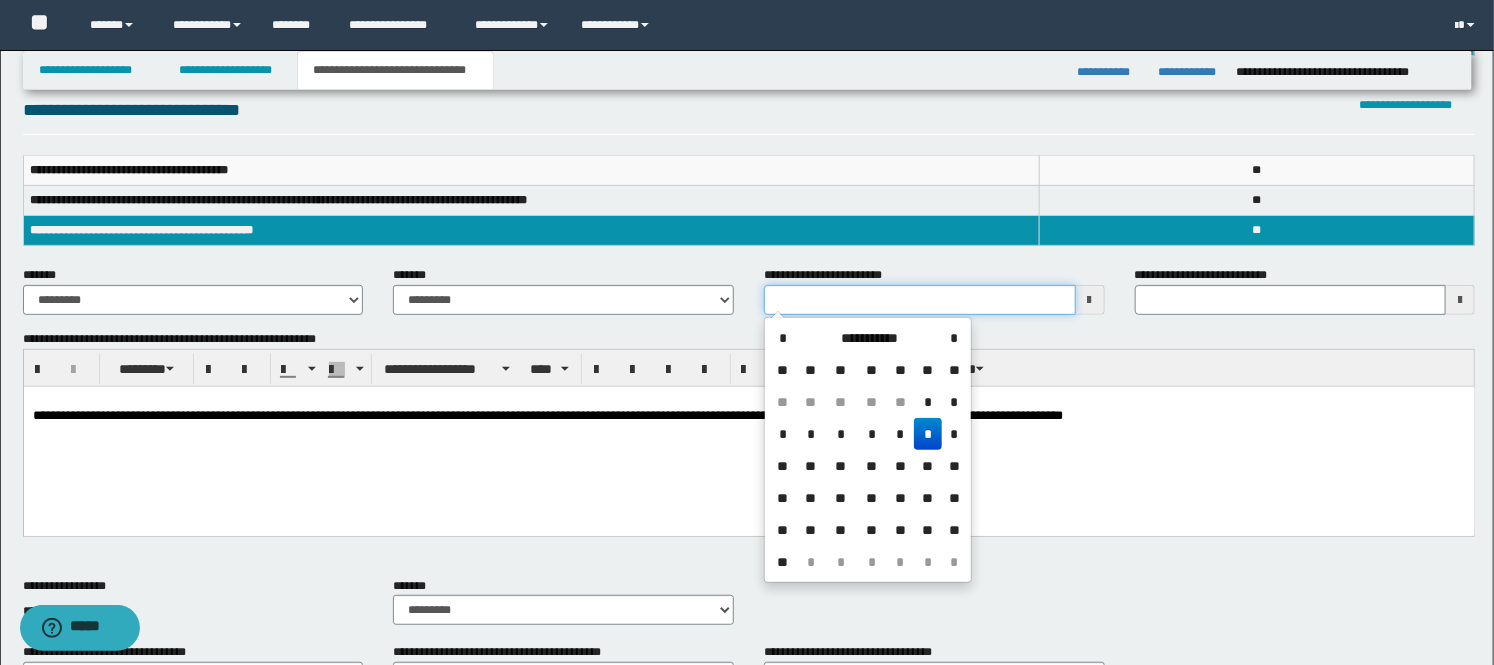 click on "**********" at bounding box center [920, 300] 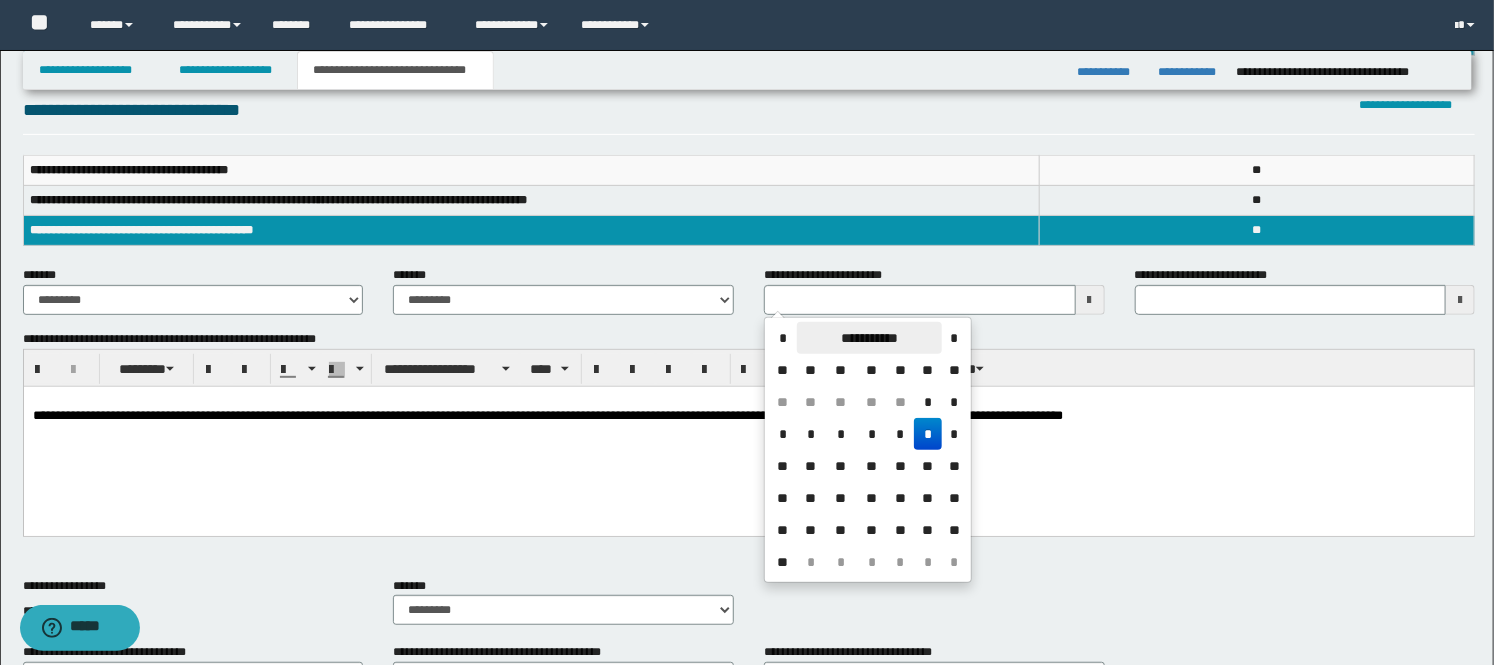click on "**********" at bounding box center [869, 338] 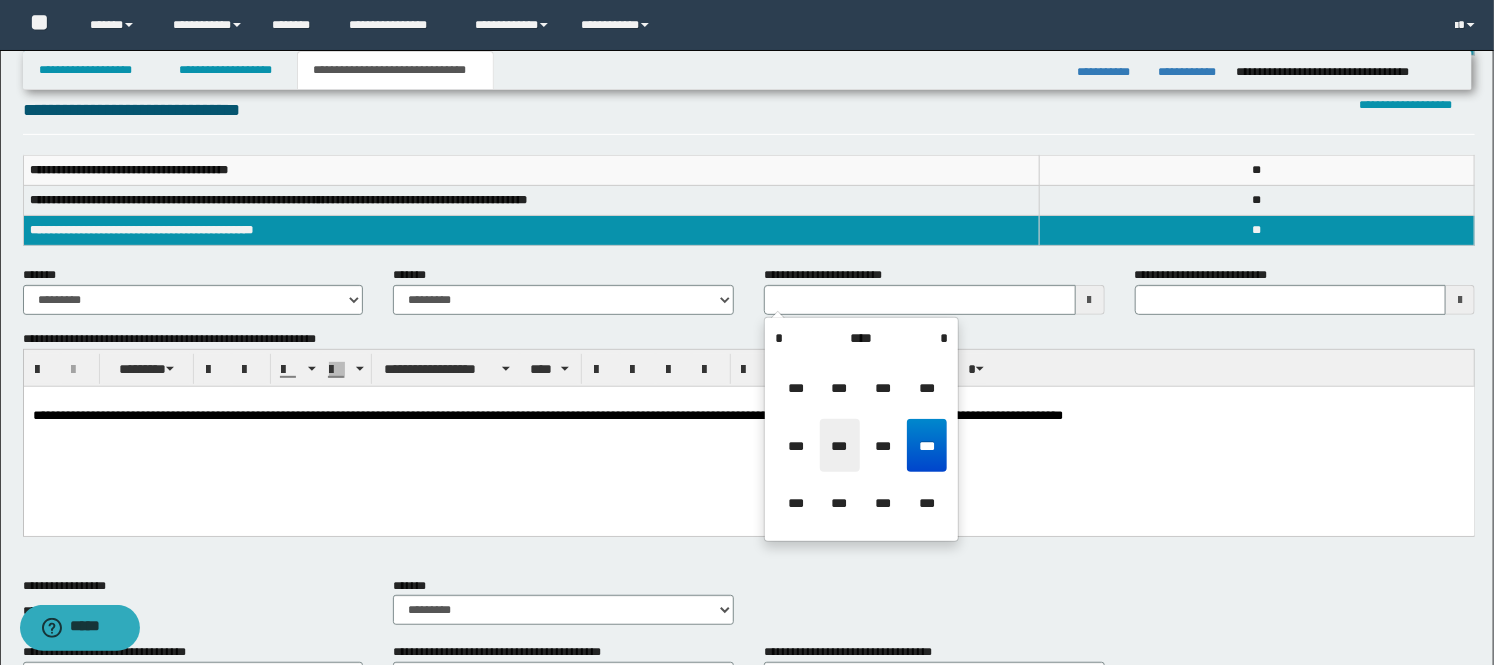 click on "***" at bounding box center (840, 446) 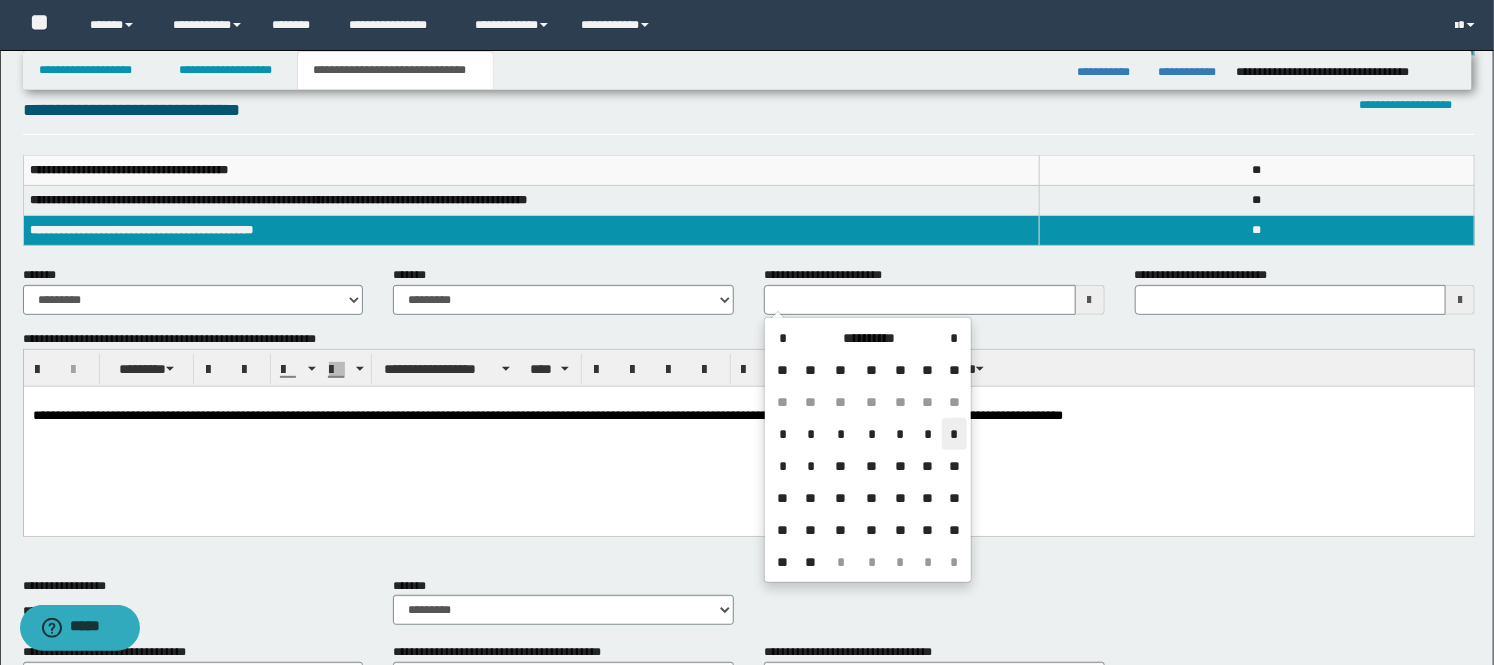click on "*" at bounding box center (954, 434) 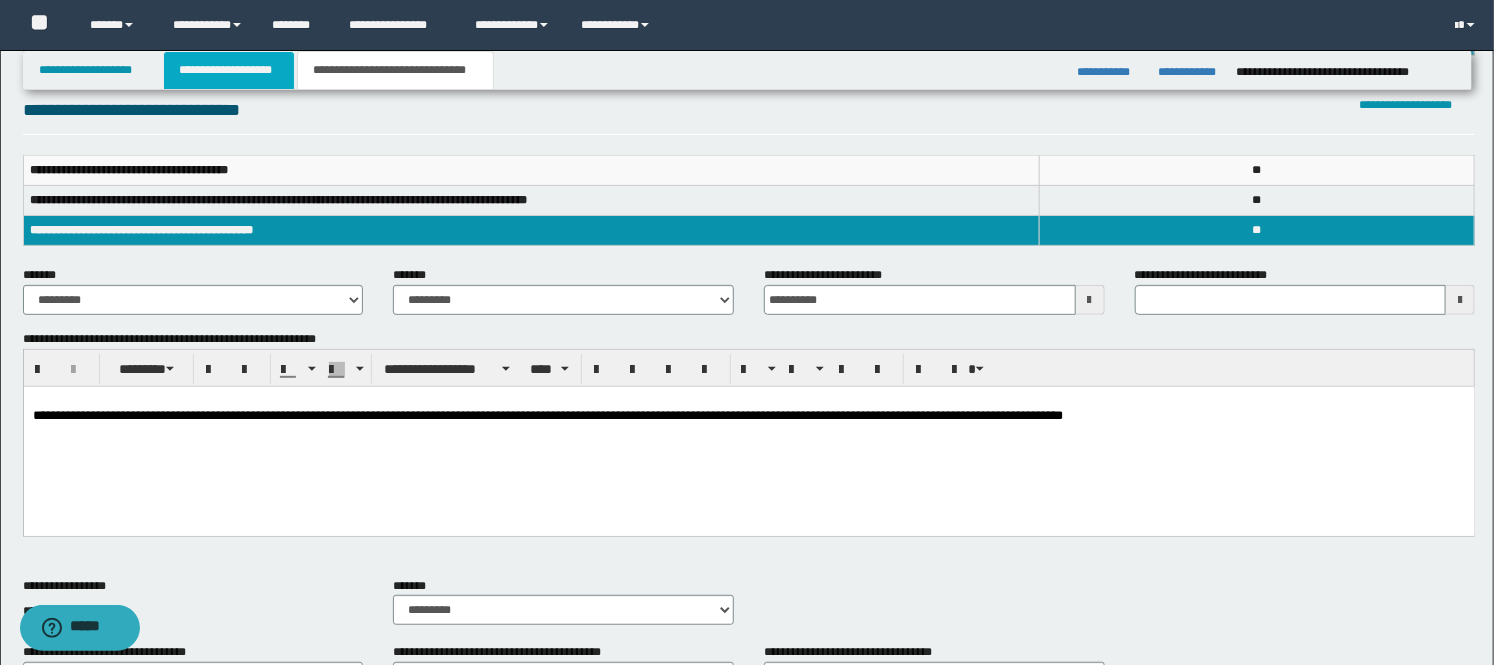 click on "**********" at bounding box center [229, 70] 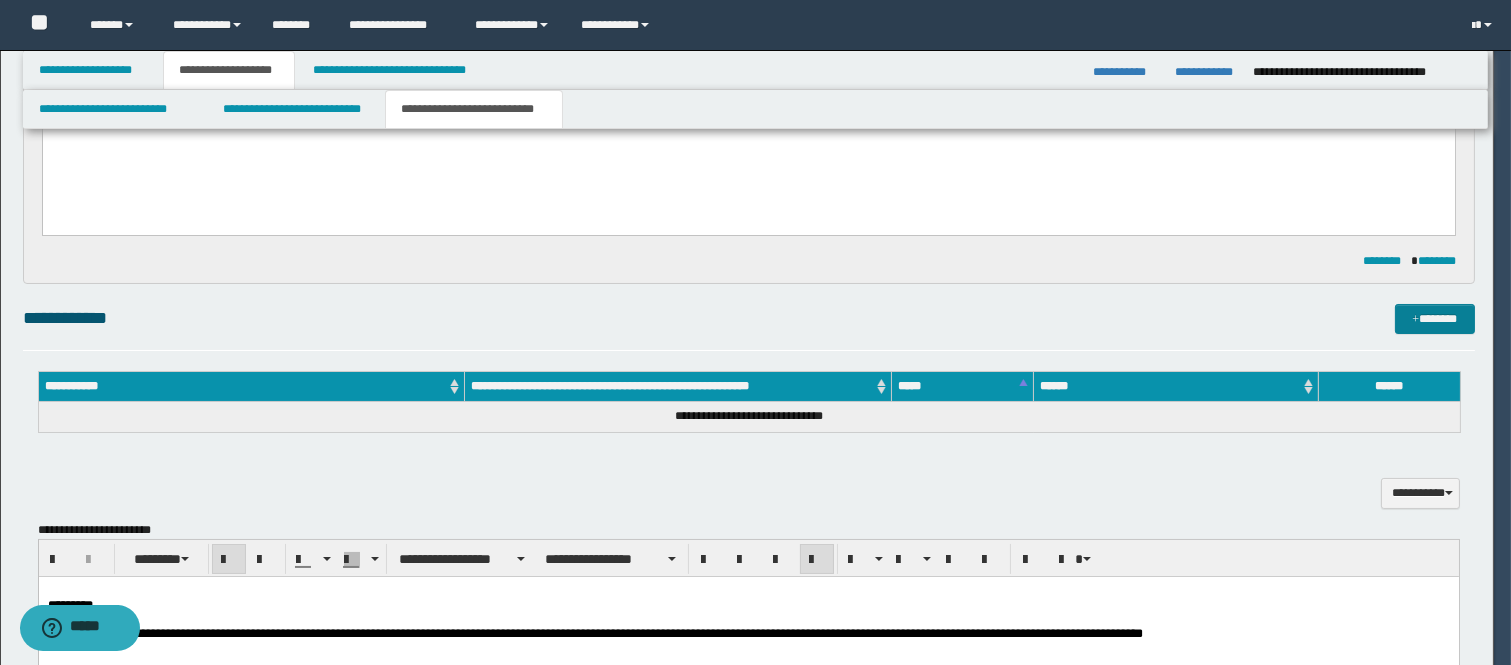 scroll, scrollTop: 0, scrollLeft: 0, axis: both 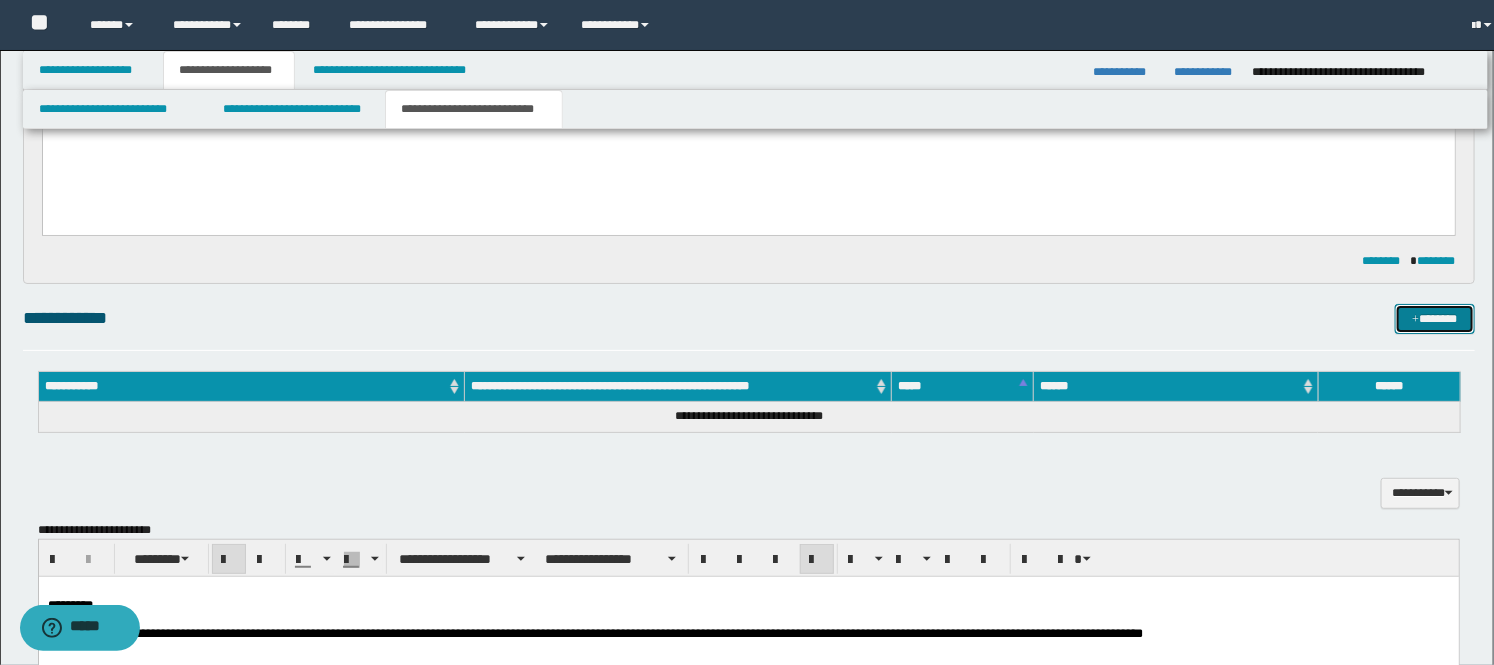 click on "*******" at bounding box center (1435, 319) 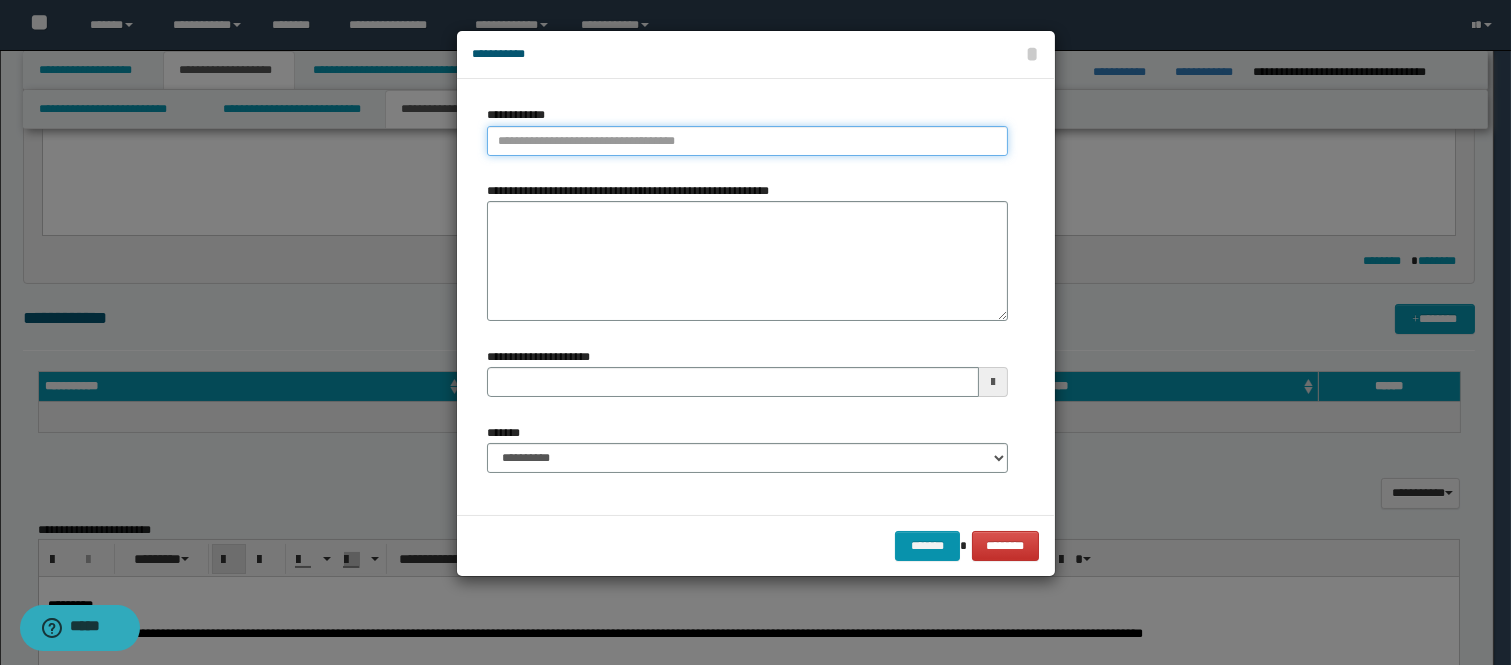 click on "**********" at bounding box center [747, 141] 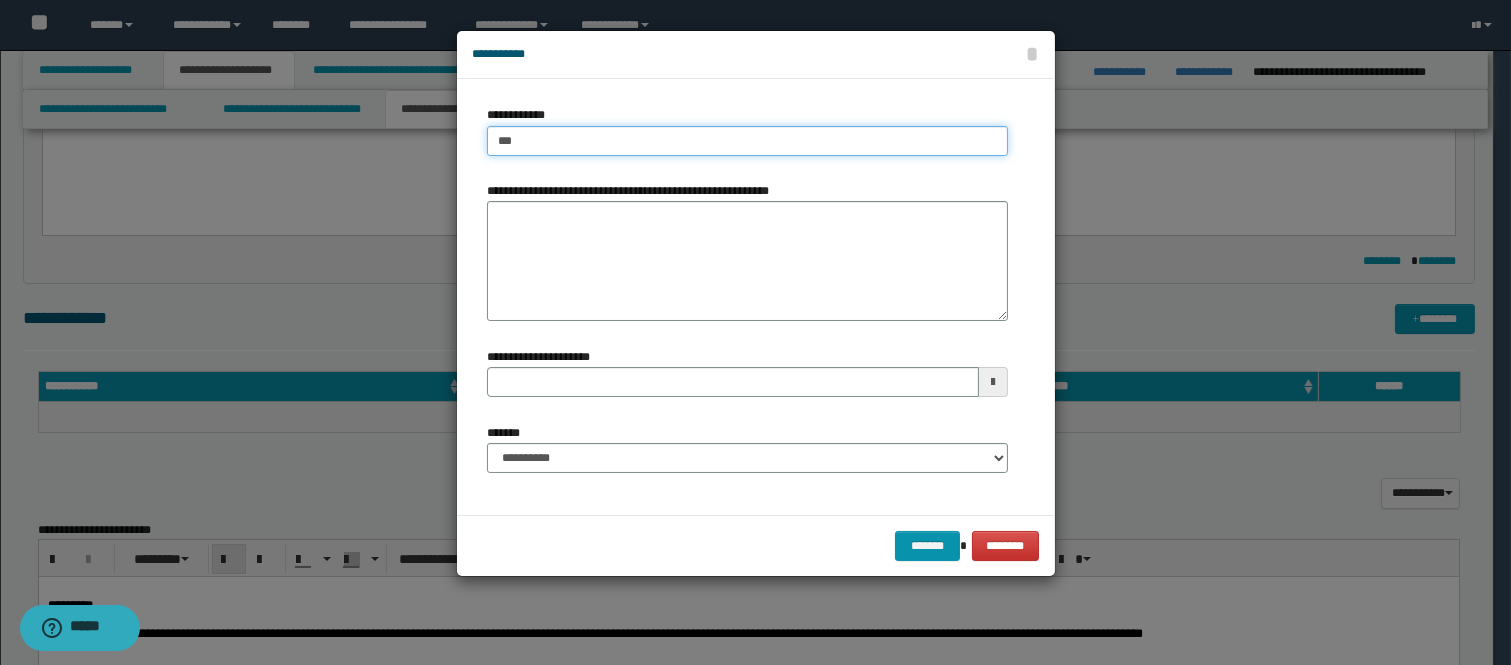 type on "****" 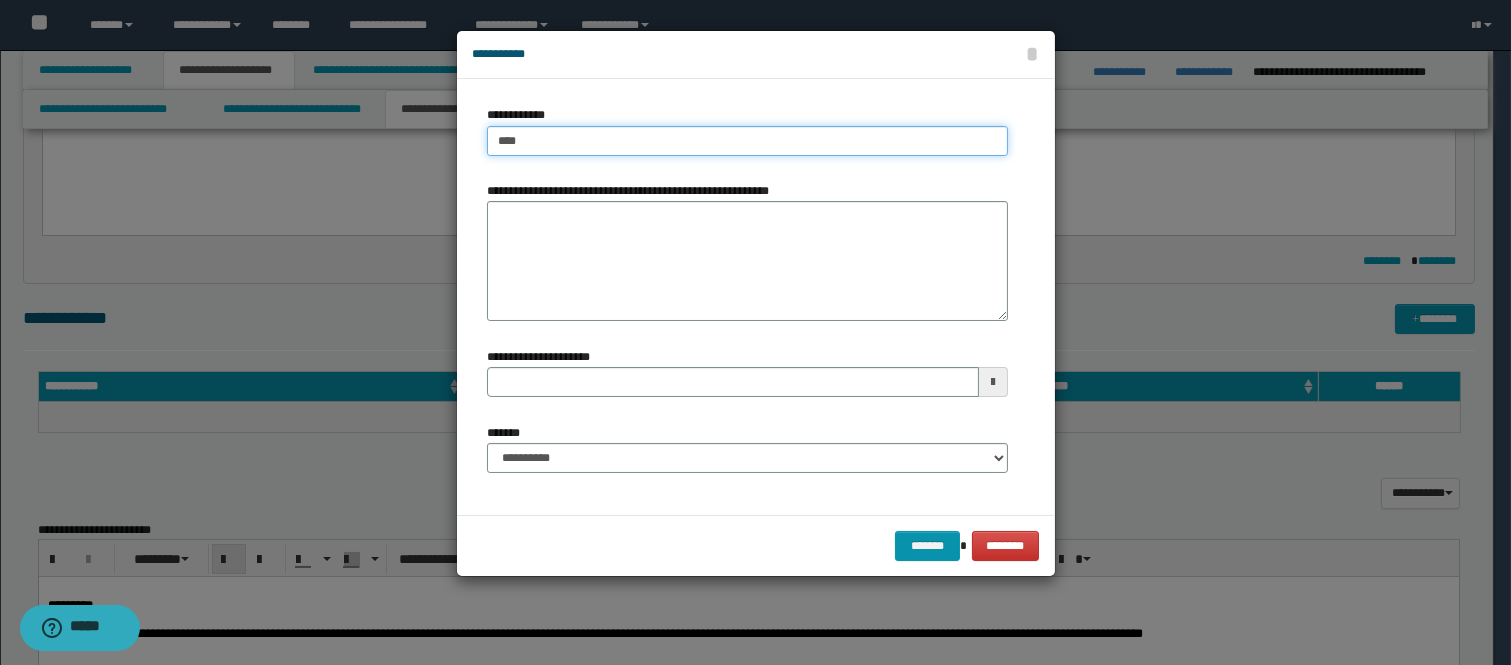 type on "****" 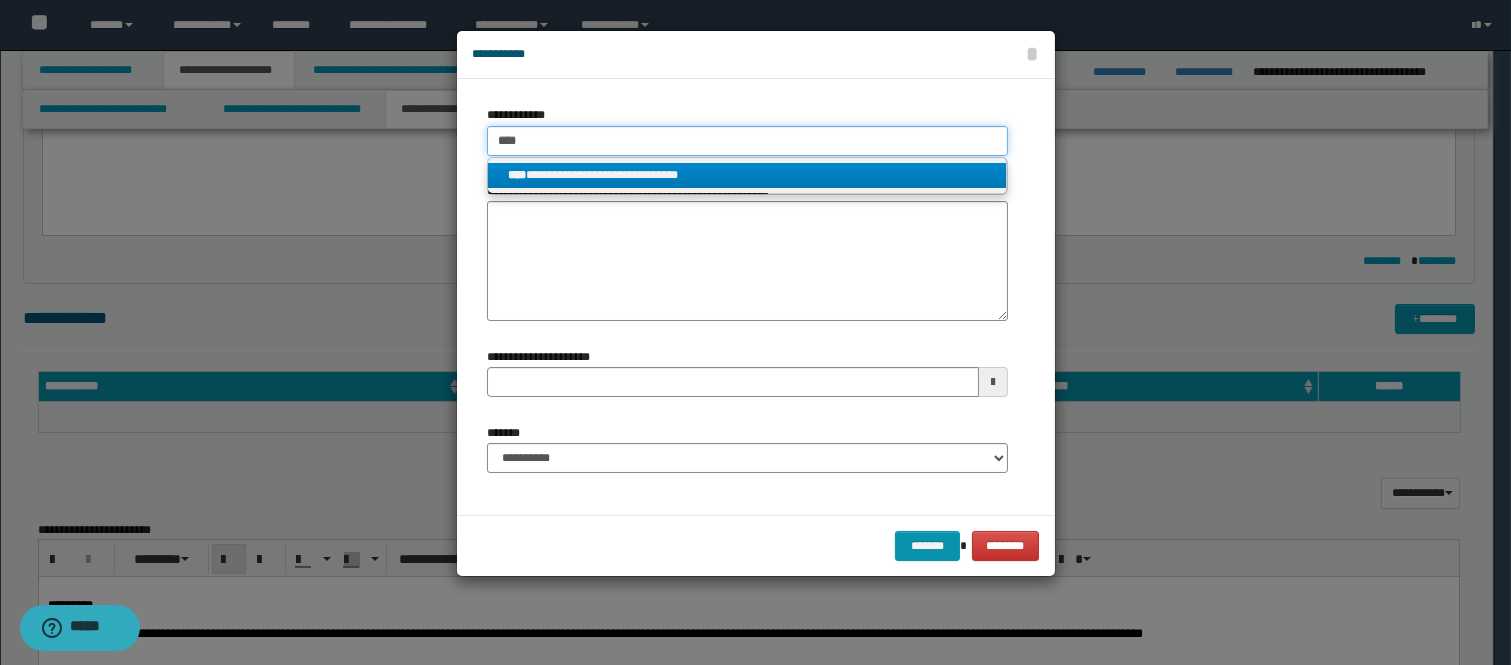 type on "****" 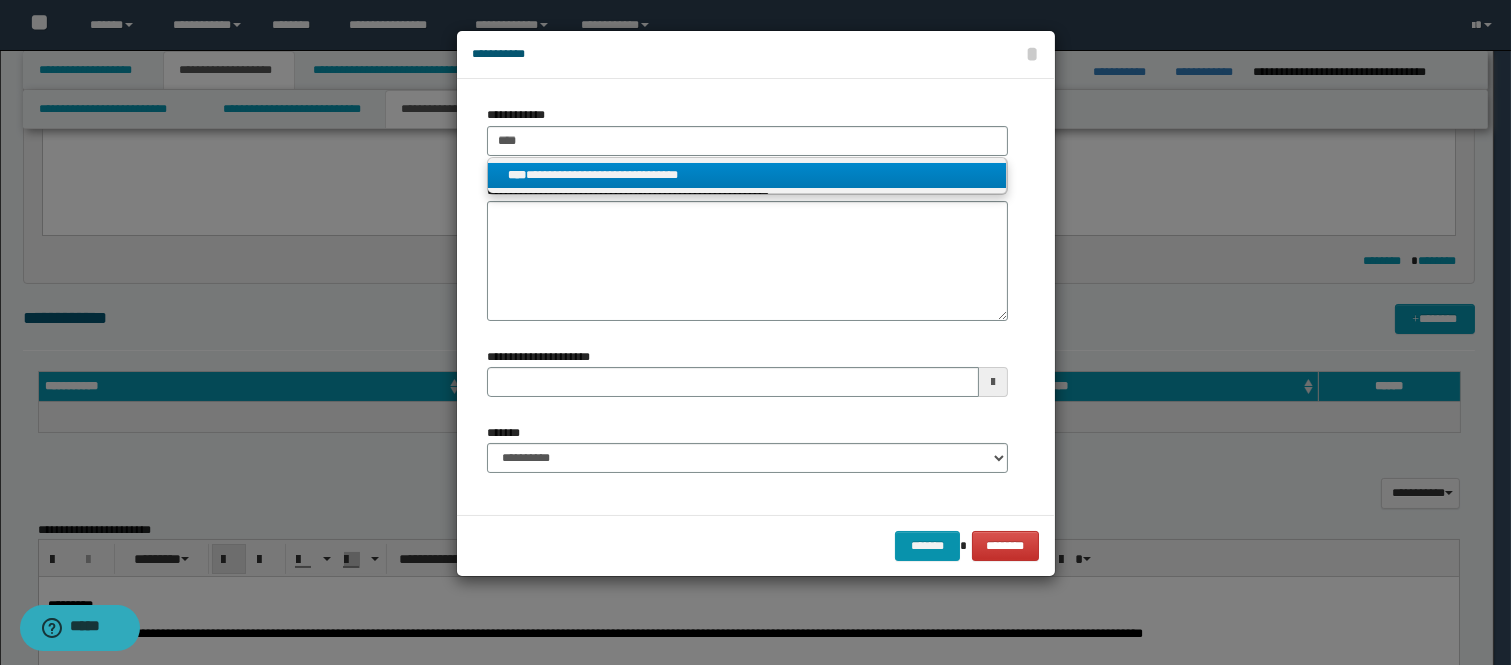 click on "**********" at bounding box center (747, 175) 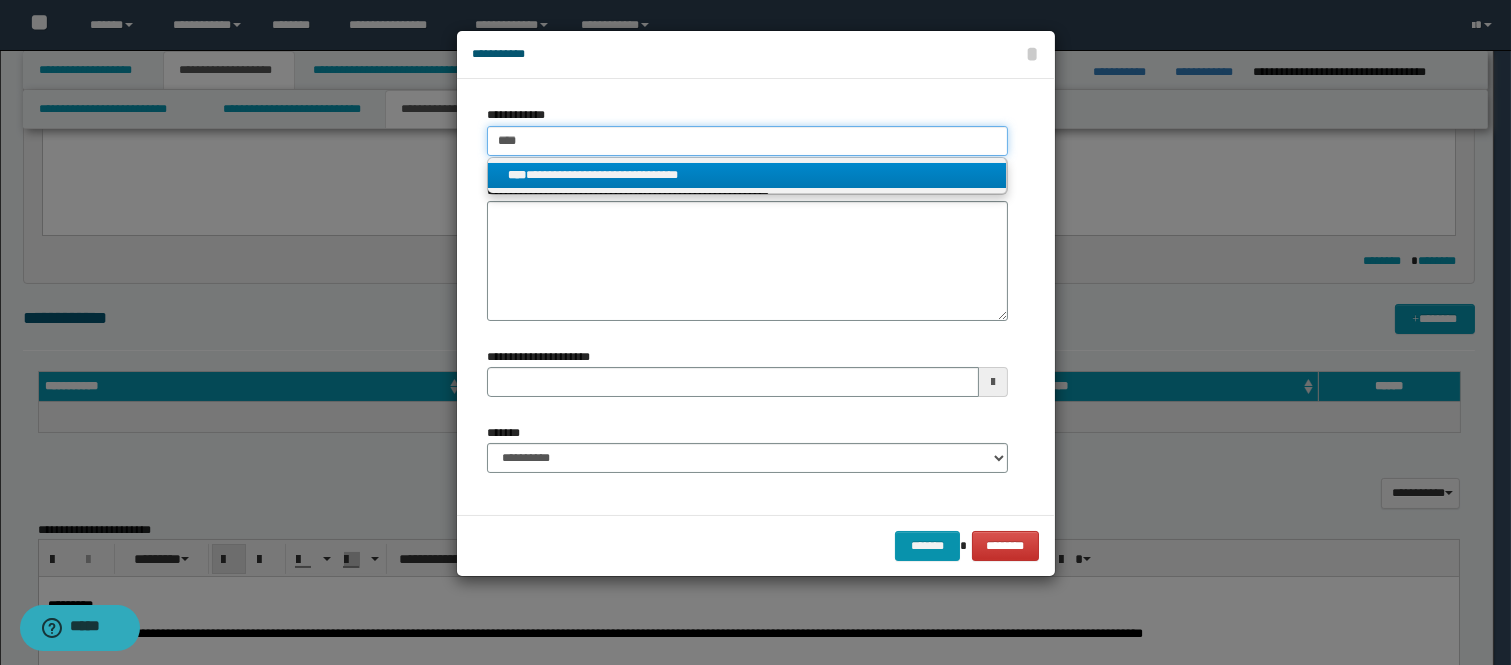 type 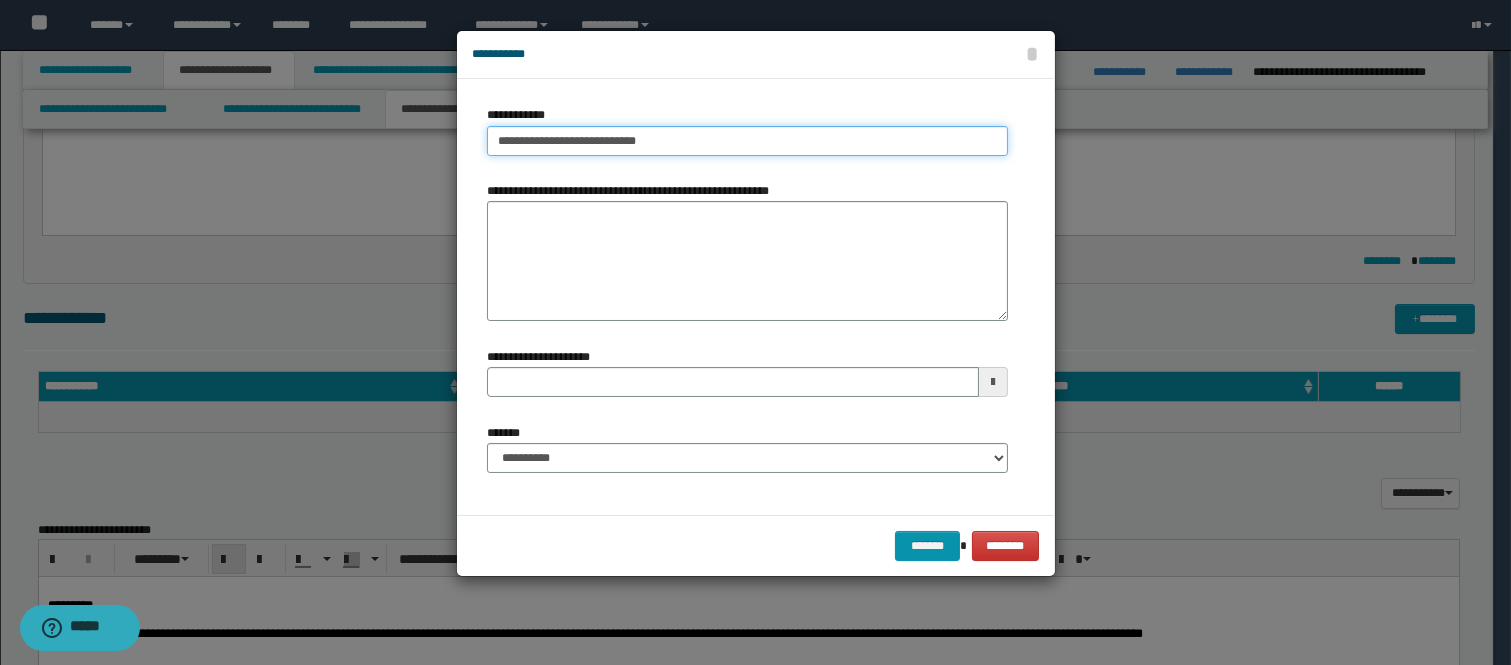 type 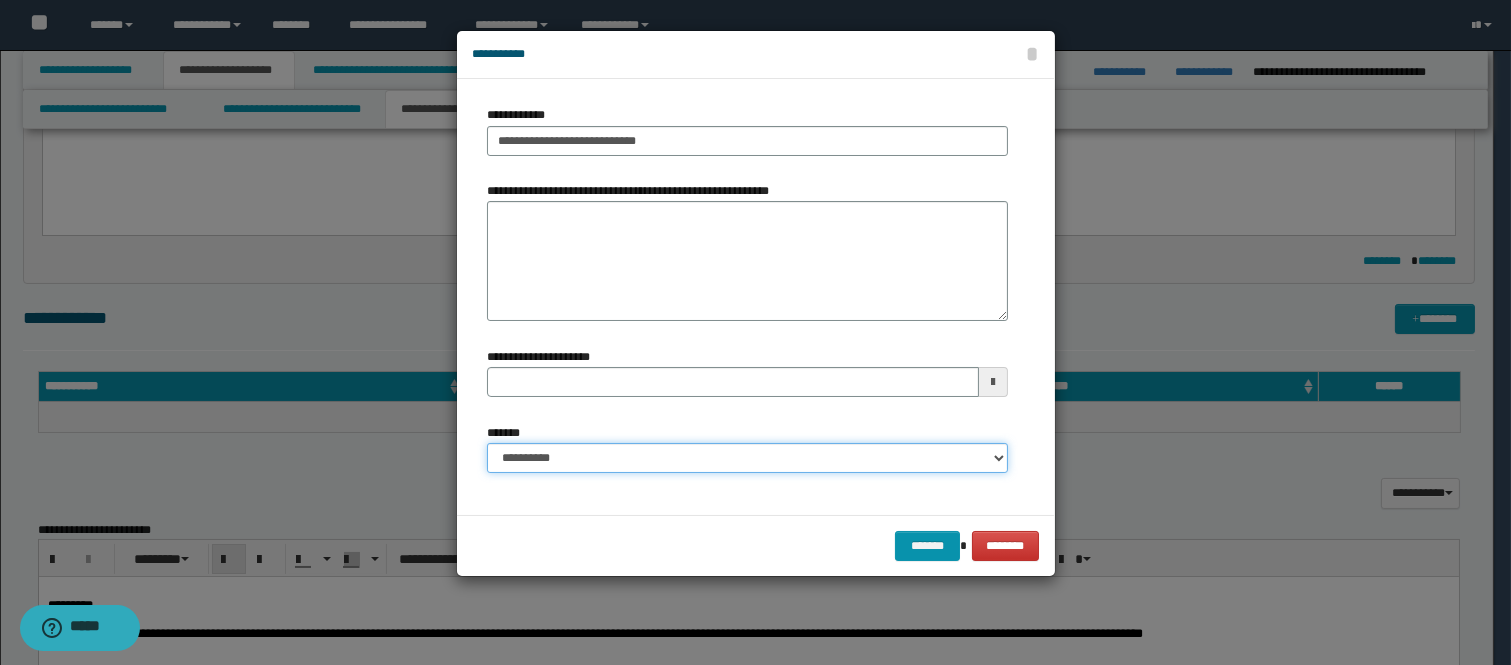 click on "**********" at bounding box center (747, 458) 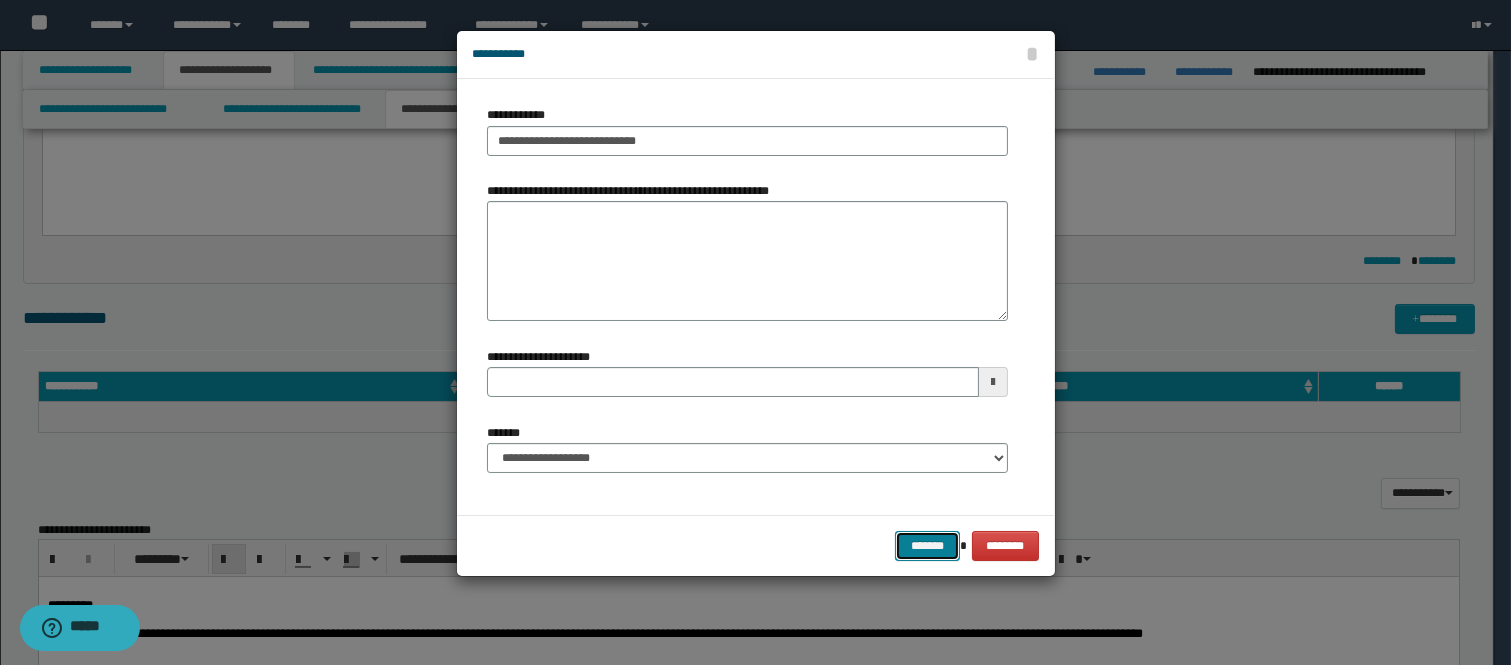 click on "*******" at bounding box center (927, 546) 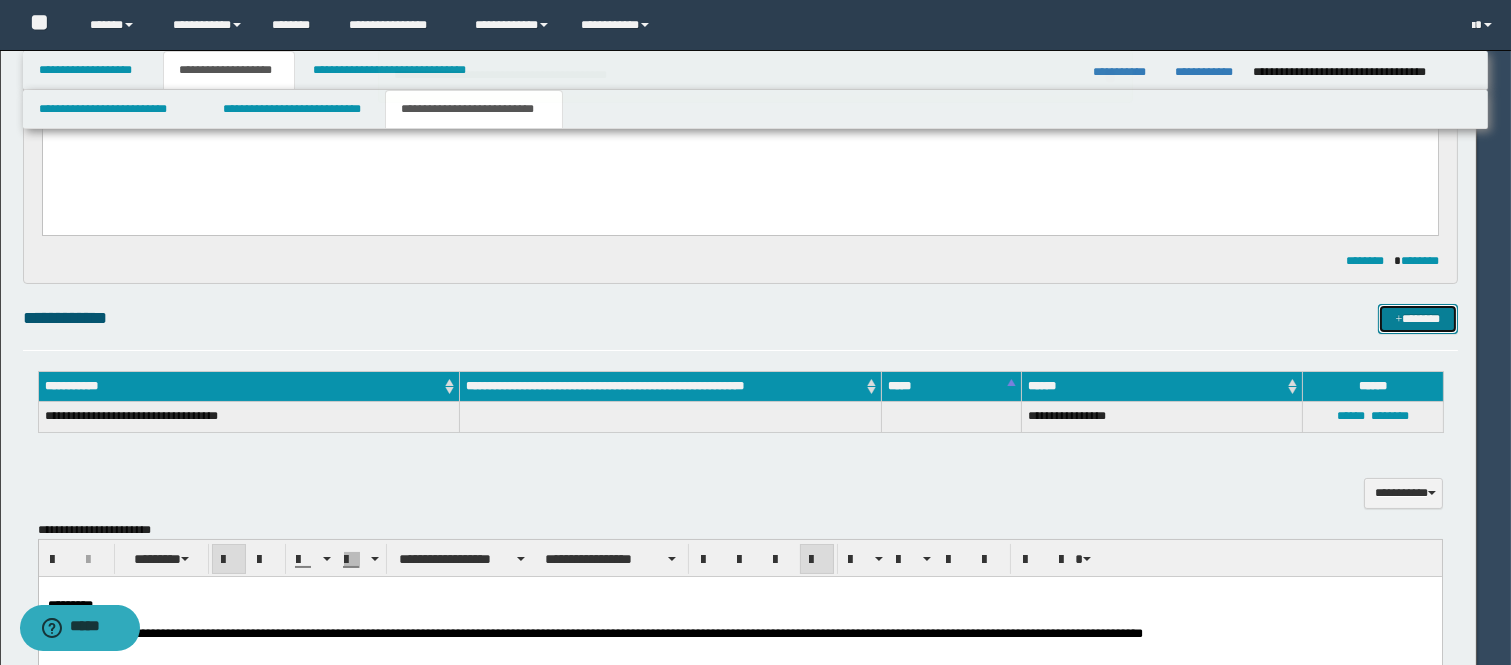 type 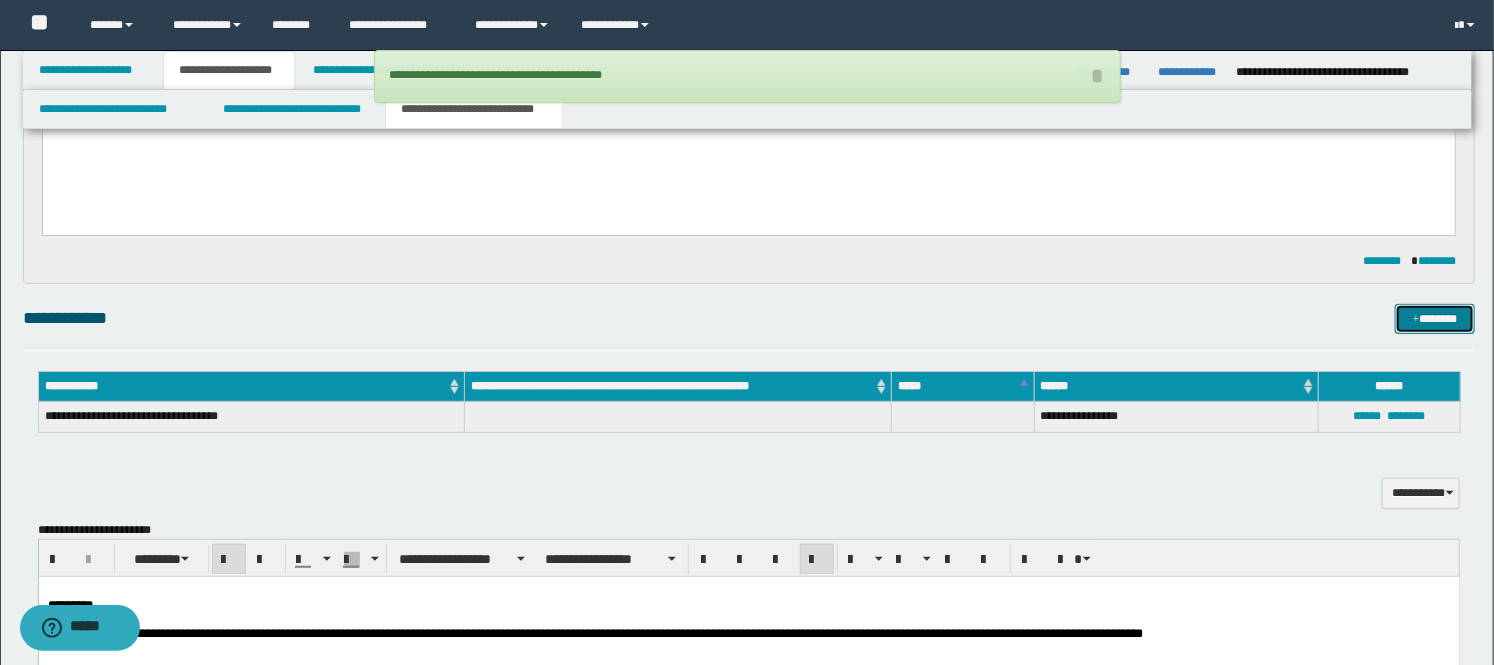 drag, startPoint x: 1437, startPoint y: 325, endPoint x: 1425, endPoint y: 318, distance: 13.892444 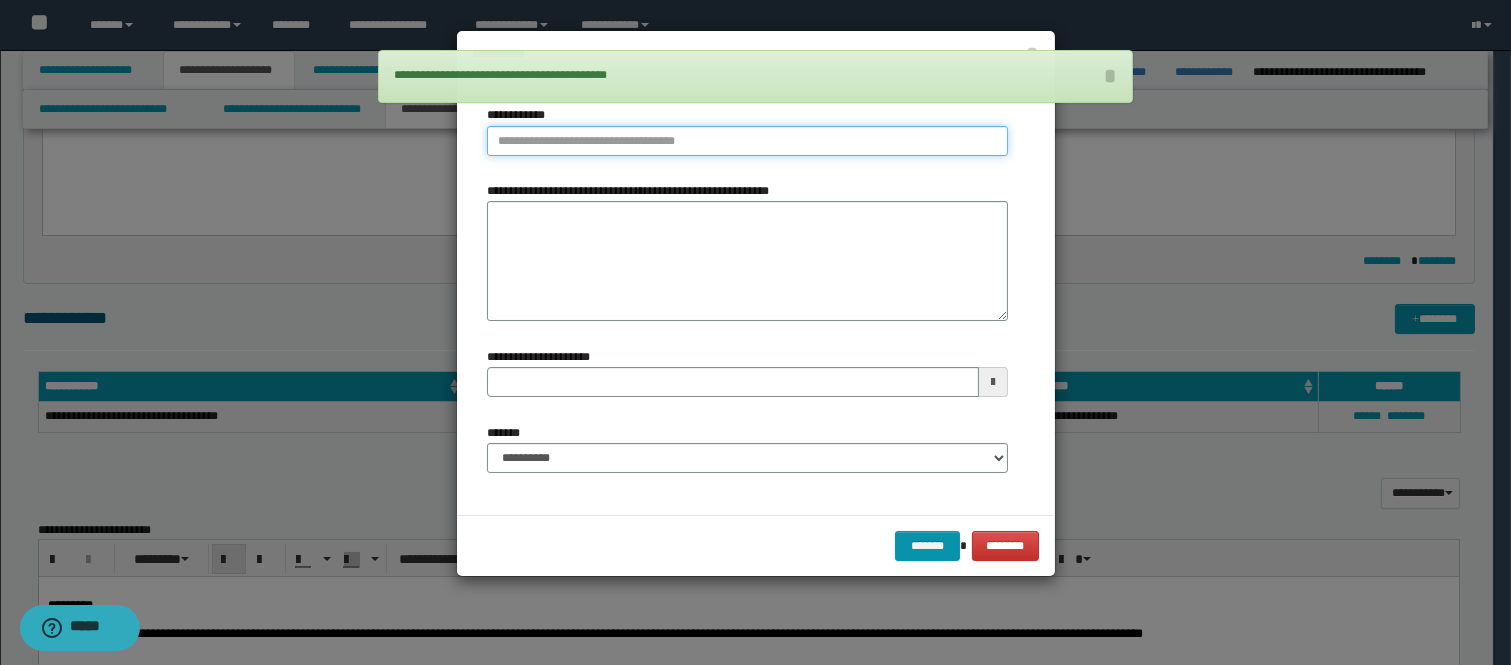 type on "**********" 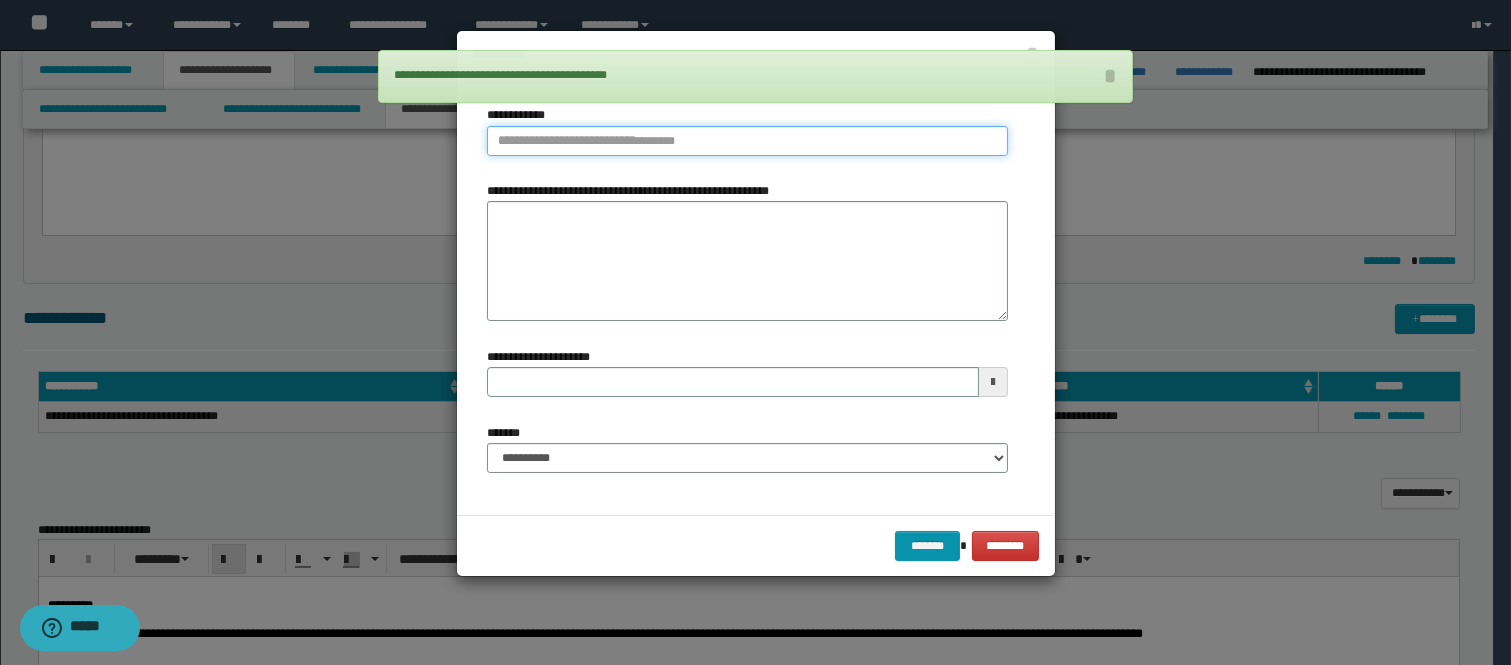 click on "**********" at bounding box center [747, 141] 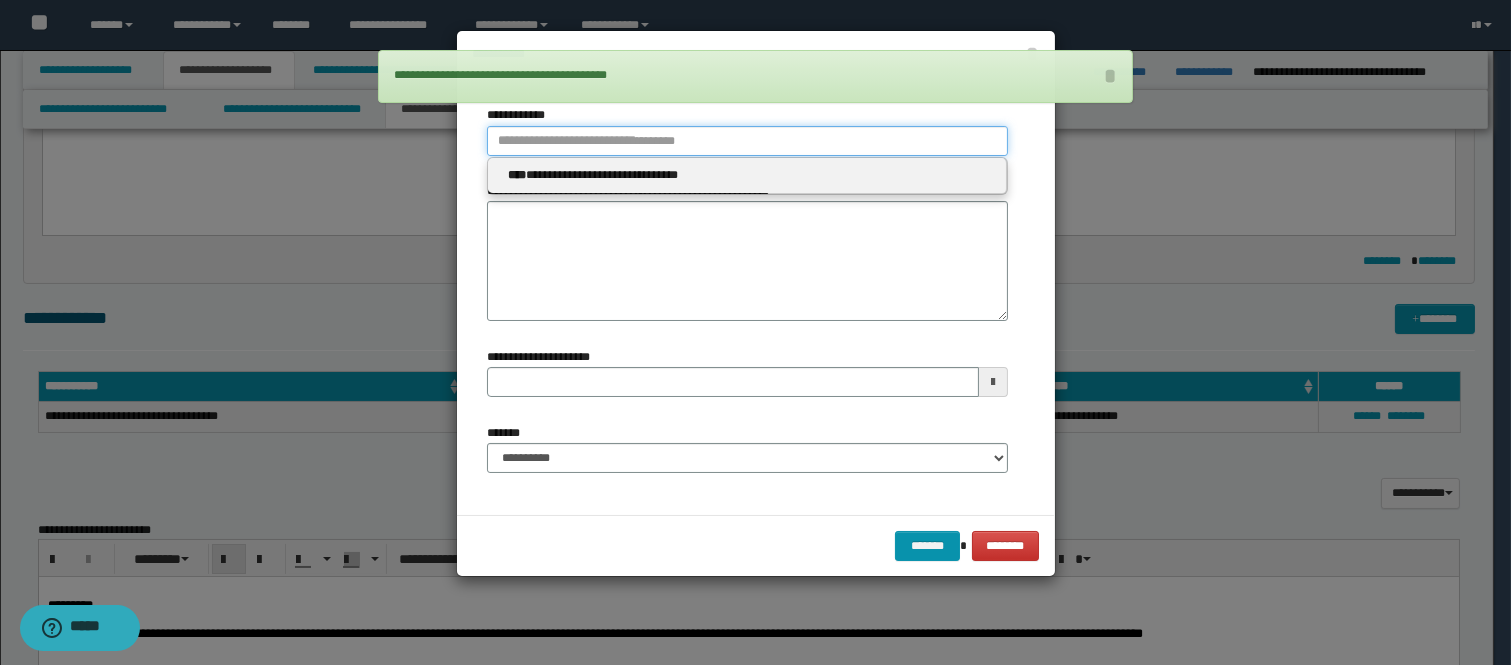 type 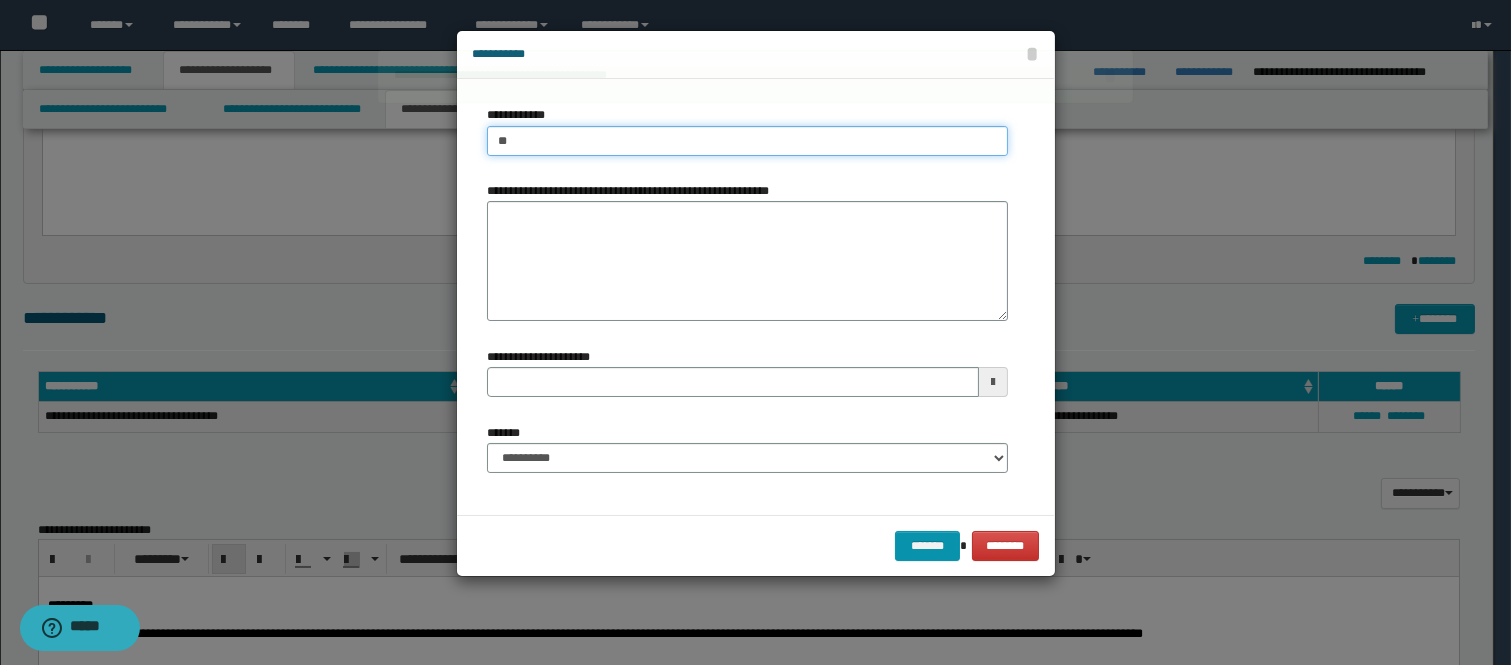 type on "***" 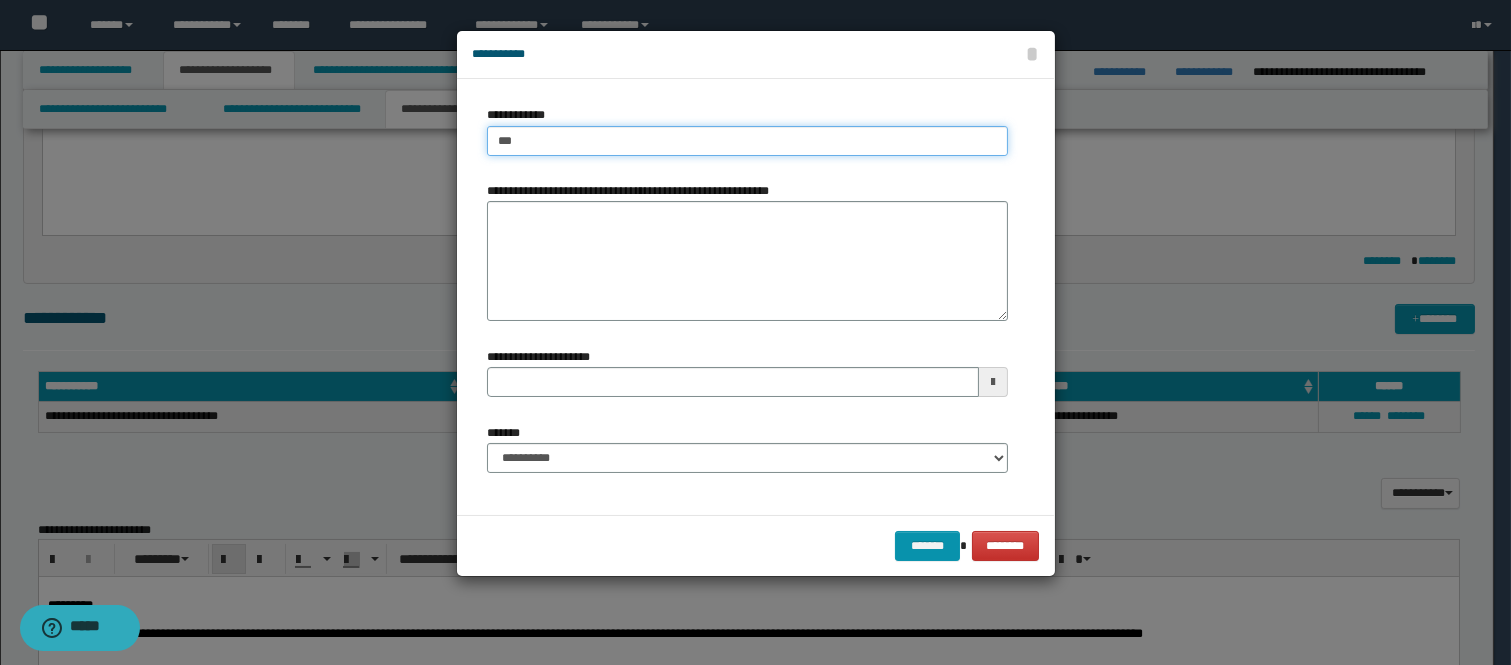 type on "***" 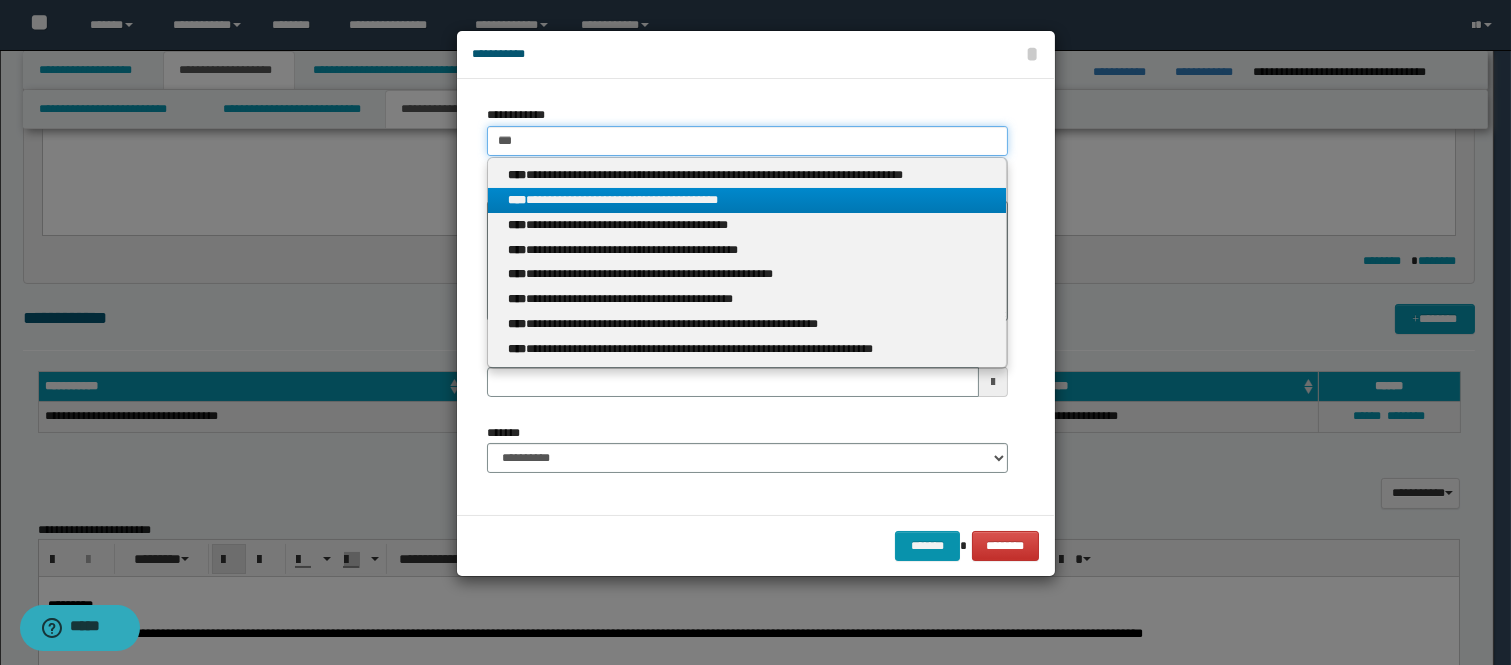 type on "***" 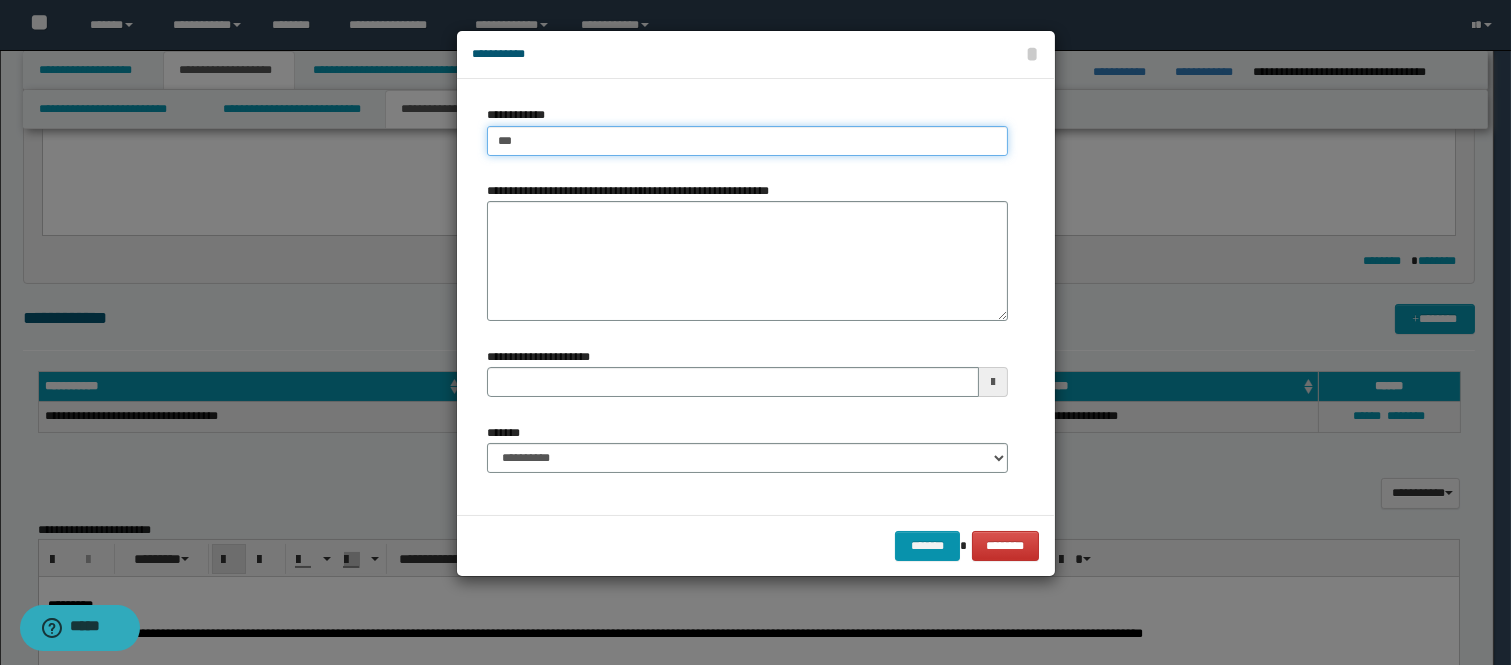 type on "***" 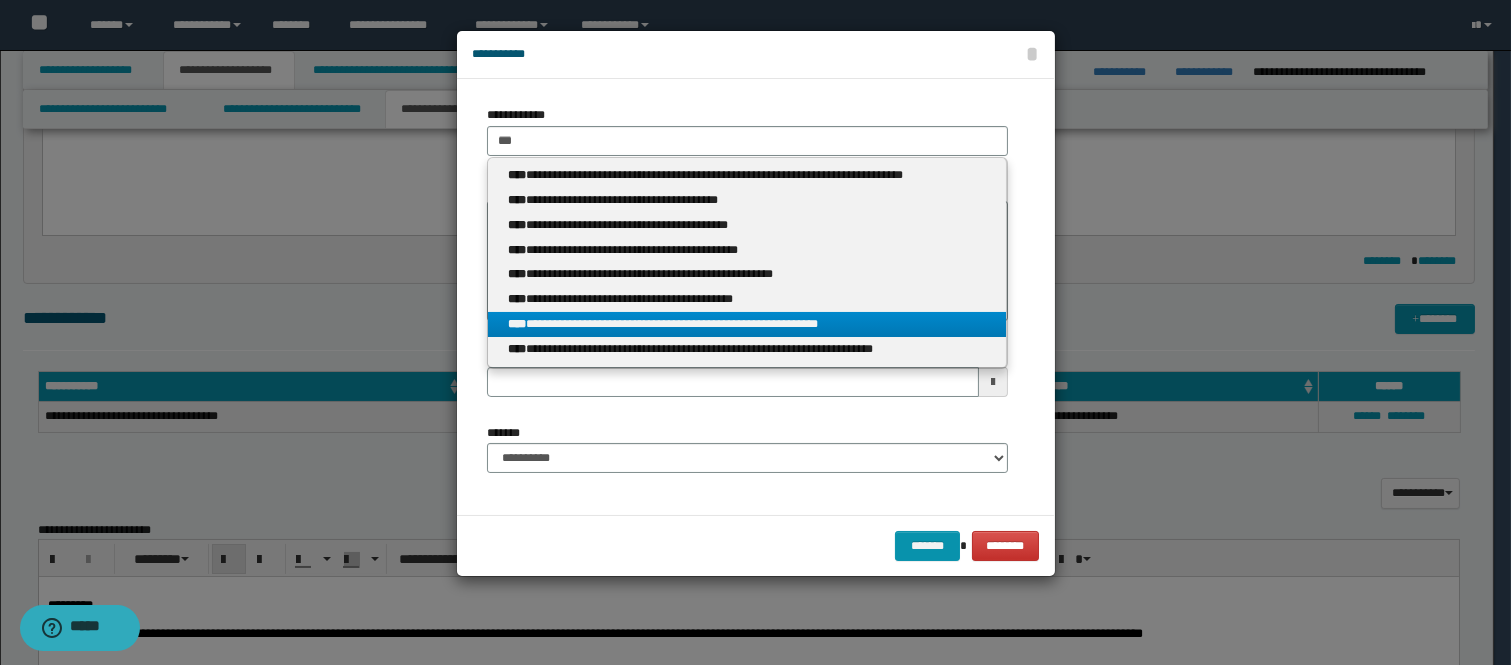 click on "**********" at bounding box center [747, 324] 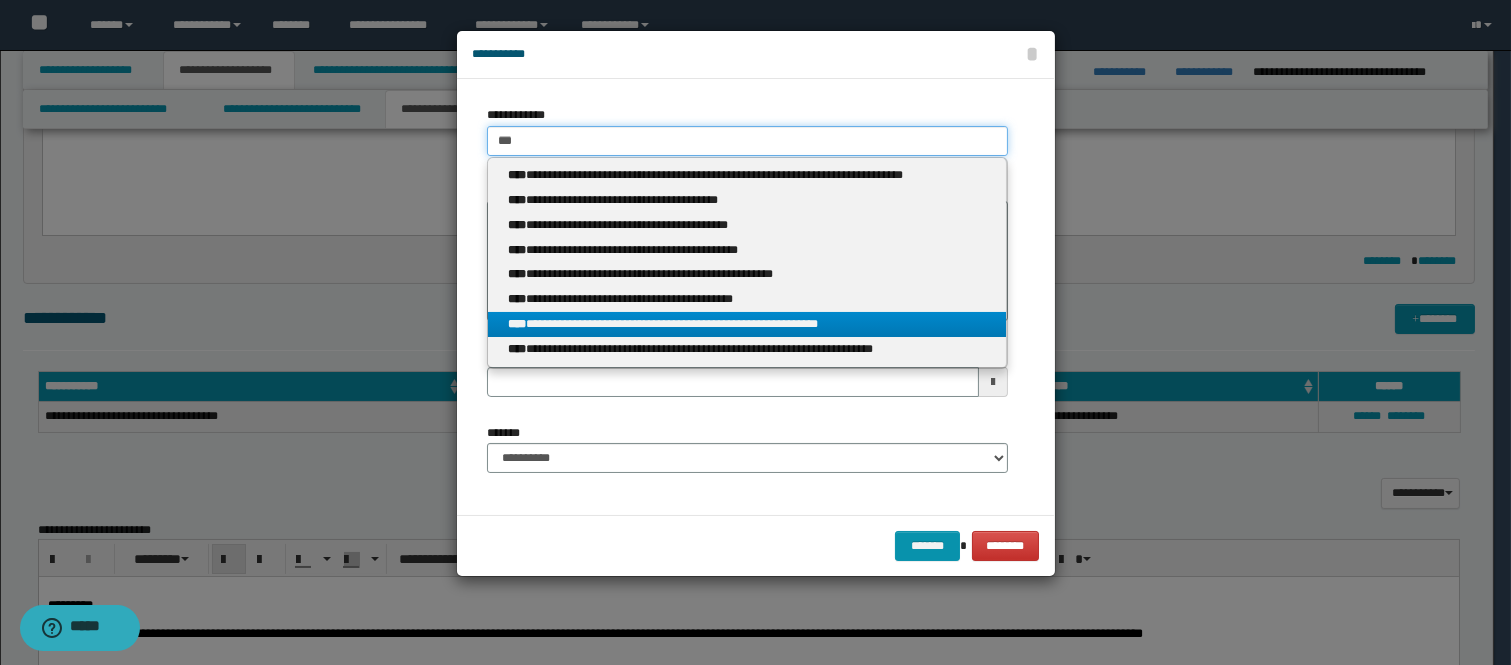 type 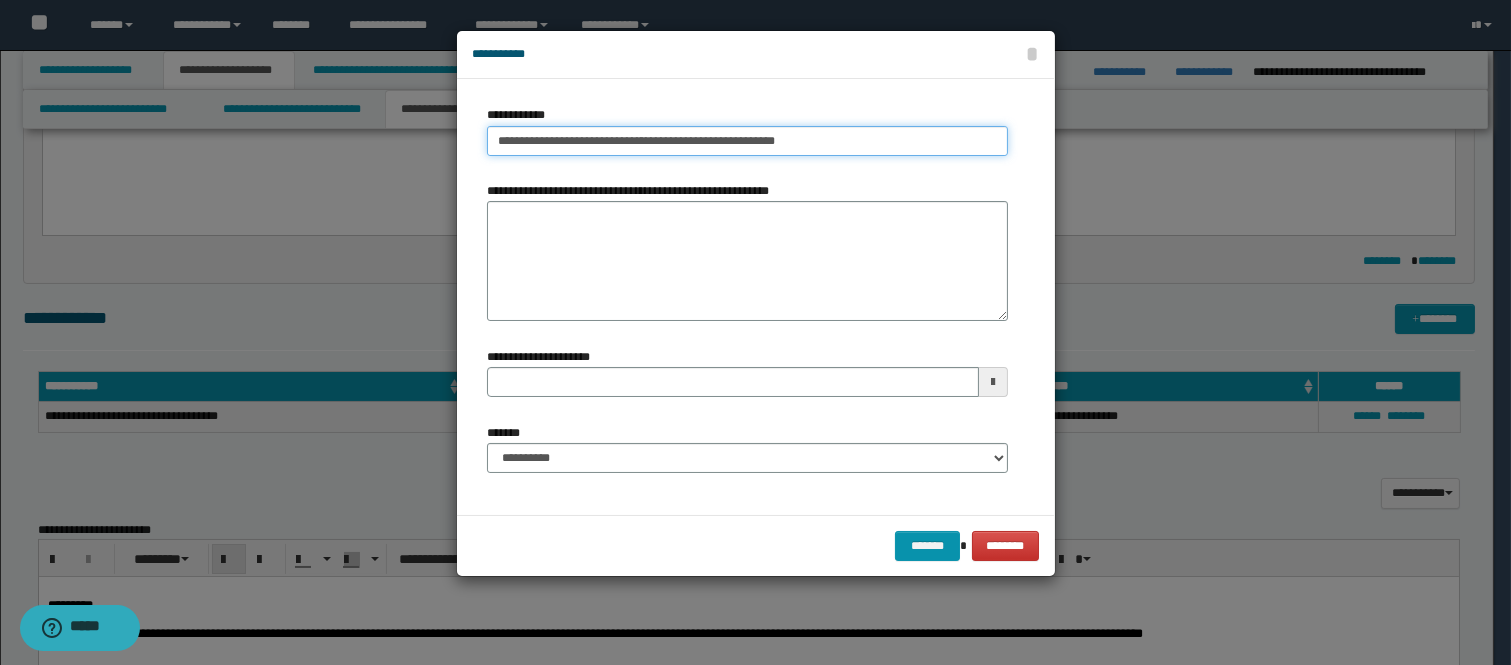 type 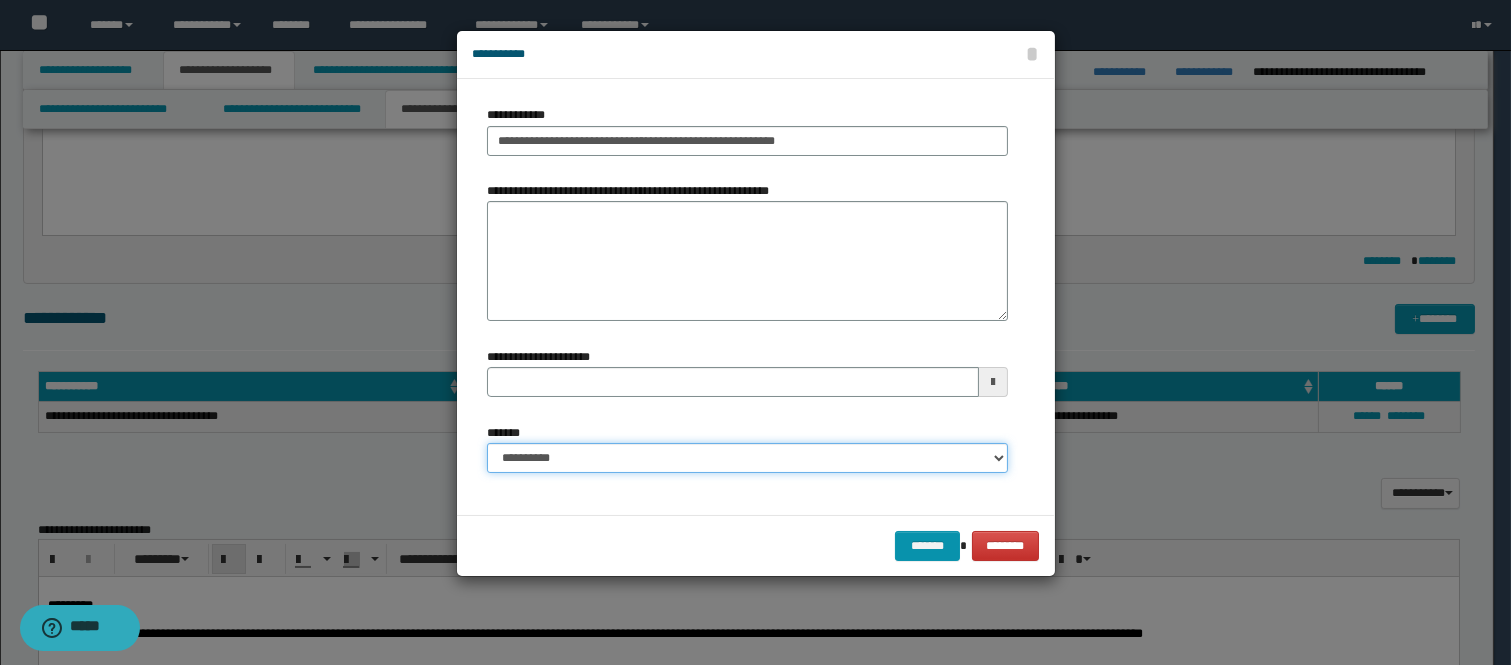 click on "**********" at bounding box center [747, 458] 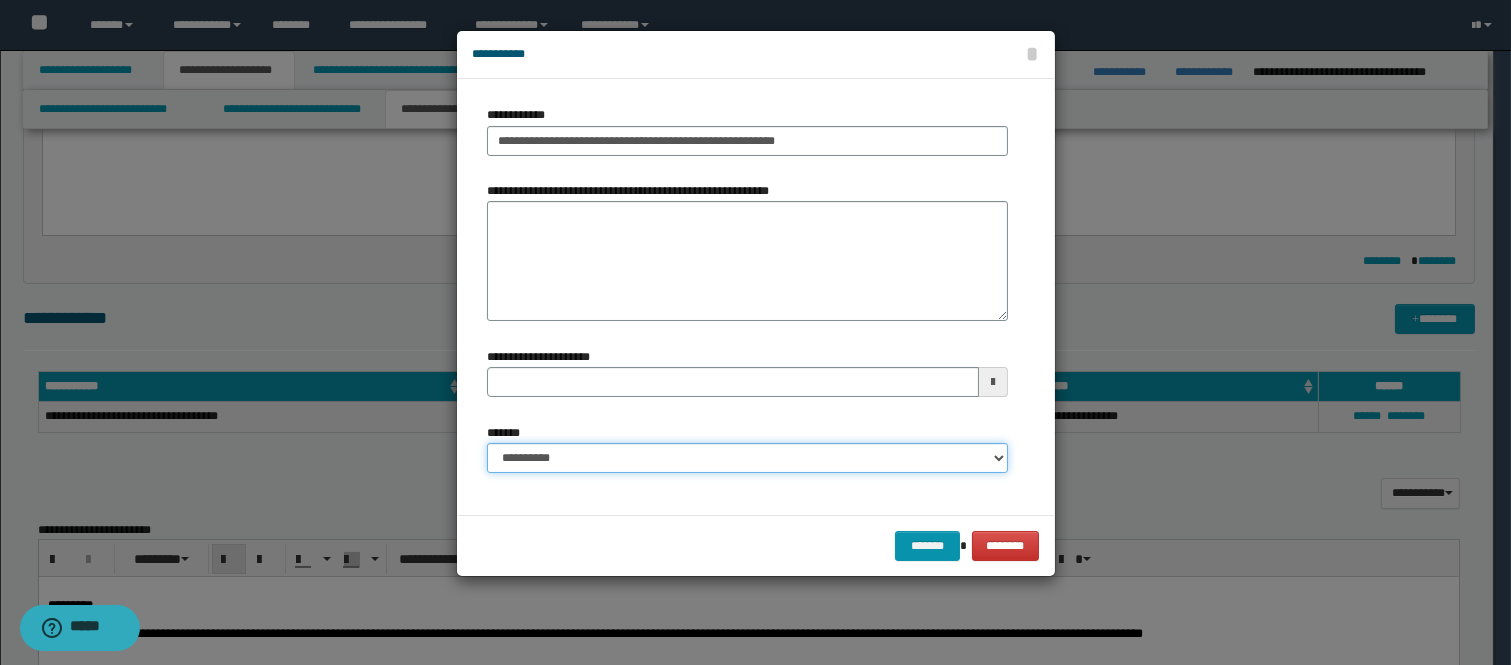 select on "*" 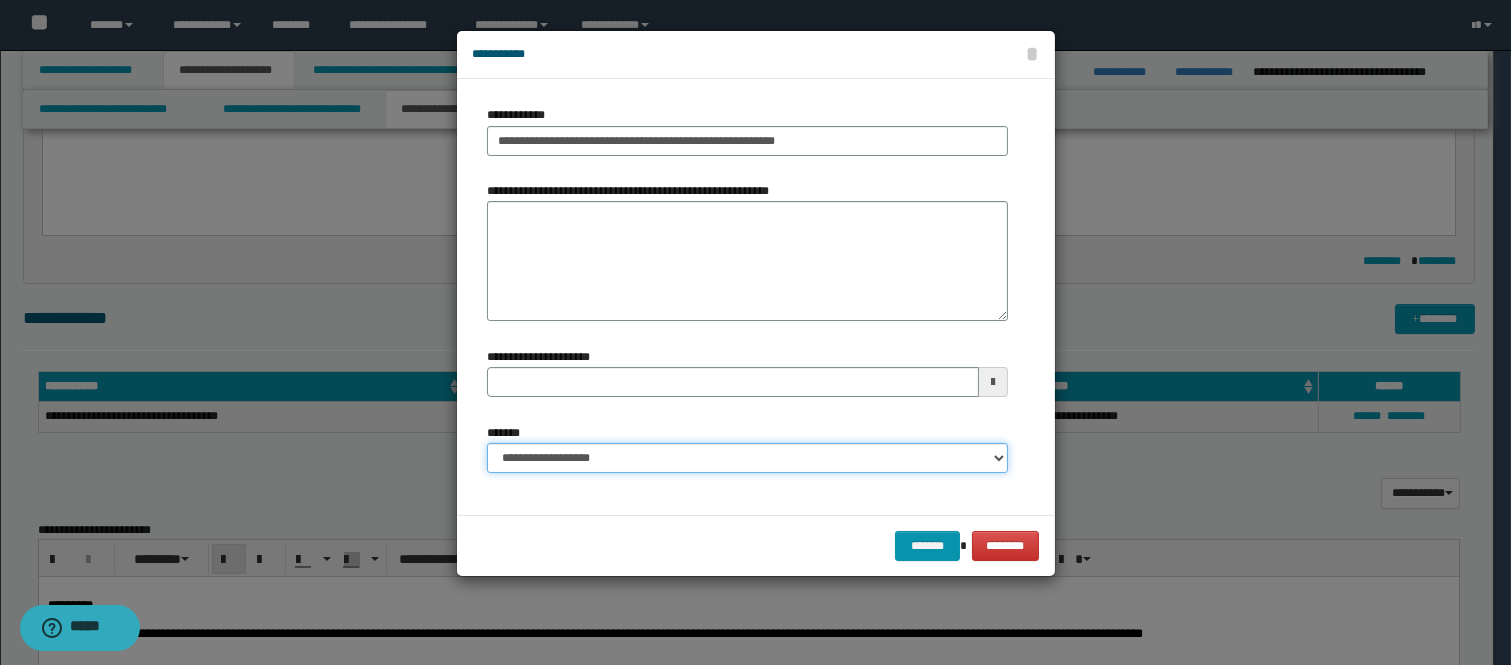 type 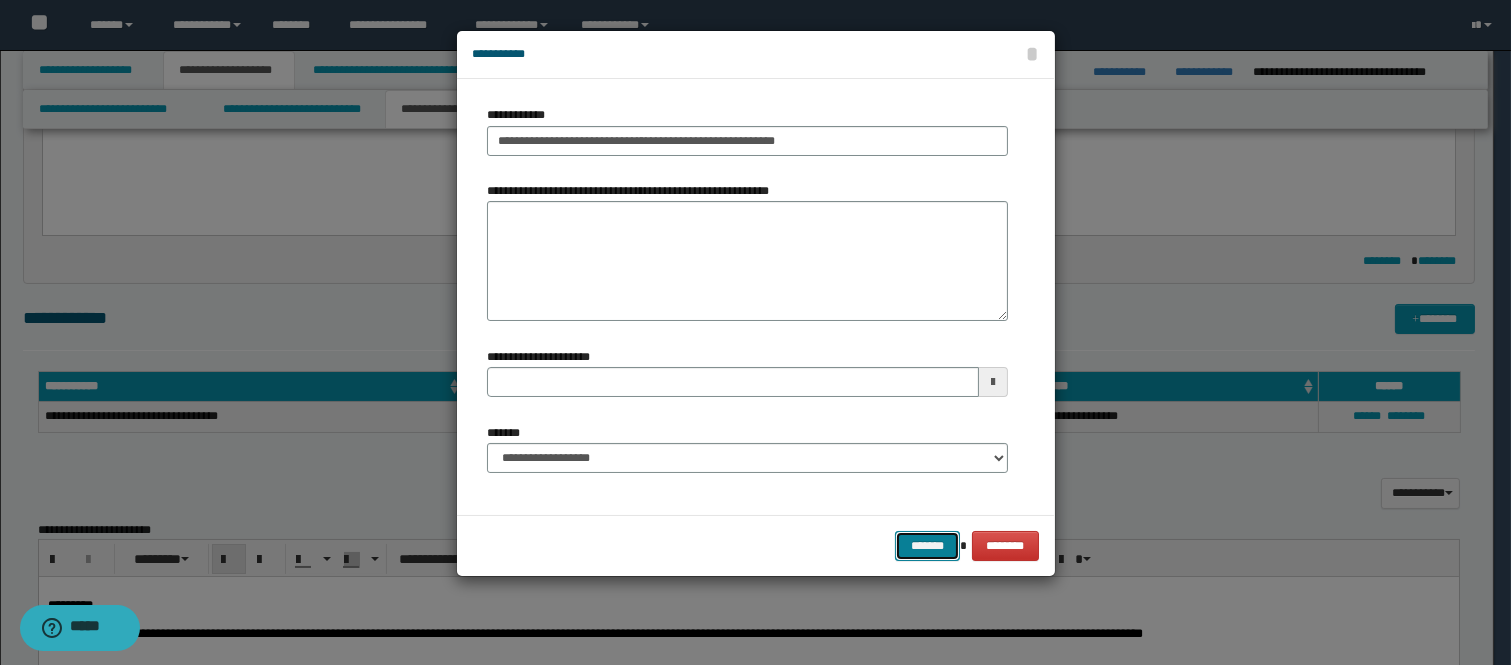 click on "*******" at bounding box center (927, 546) 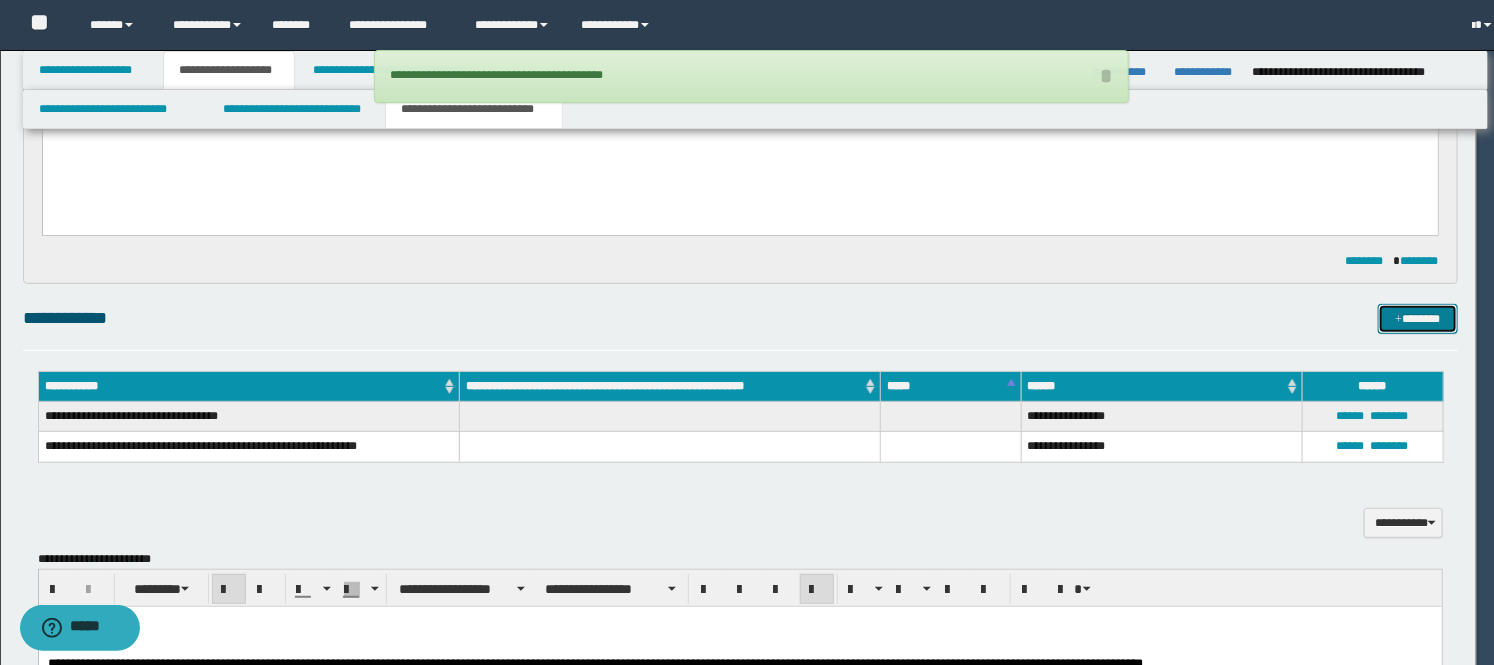 type 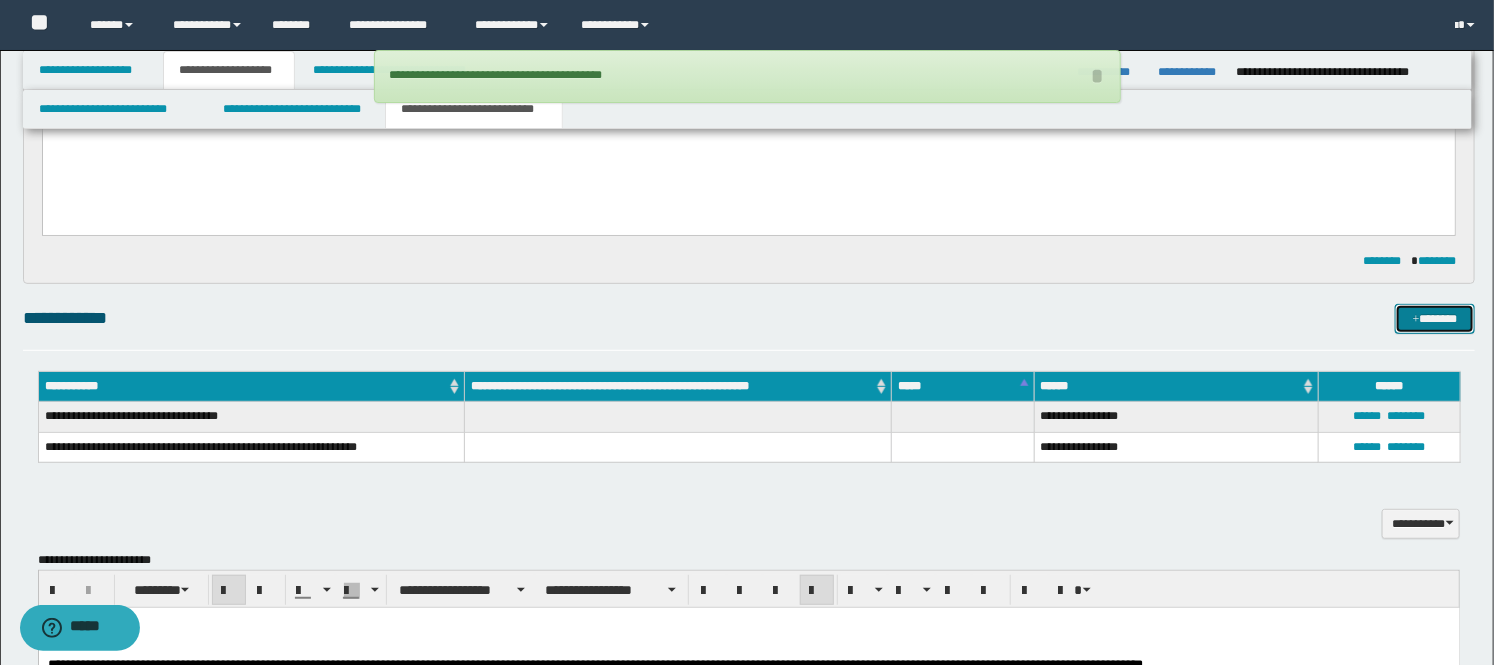 drag, startPoint x: 1421, startPoint y: 307, endPoint x: 1376, endPoint y: 315, distance: 45.705578 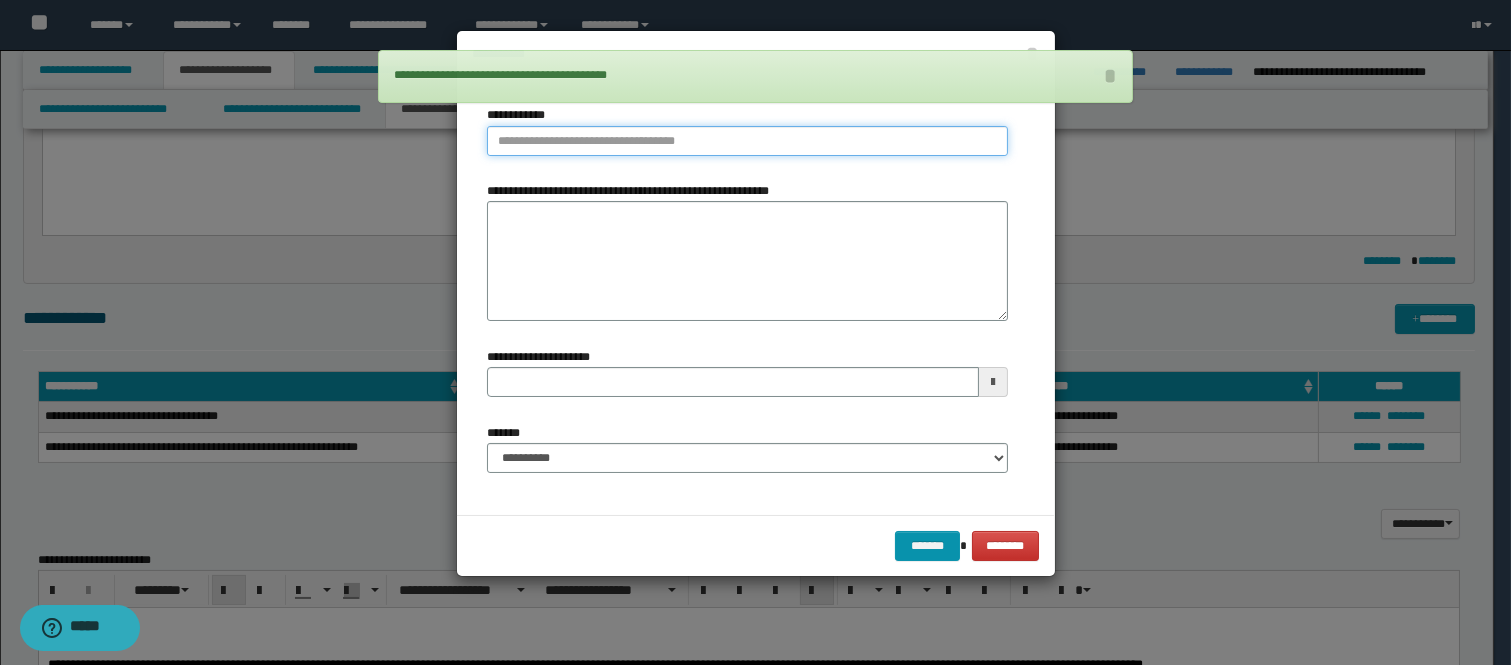 type on "**********" 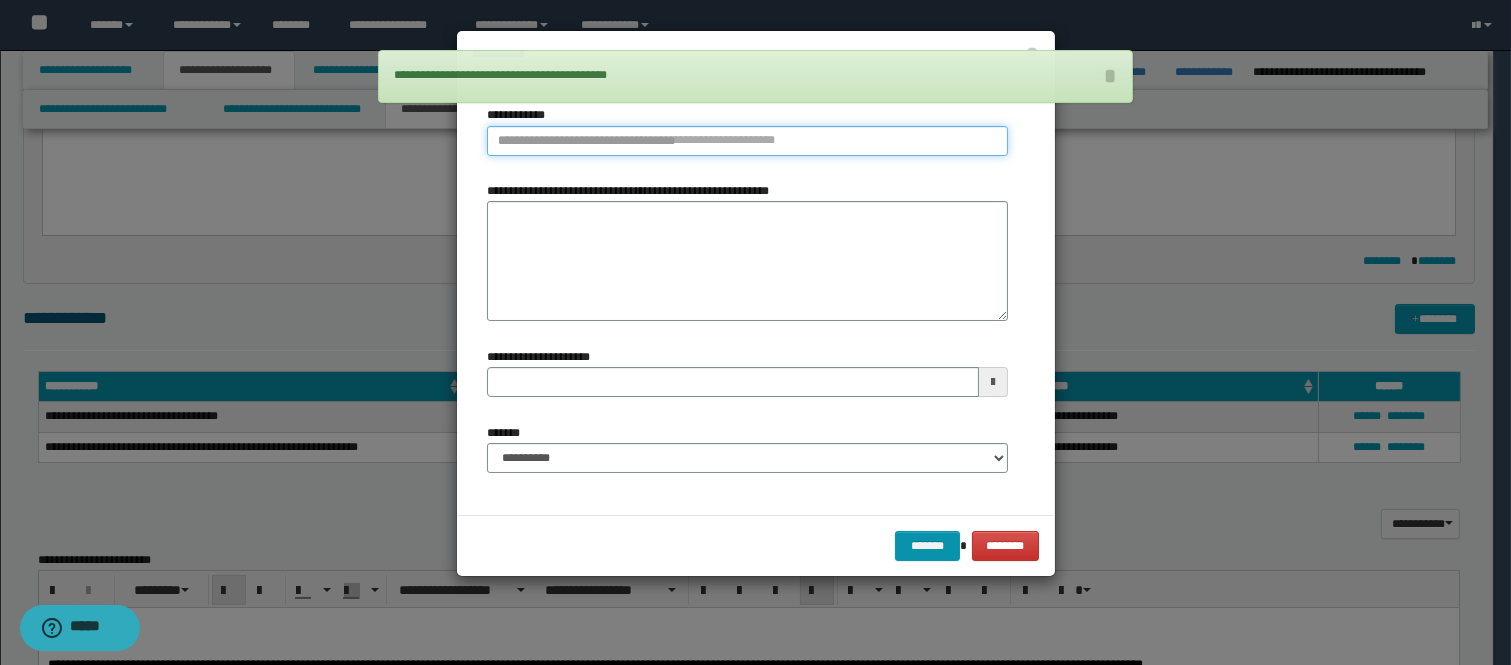 click on "**********" at bounding box center [747, 141] 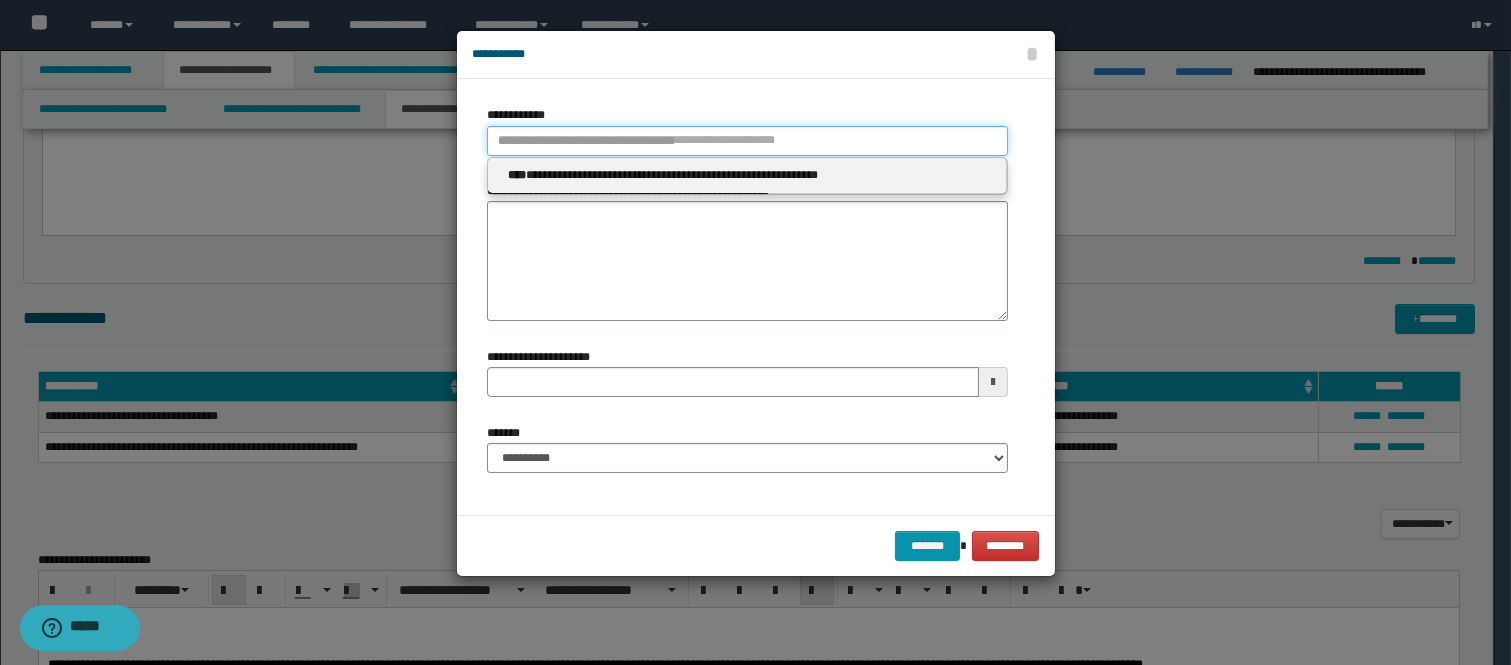 type 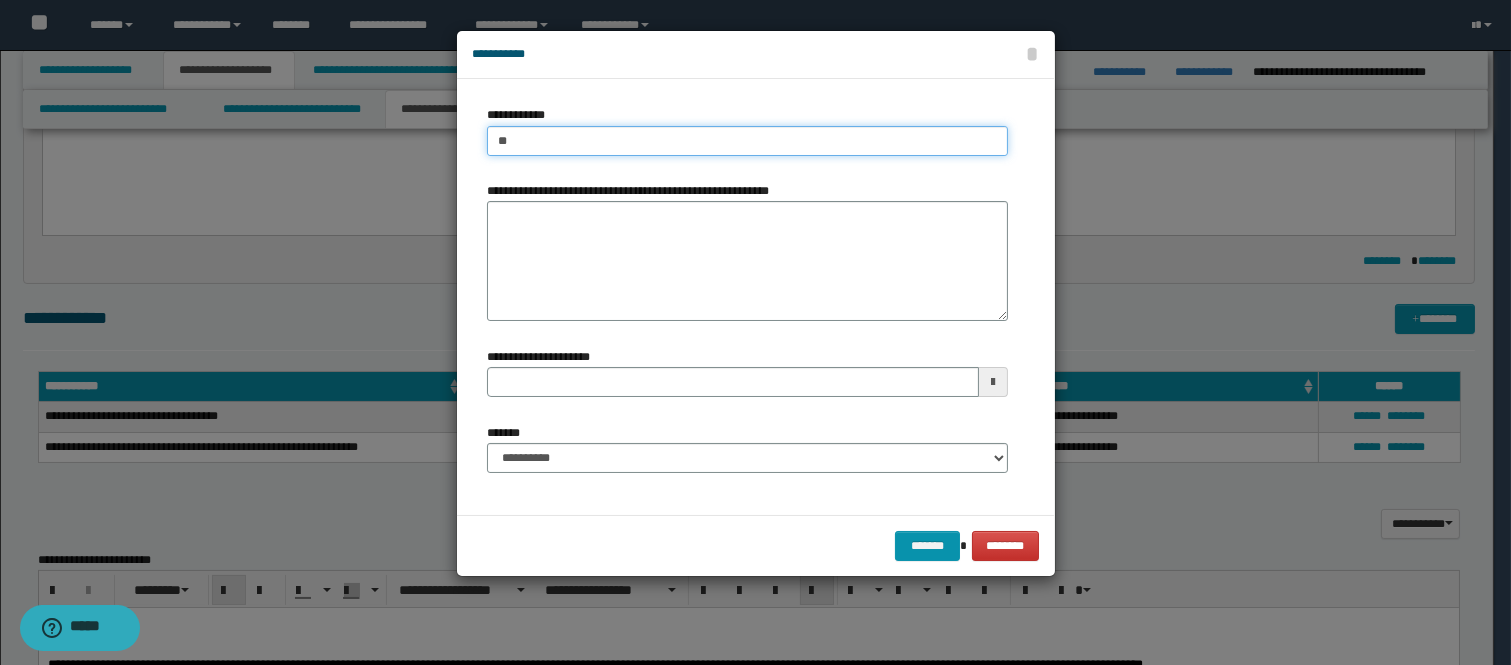 type on "***" 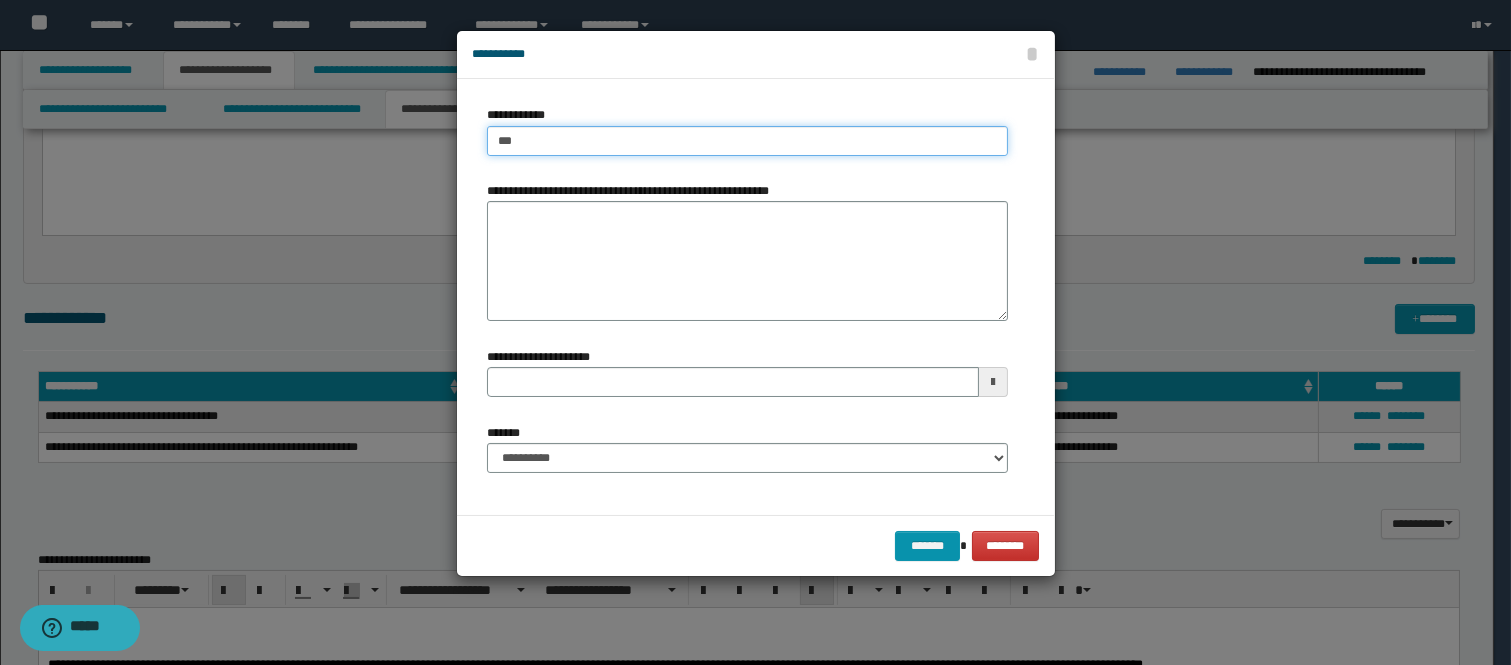 type on "***" 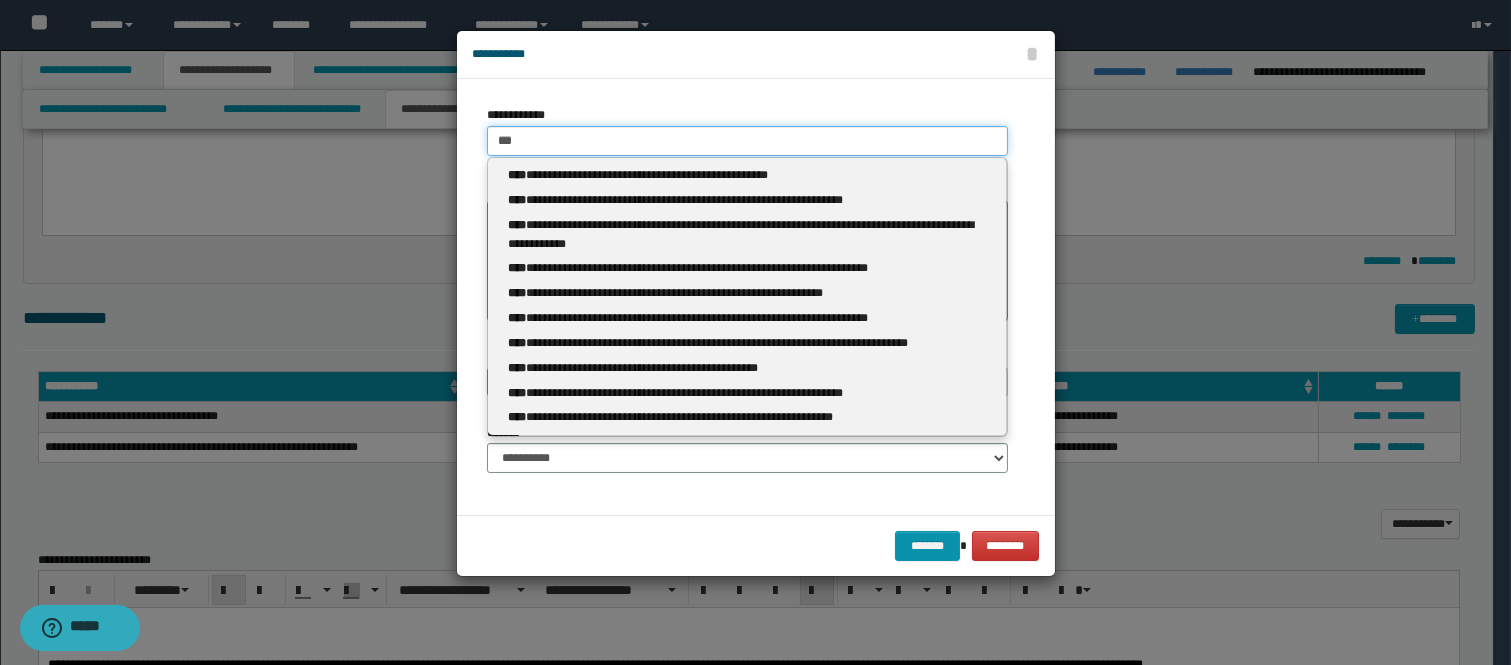 type on "***" 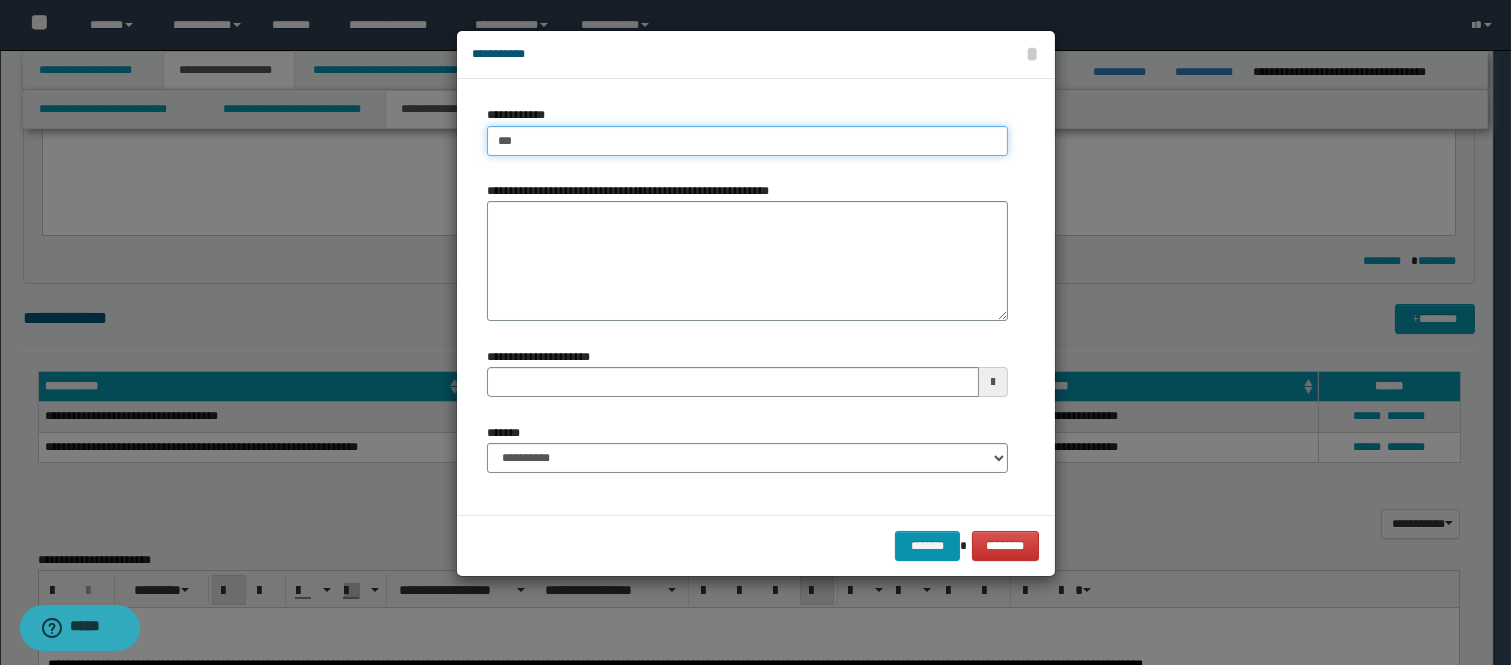 type on "***" 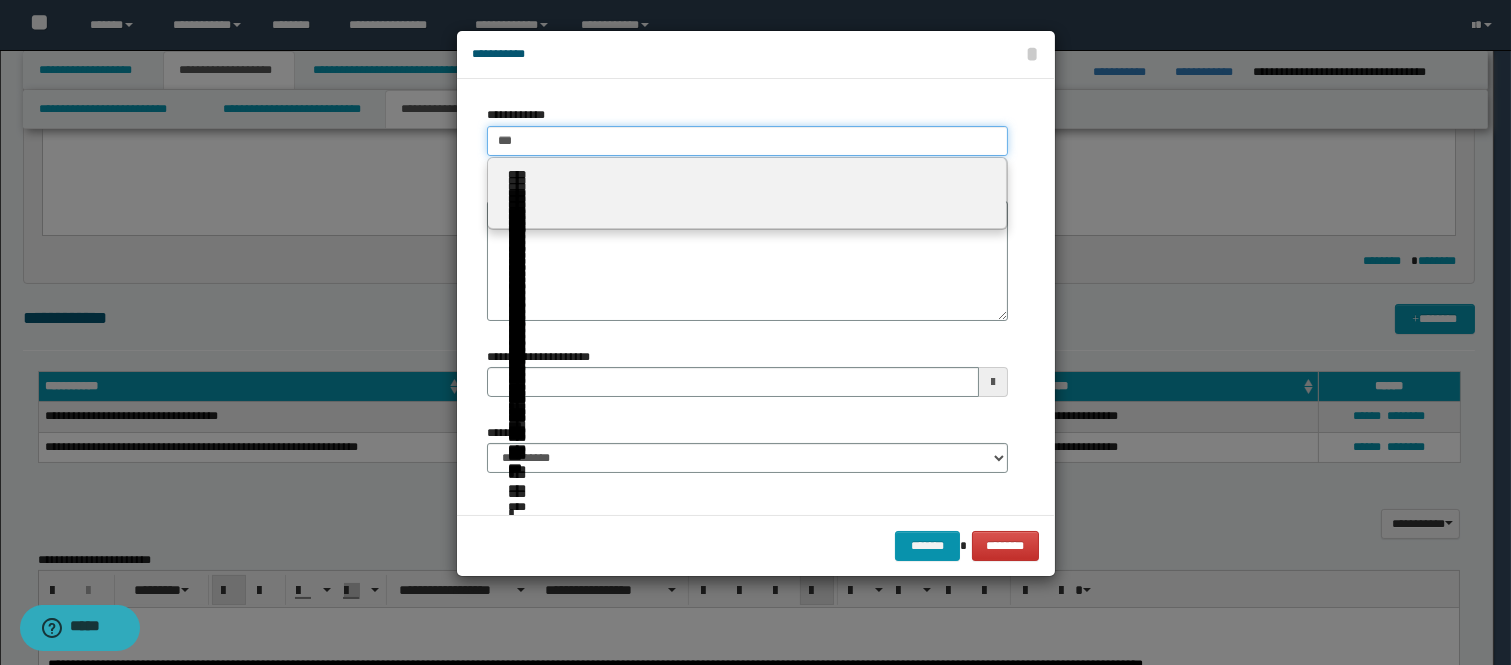 type 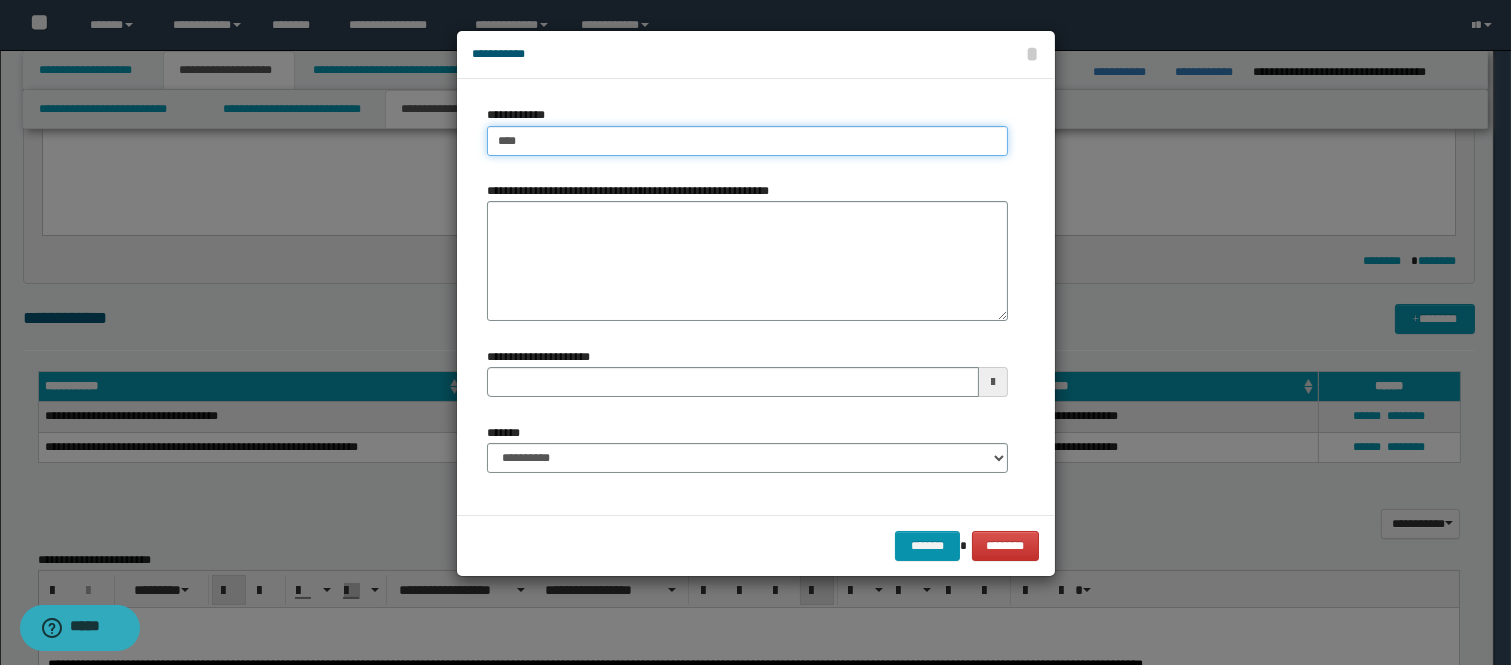 type on "****" 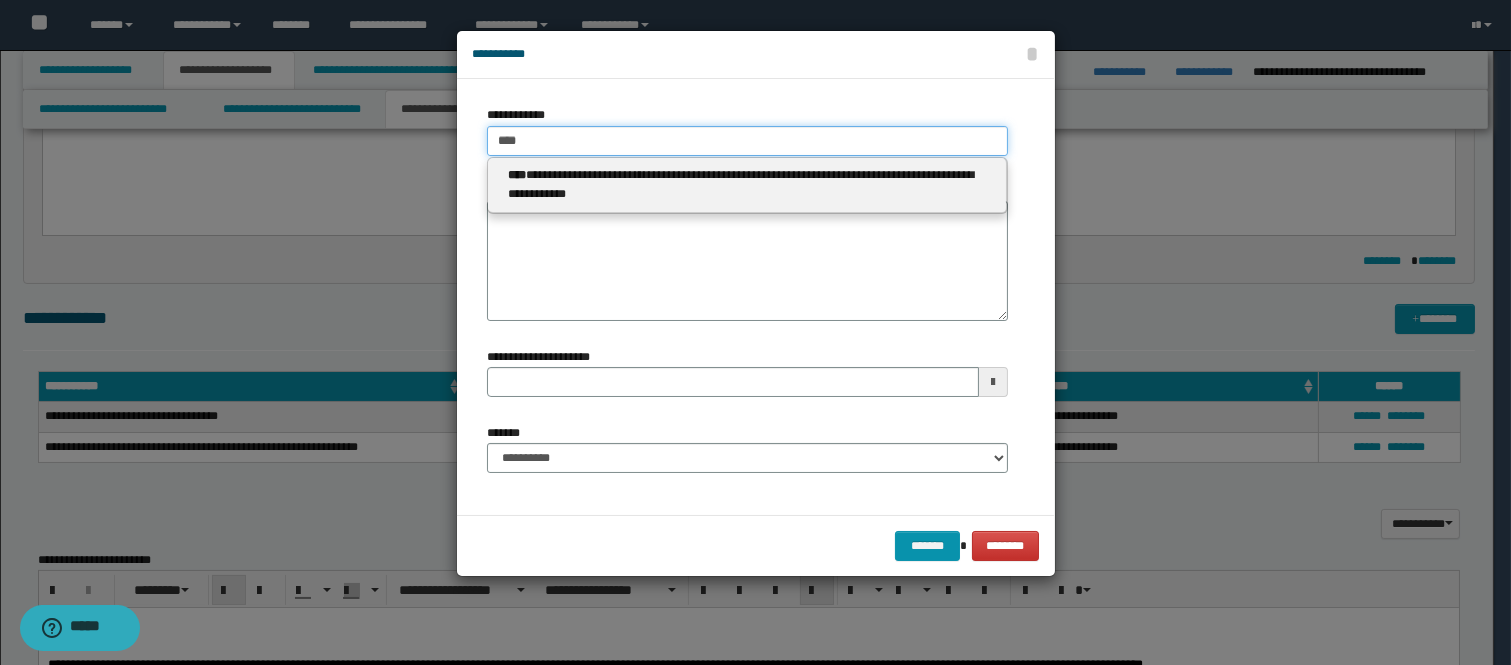 type on "****" 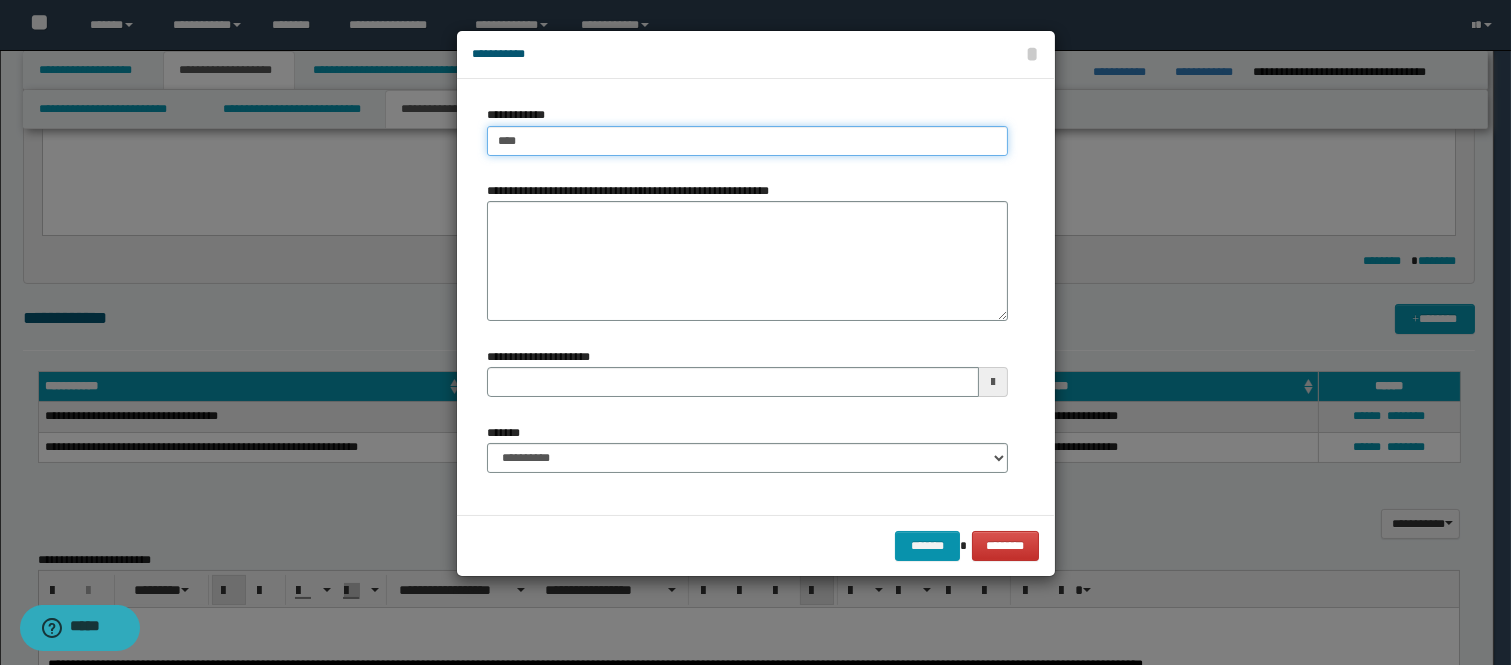 type on "****" 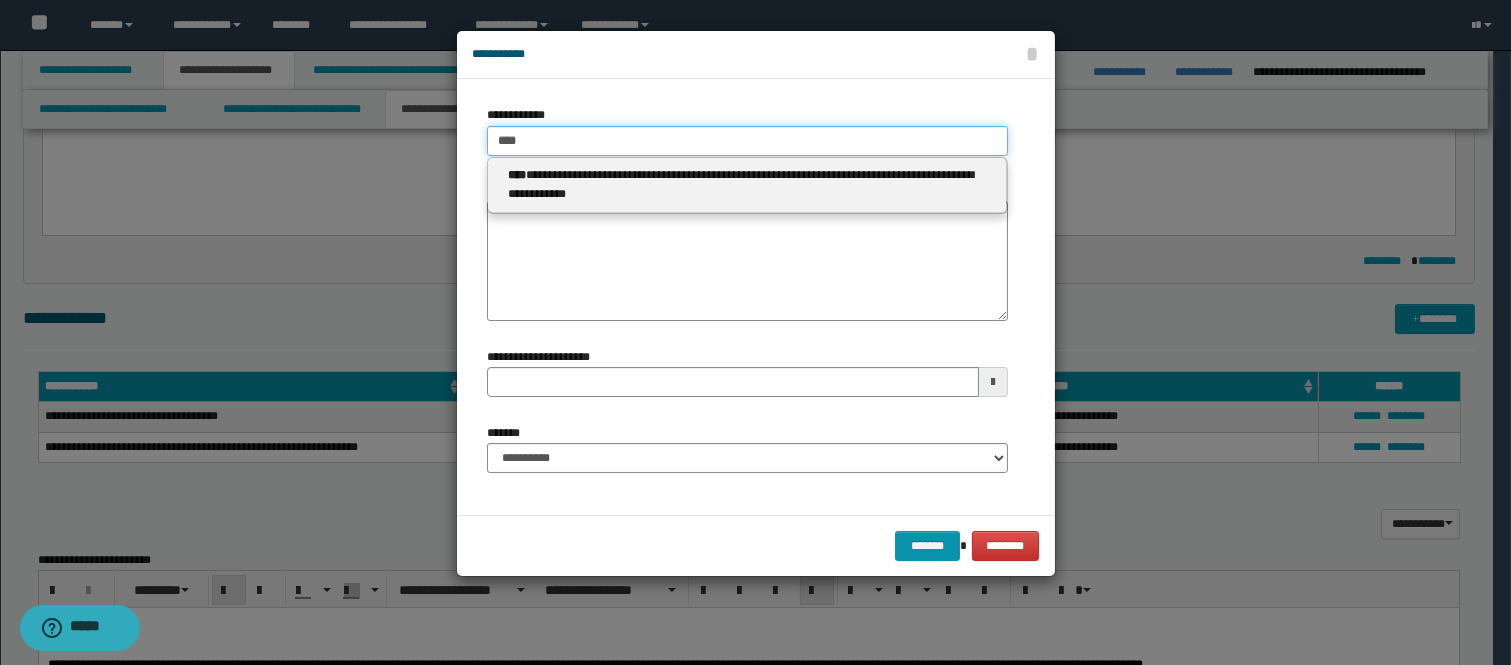 type 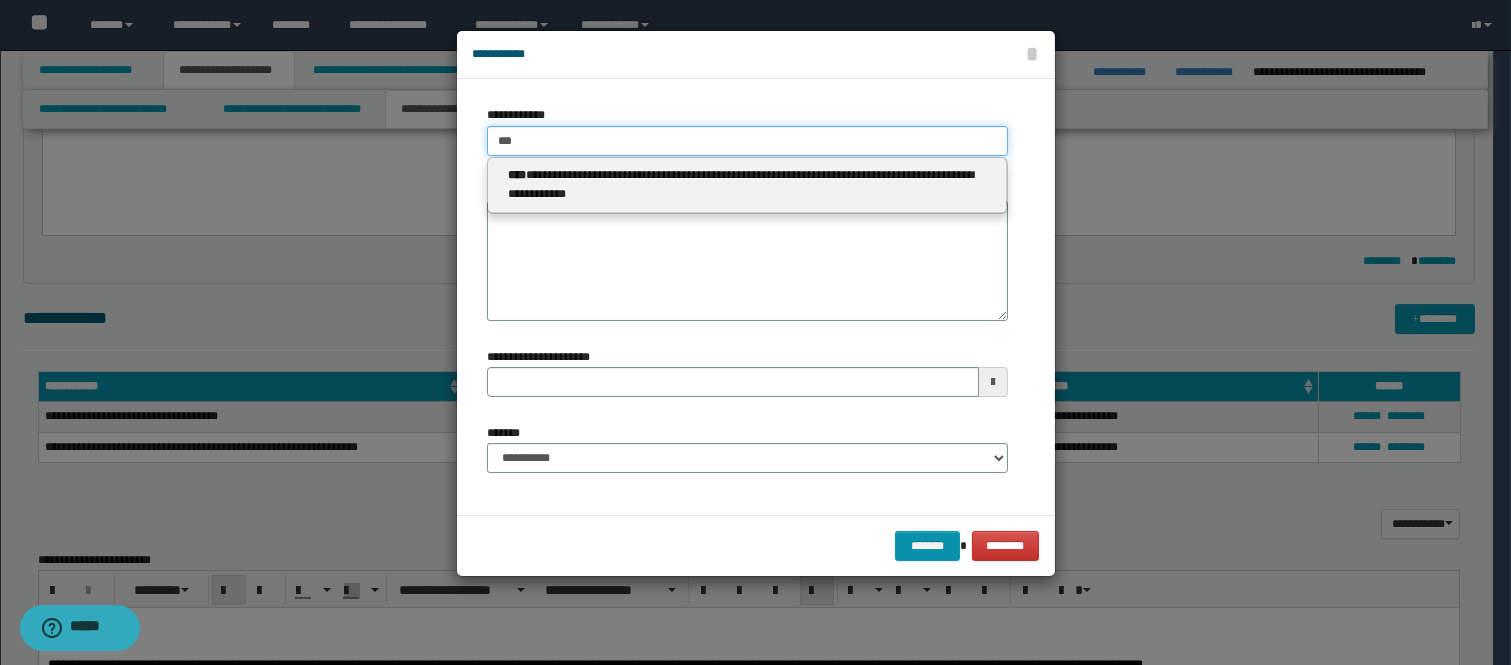 type on "***" 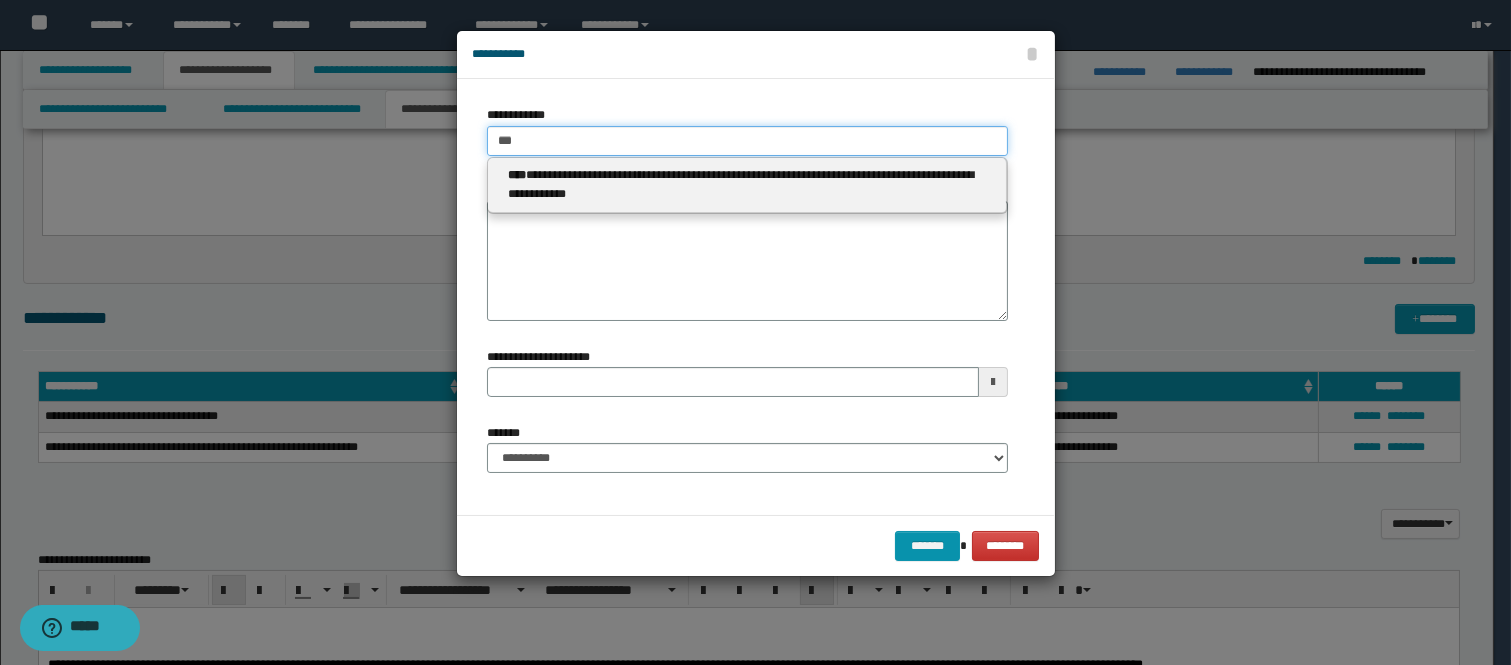 type 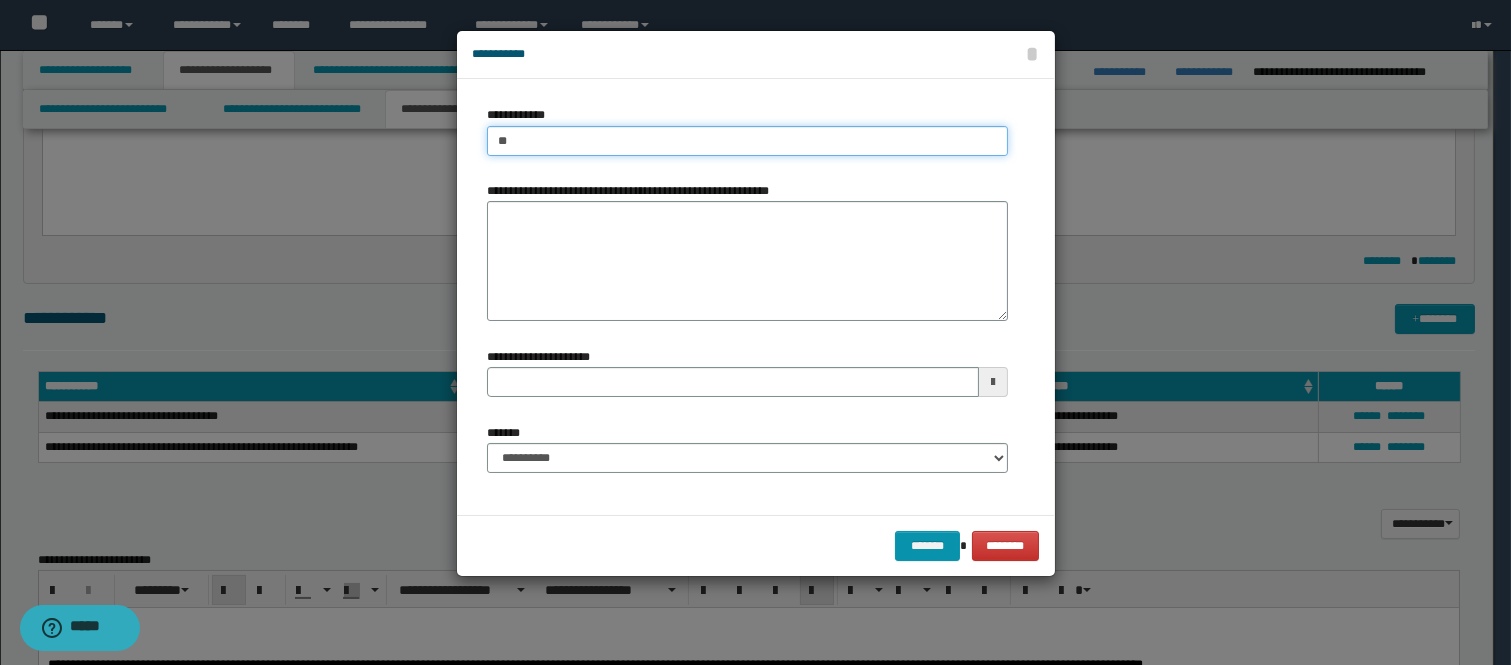 type on "*" 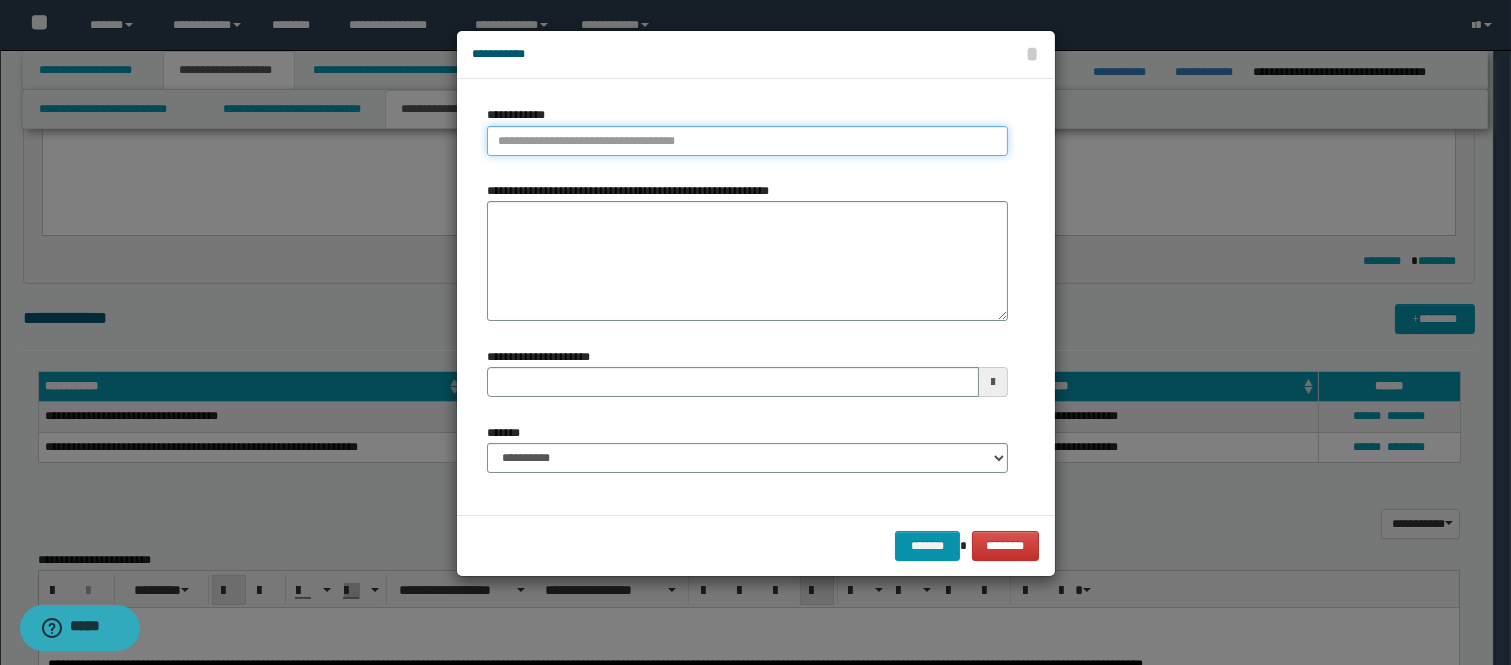 paste on "**********" 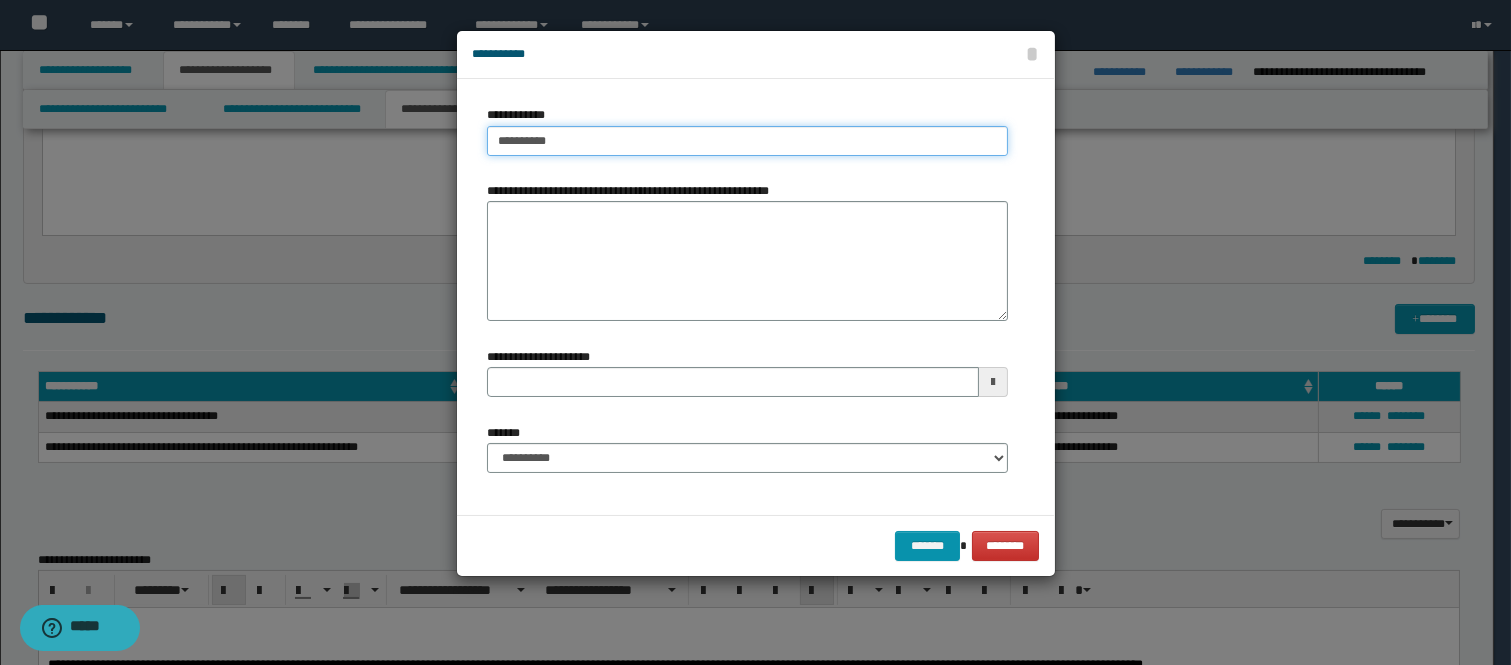 type on "**********" 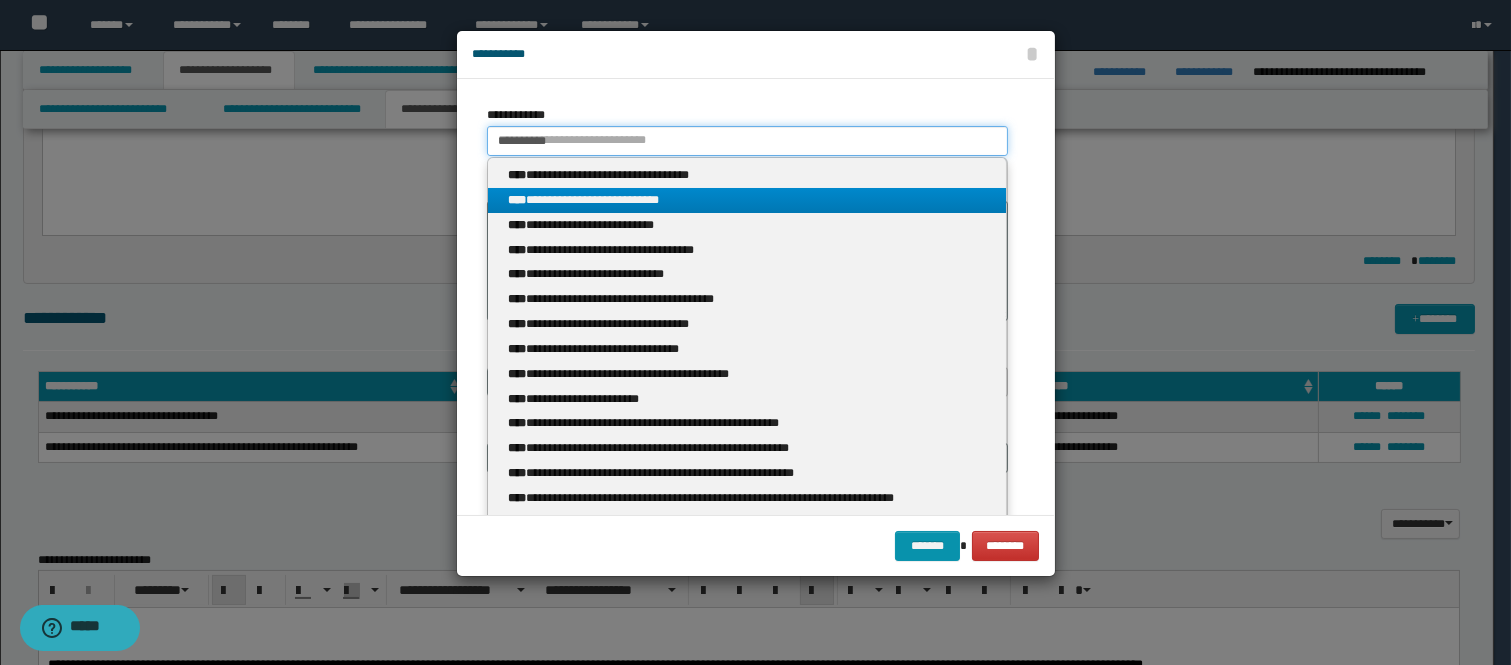 type on "**********" 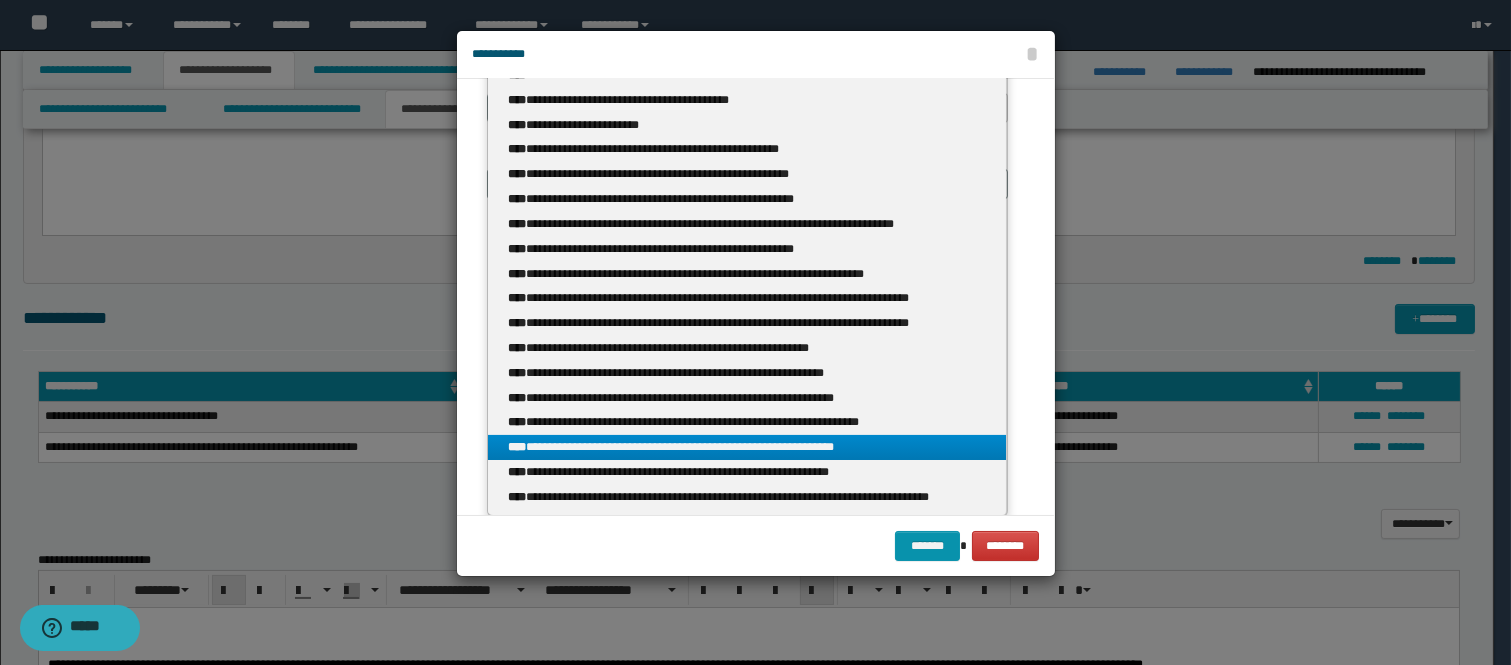 scroll, scrollTop: 0, scrollLeft: 0, axis: both 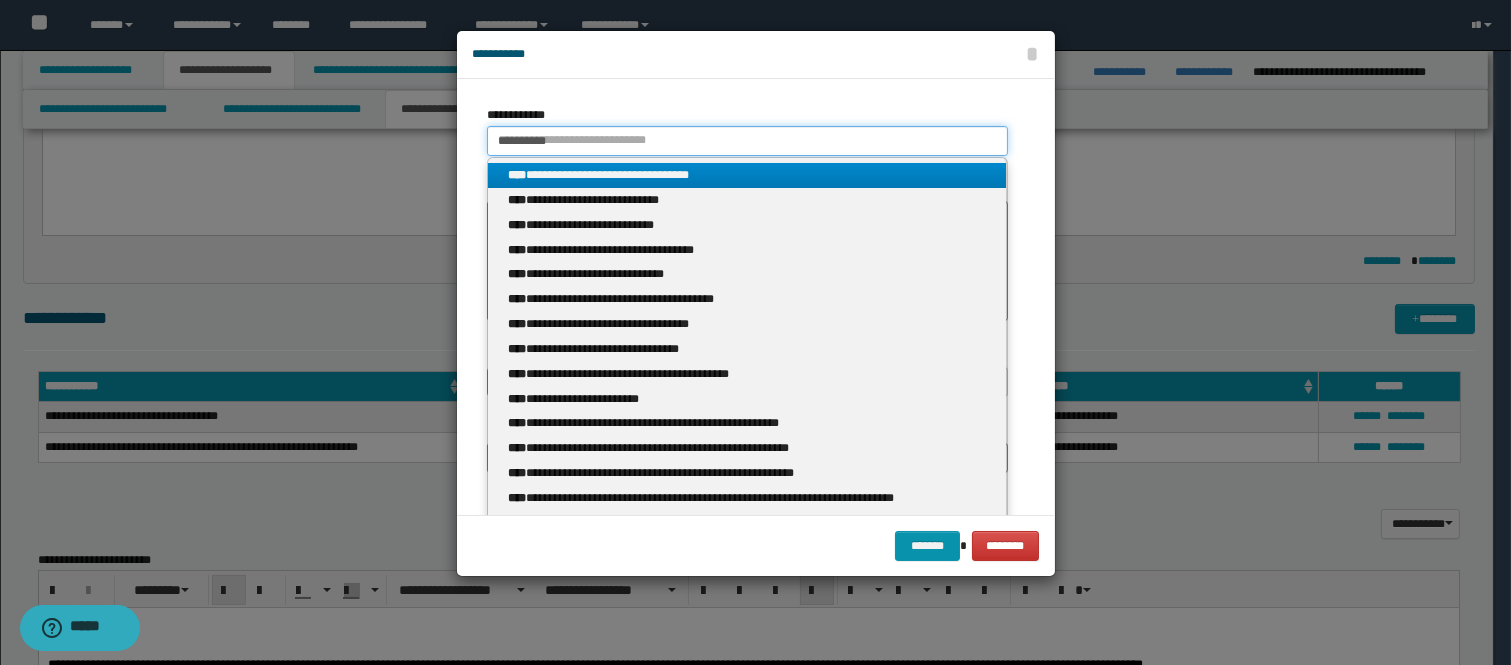 drag, startPoint x: 667, startPoint y: 134, endPoint x: 441, endPoint y: 131, distance: 226.01991 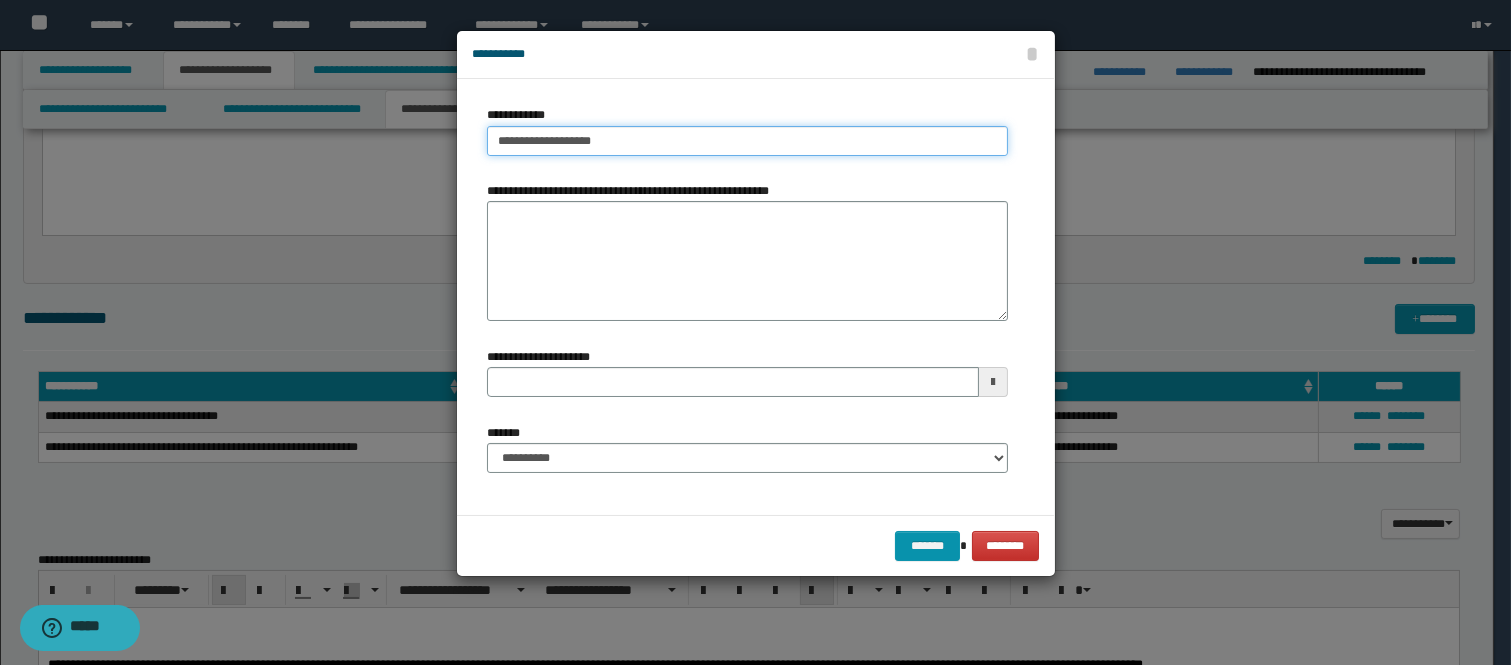 click on "**********" at bounding box center (747, 141) 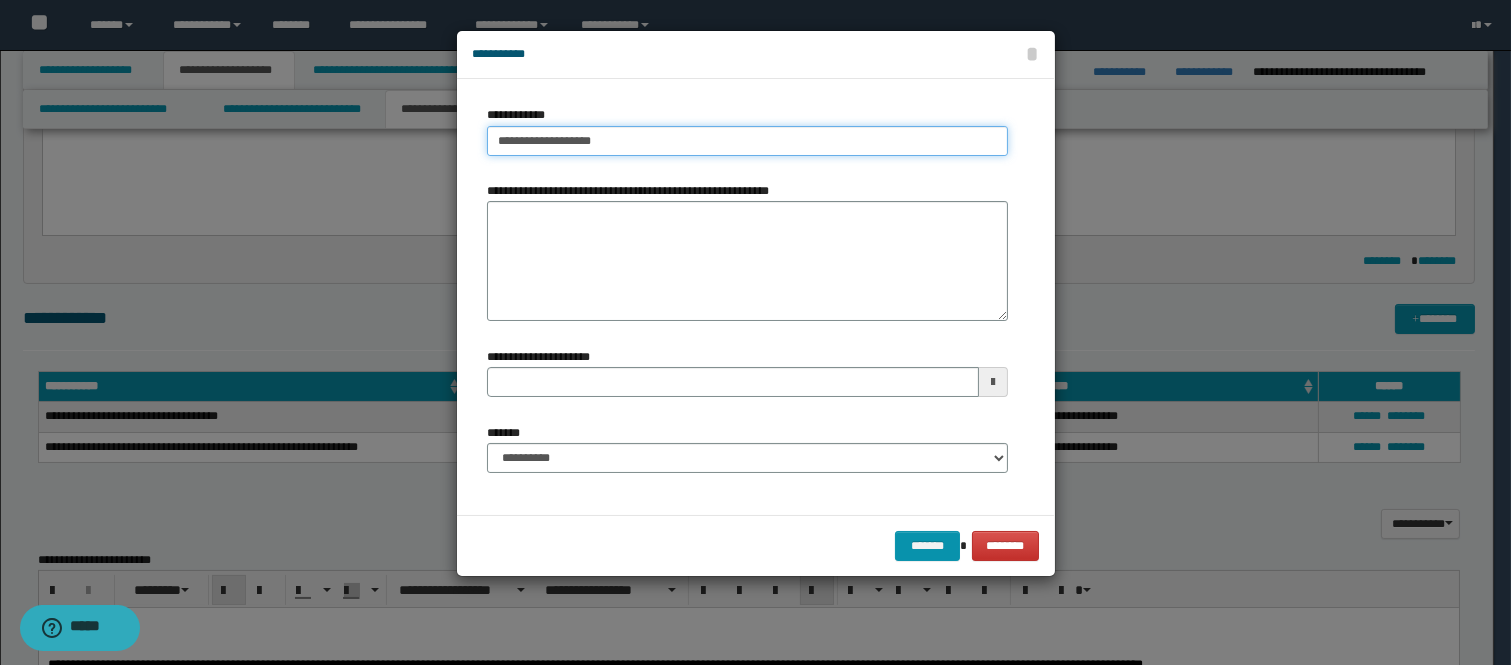 type on "******" 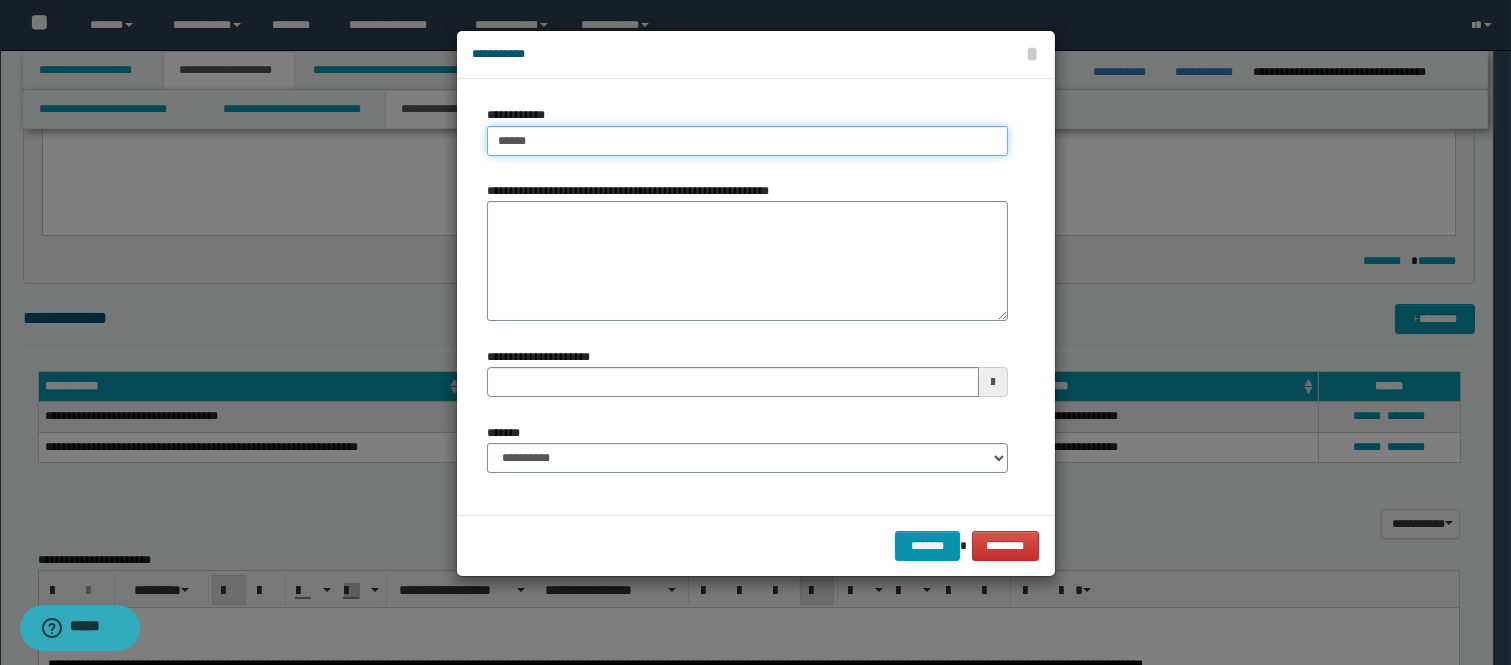 type on "**********" 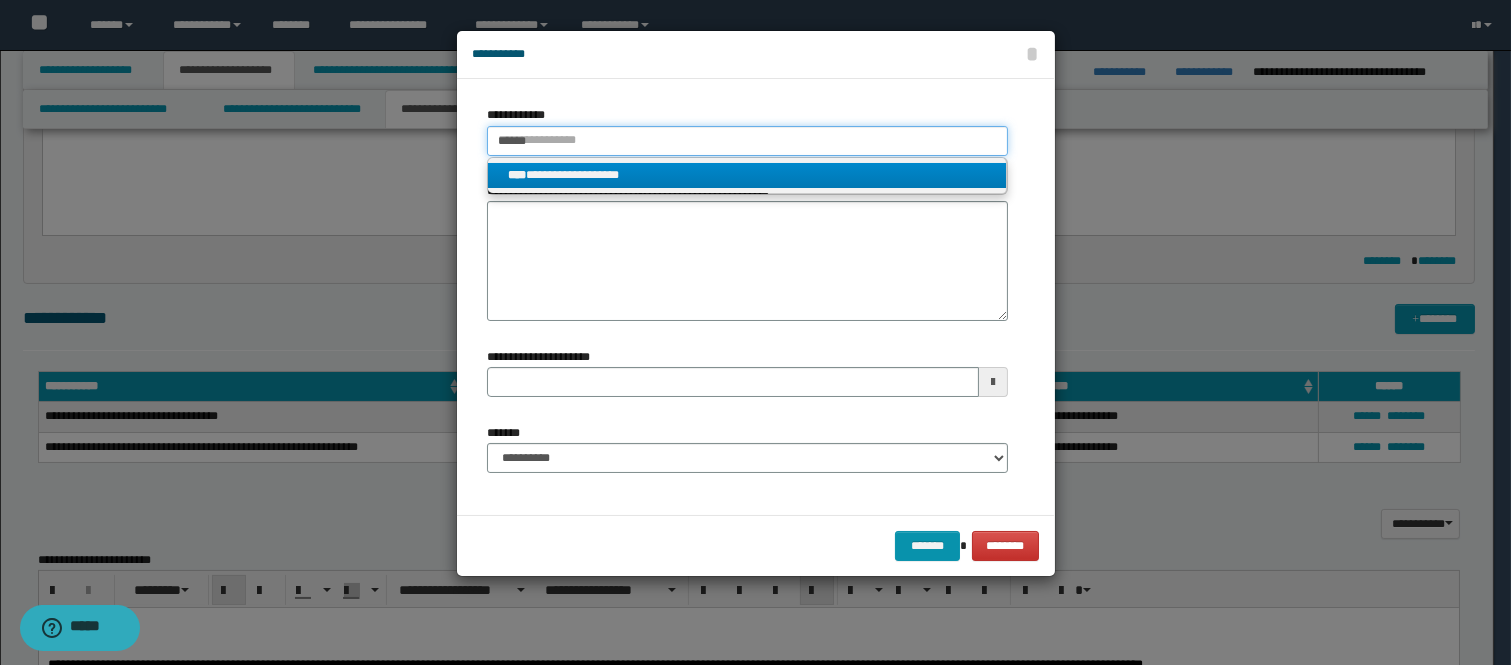 drag, startPoint x: 546, startPoint y: 142, endPoint x: 462, endPoint y: 153, distance: 84.71718 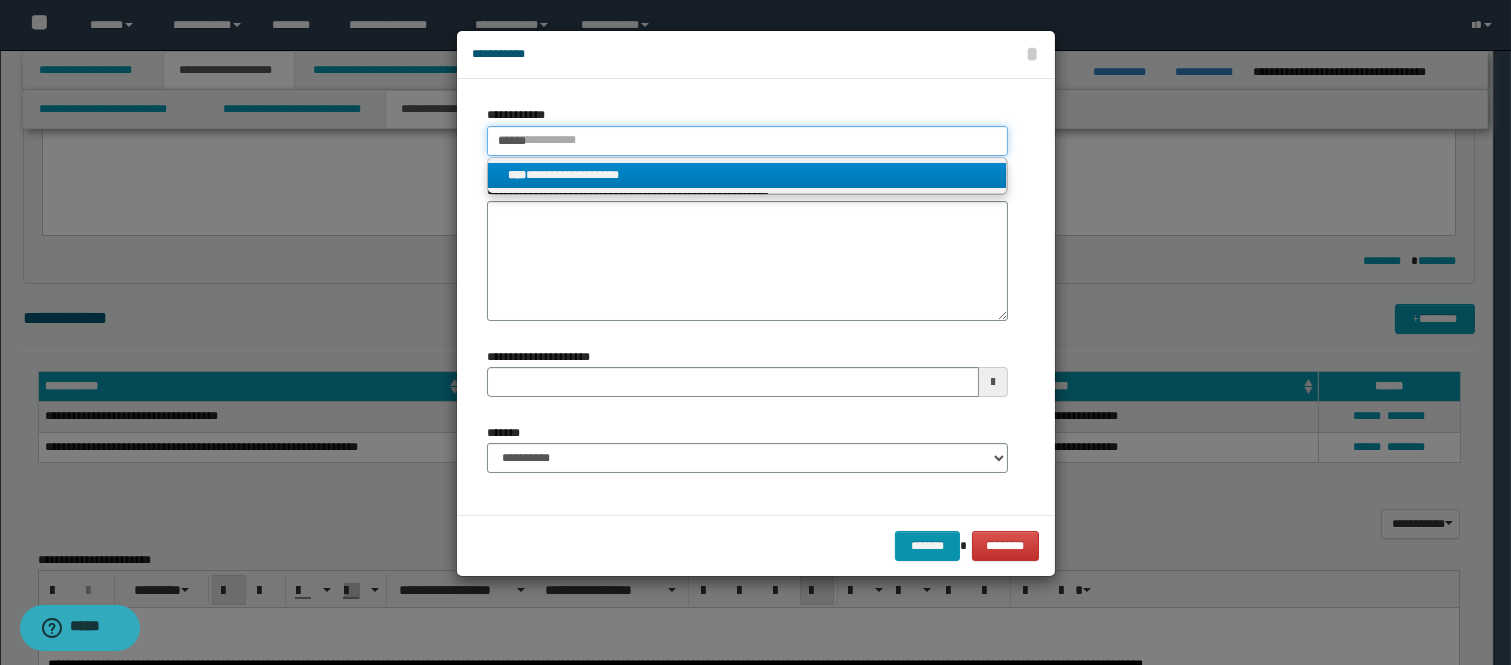 type on "******" 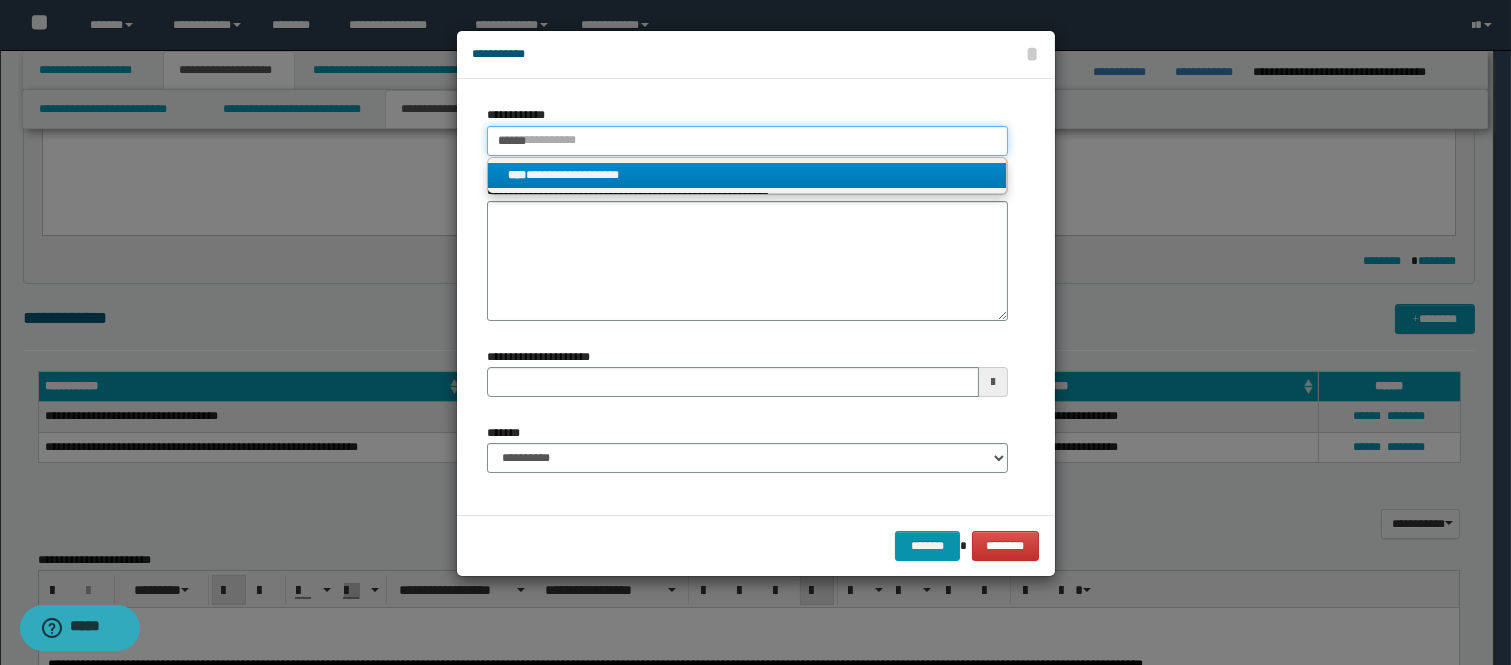 click on "******" at bounding box center [747, 141] 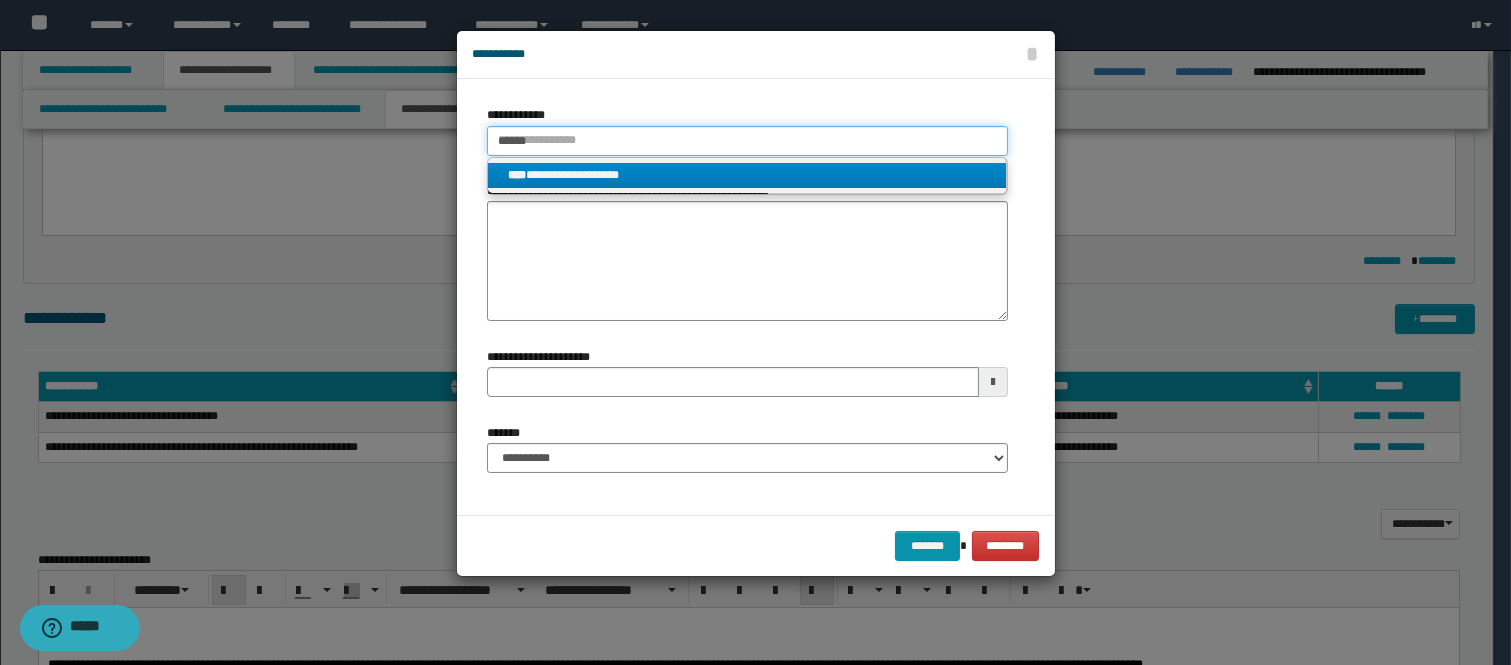 drag, startPoint x: 553, startPoint y: 138, endPoint x: 461, endPoint y: 138, distance: 92 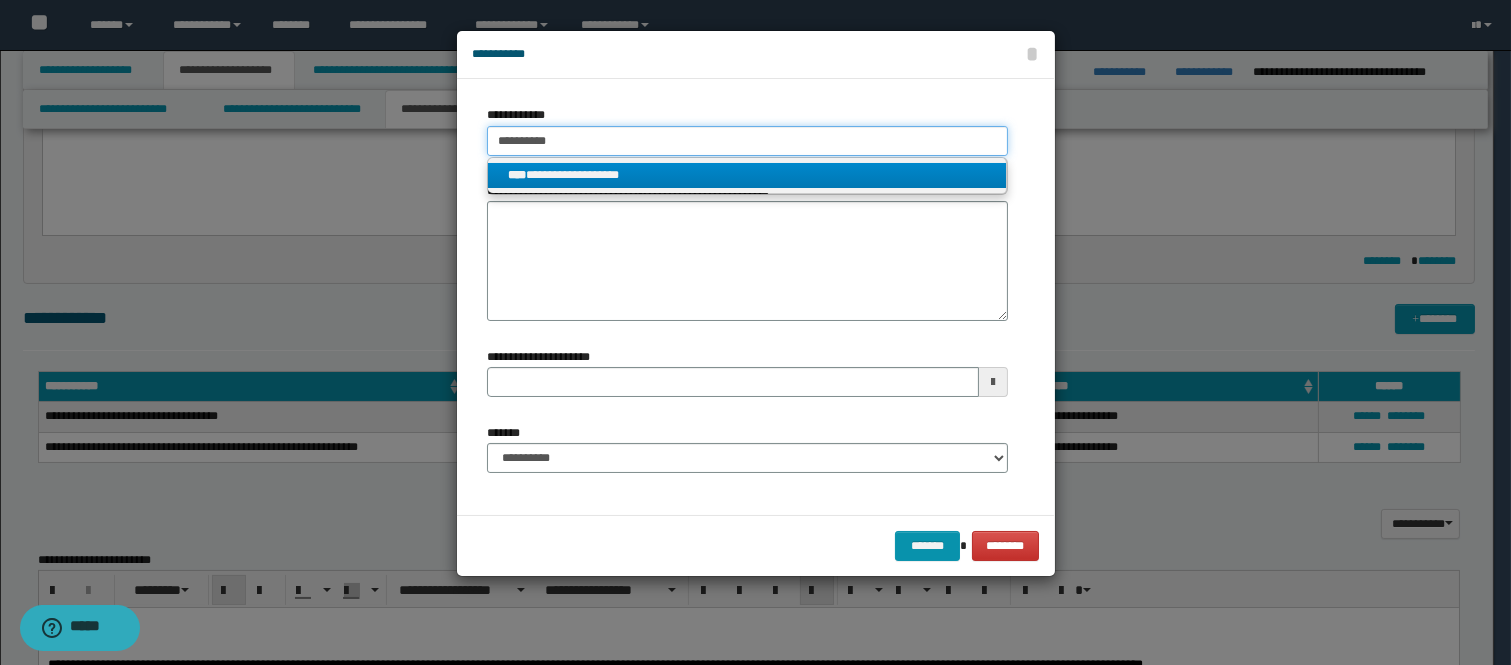 type on "**********" 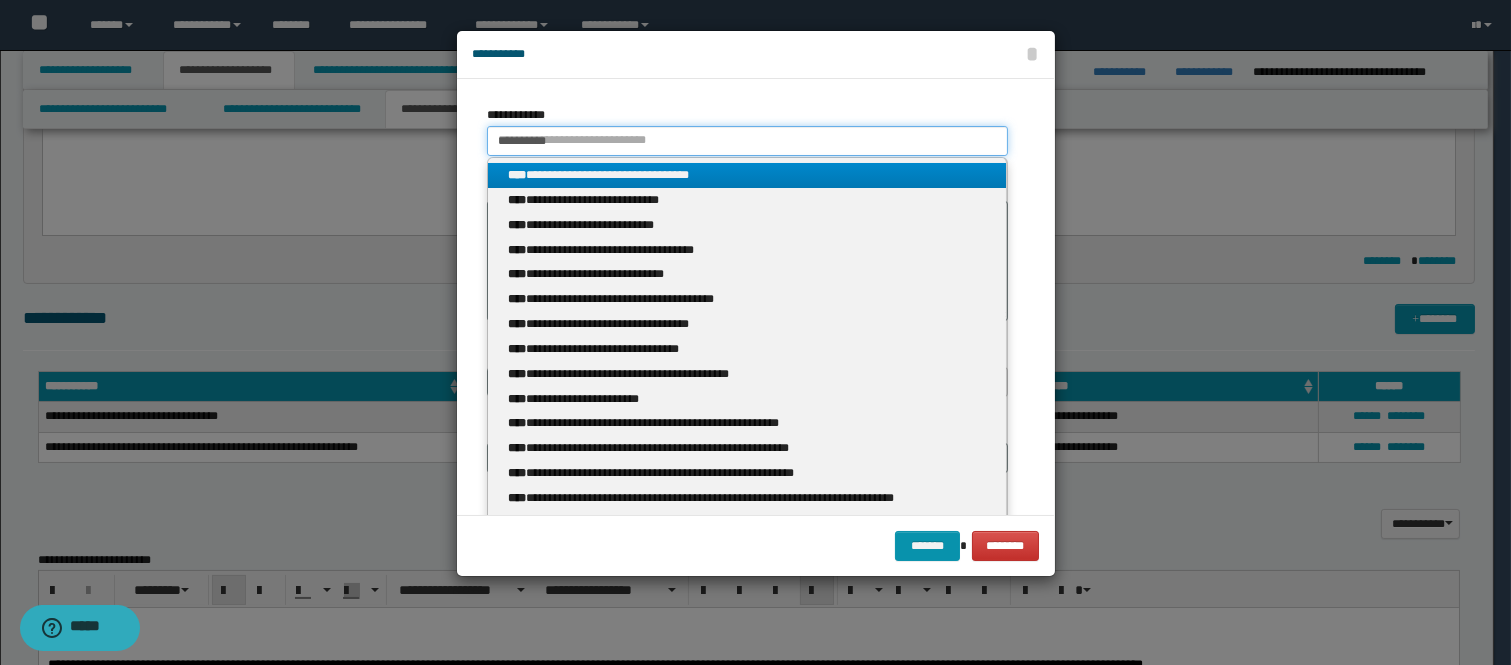 type on "**********" 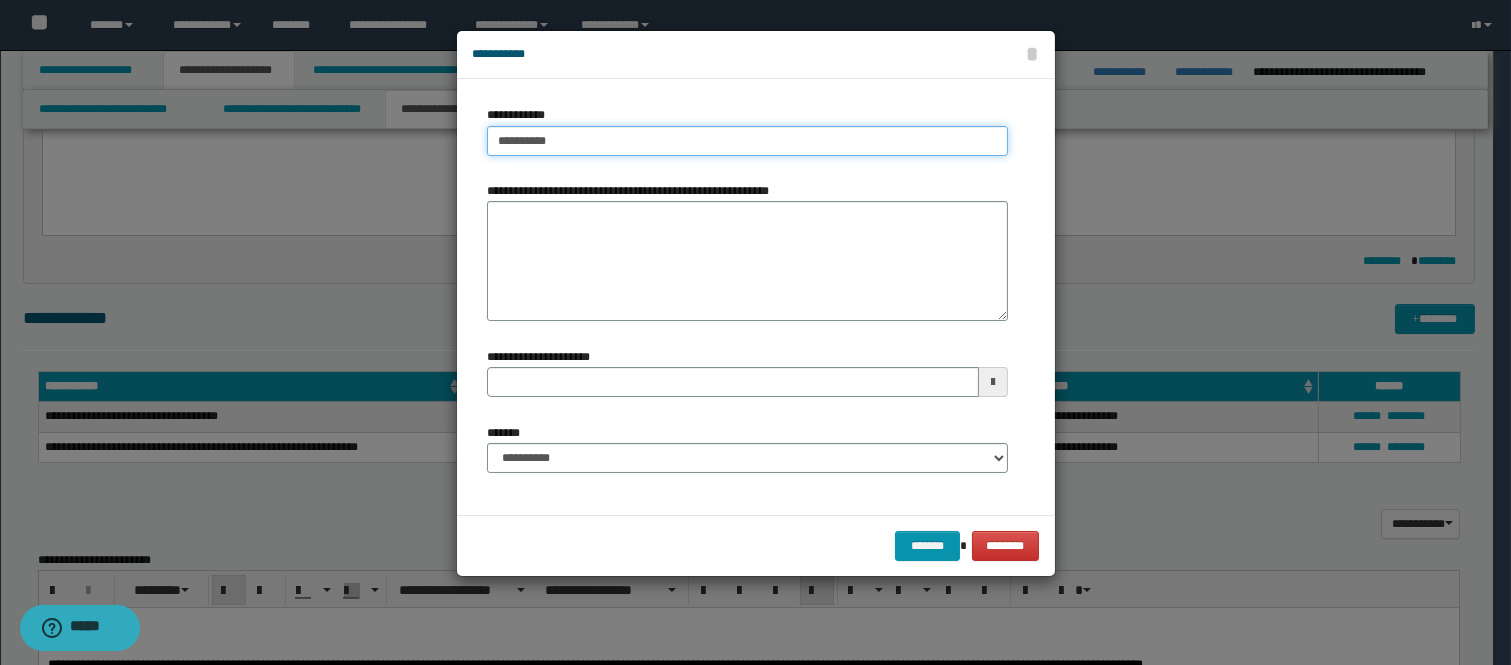 type on "**********" 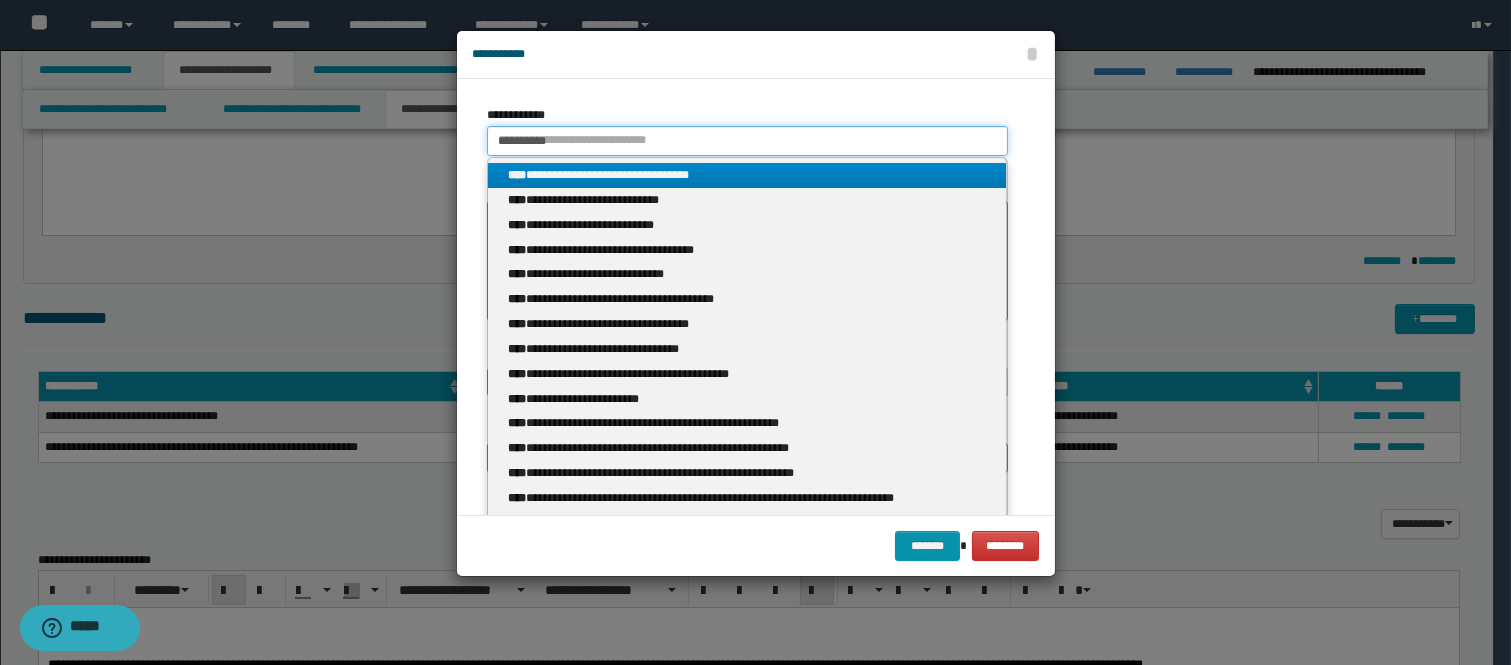 drag, startPoint x: 572, startPoint y: 141, endPoint x: 434, endPoint y: 133, distance: 138.23169 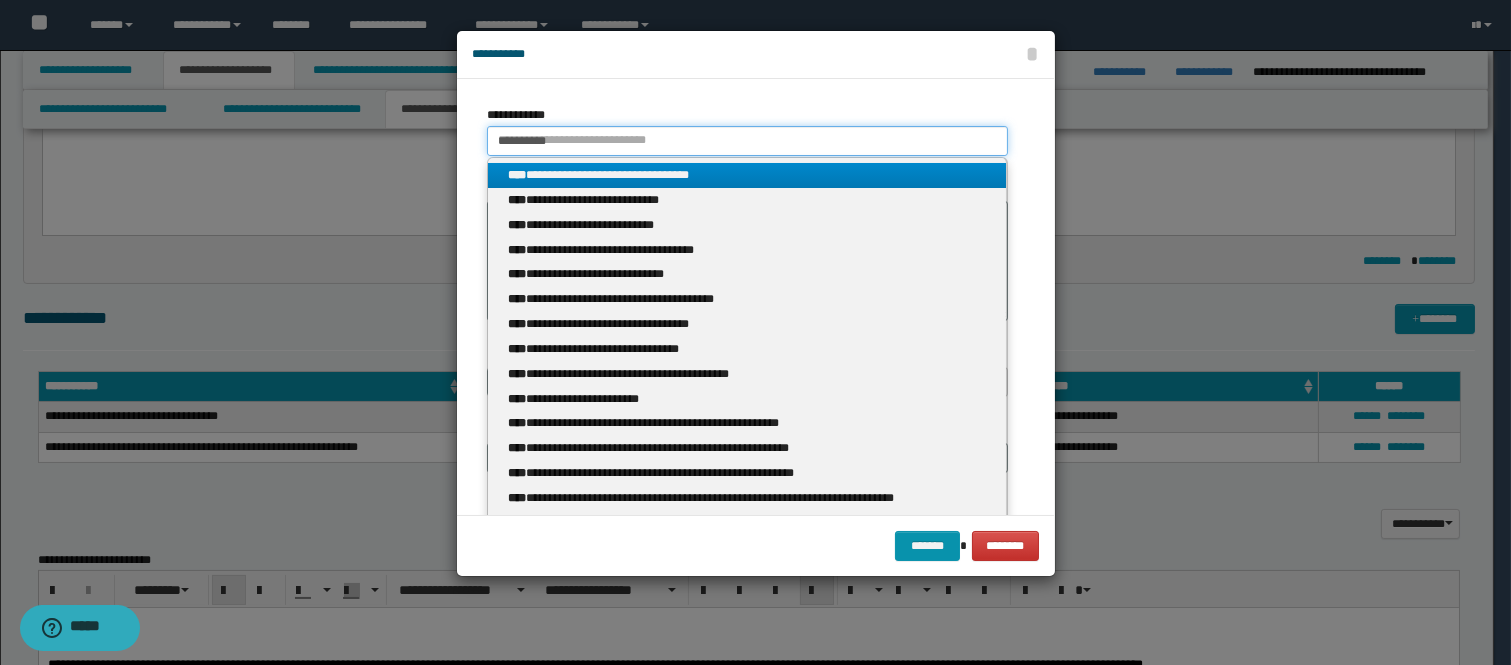 type 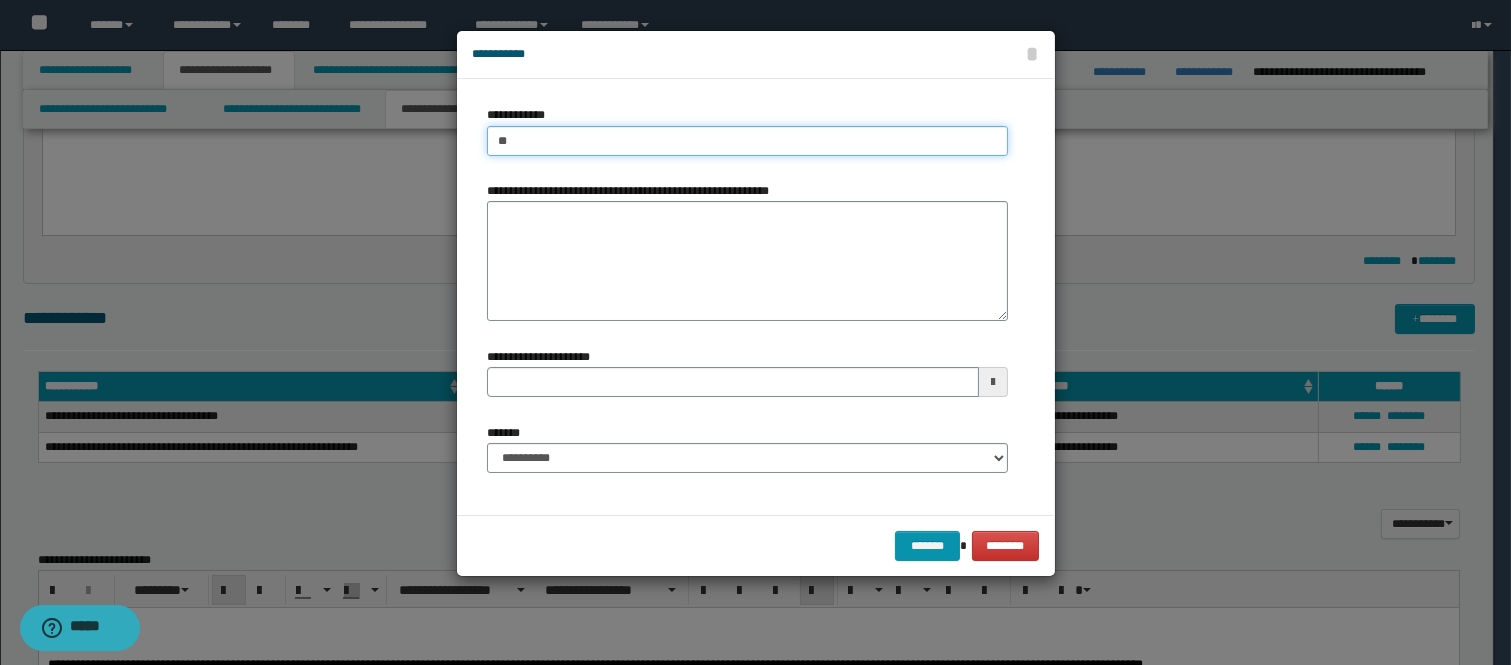 type on "***" 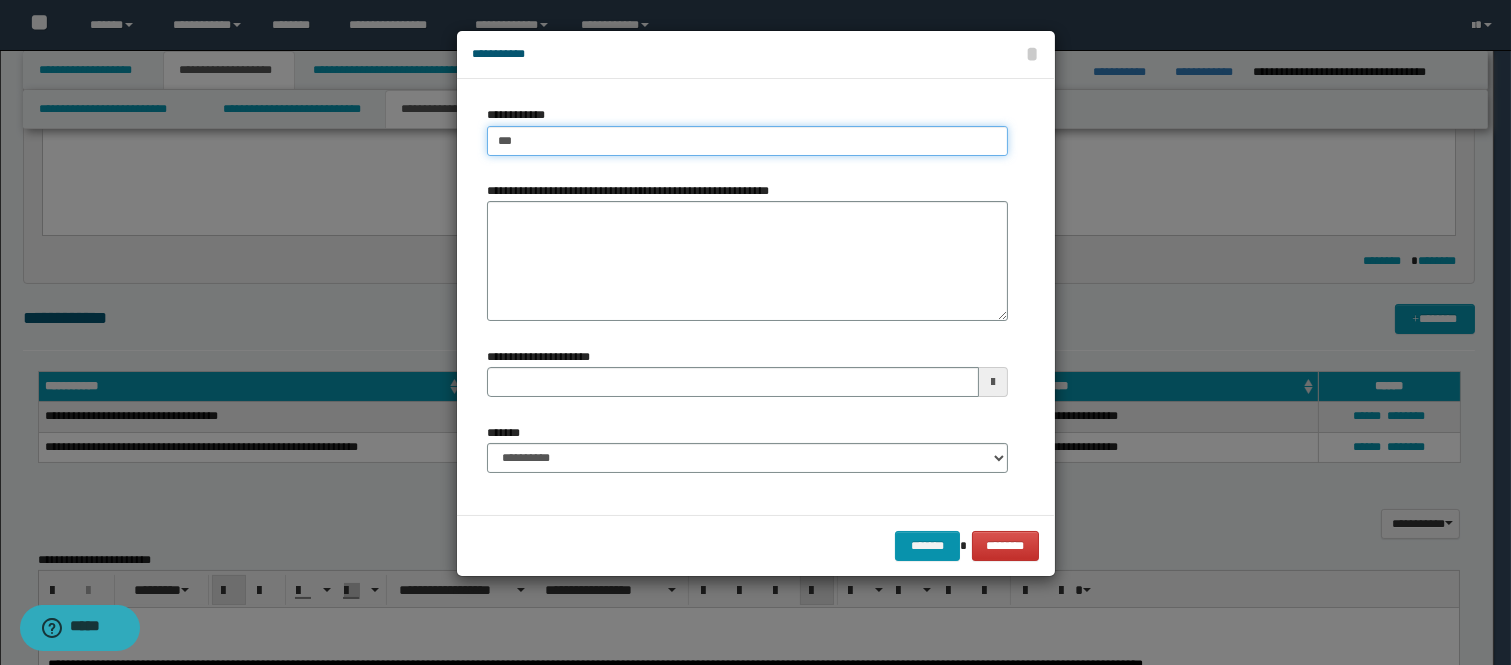 type on "***" 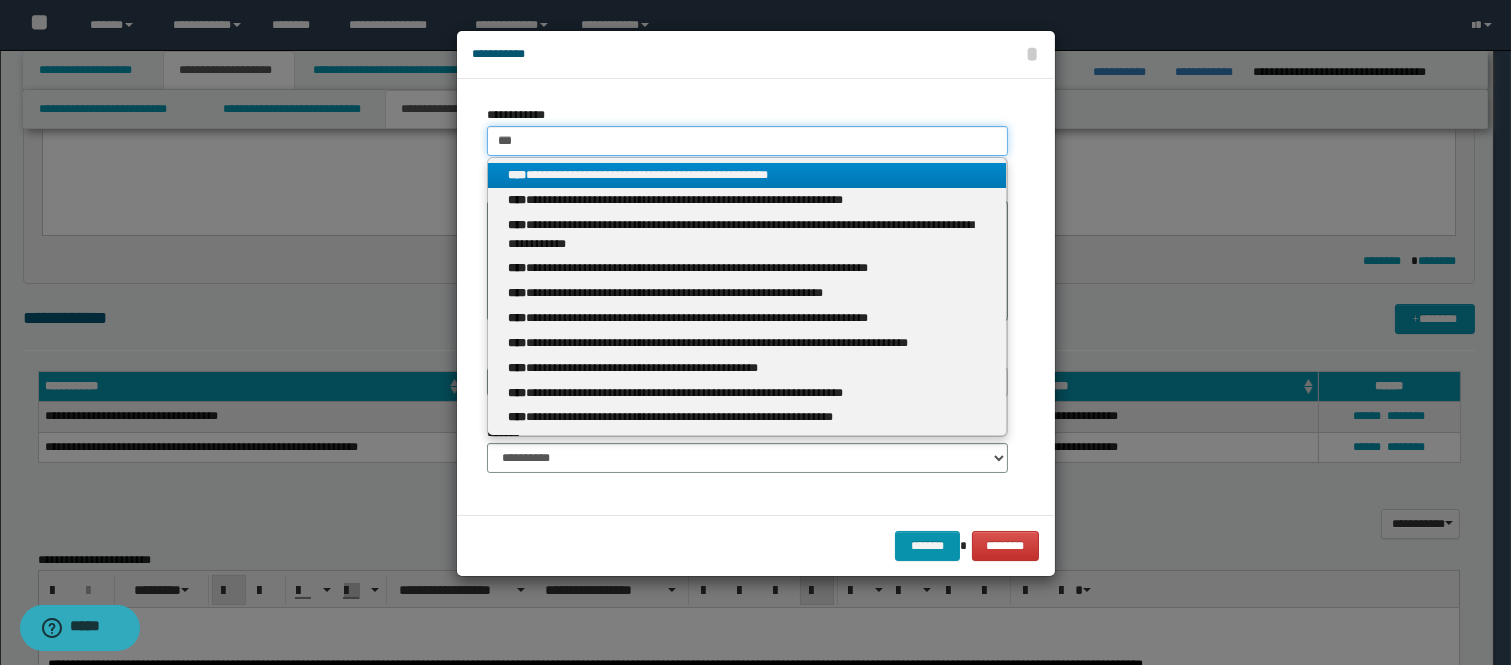 type 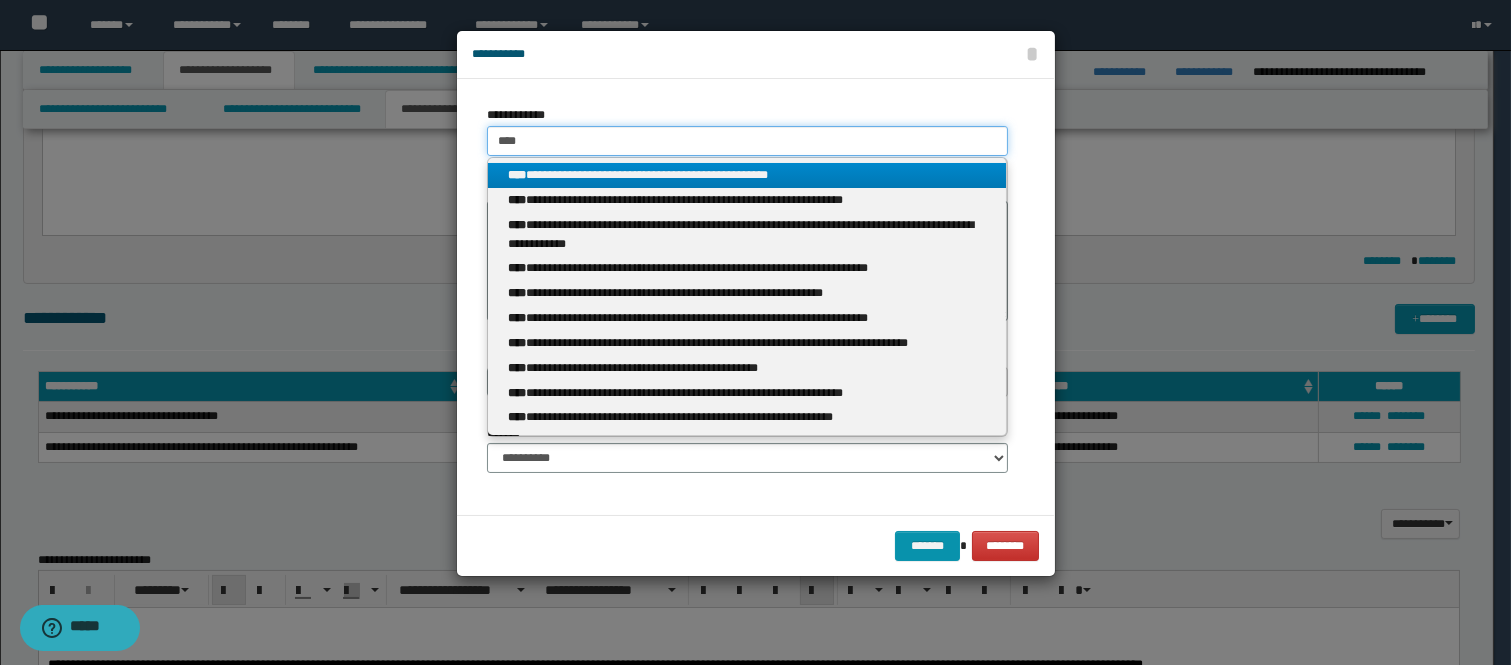 type on "****" 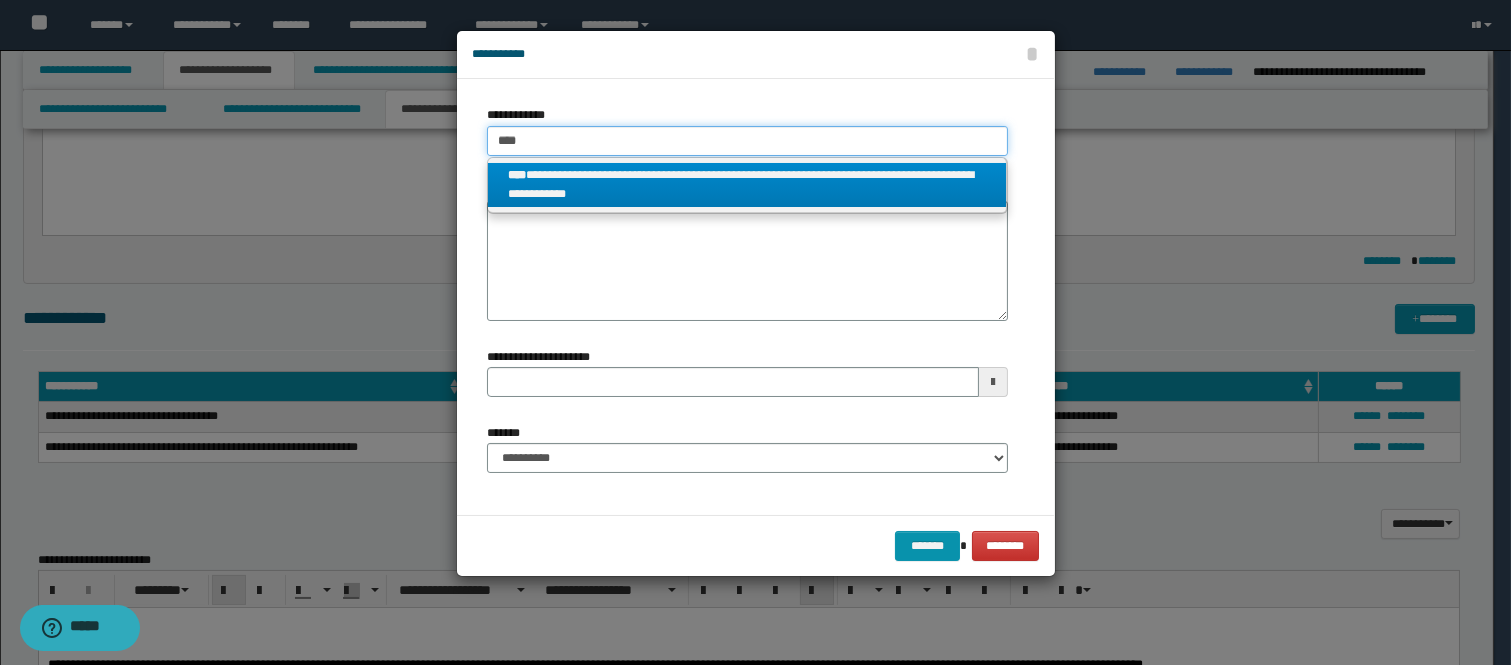 type on "****" 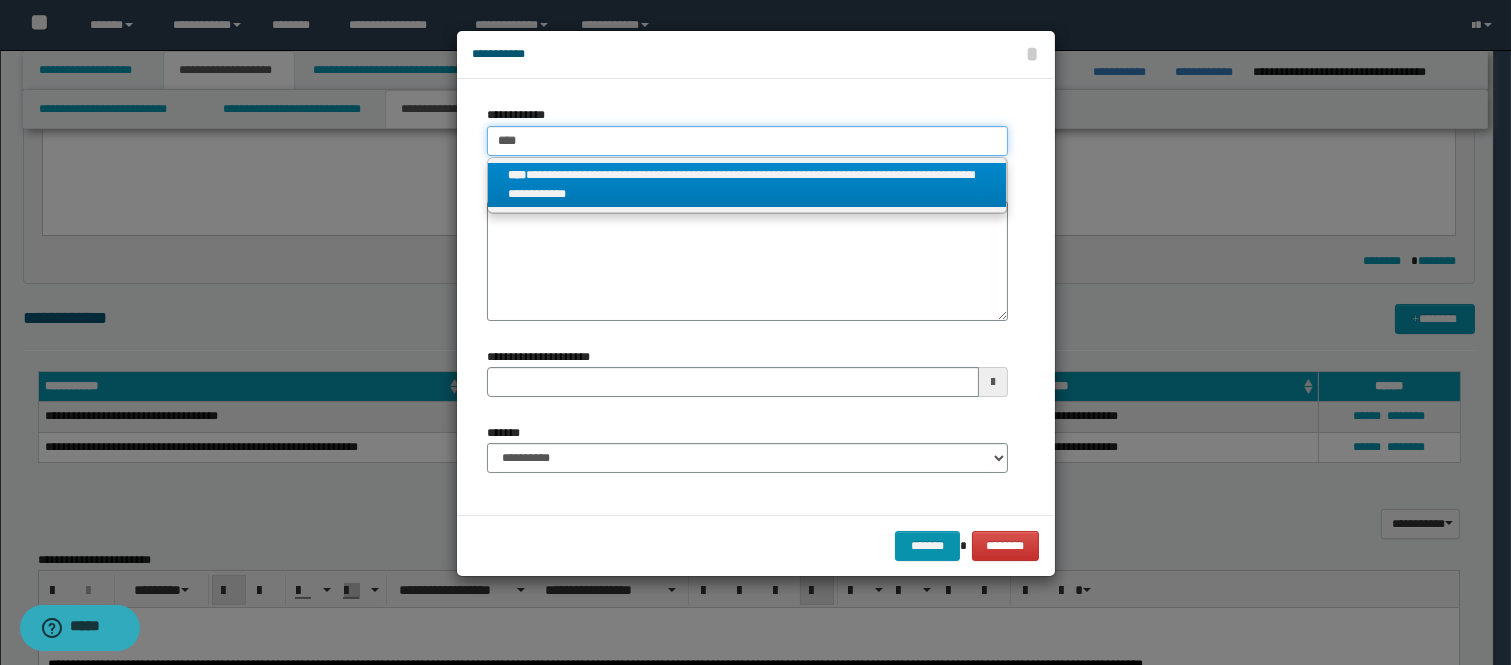 type 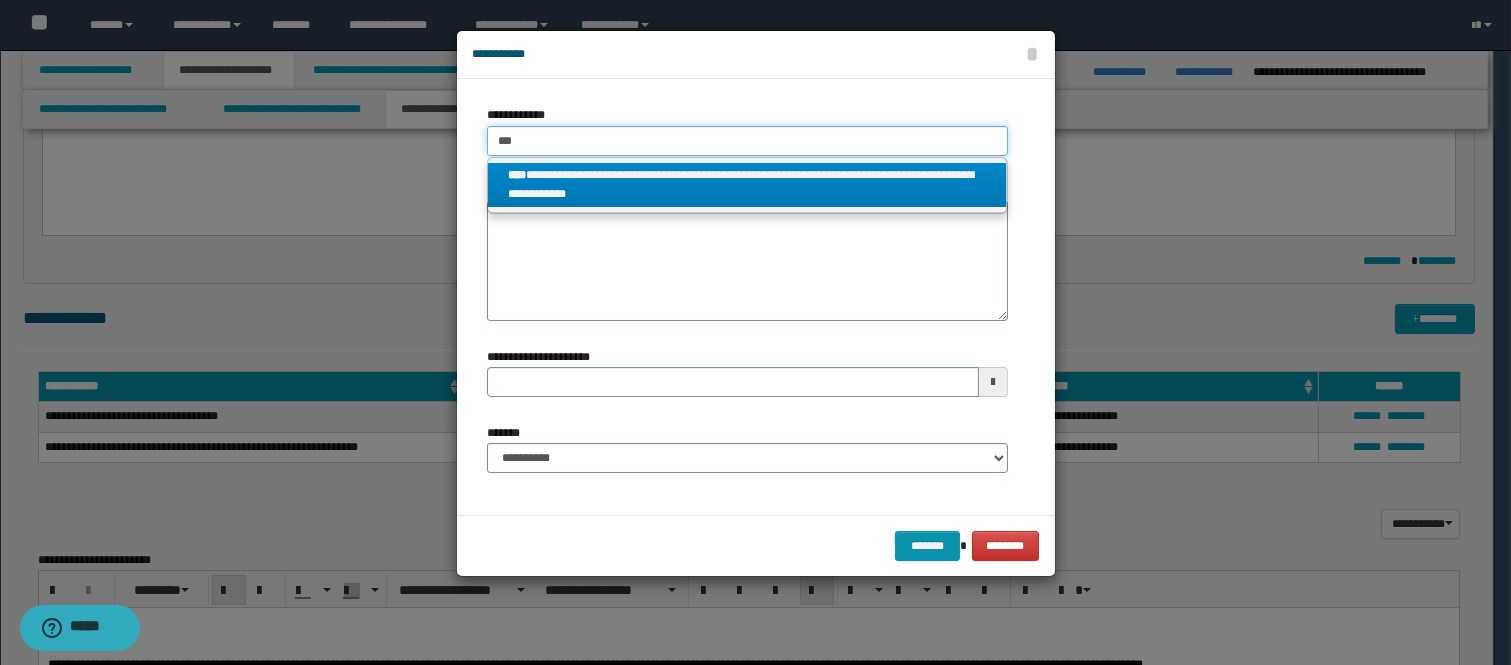 type on "***" 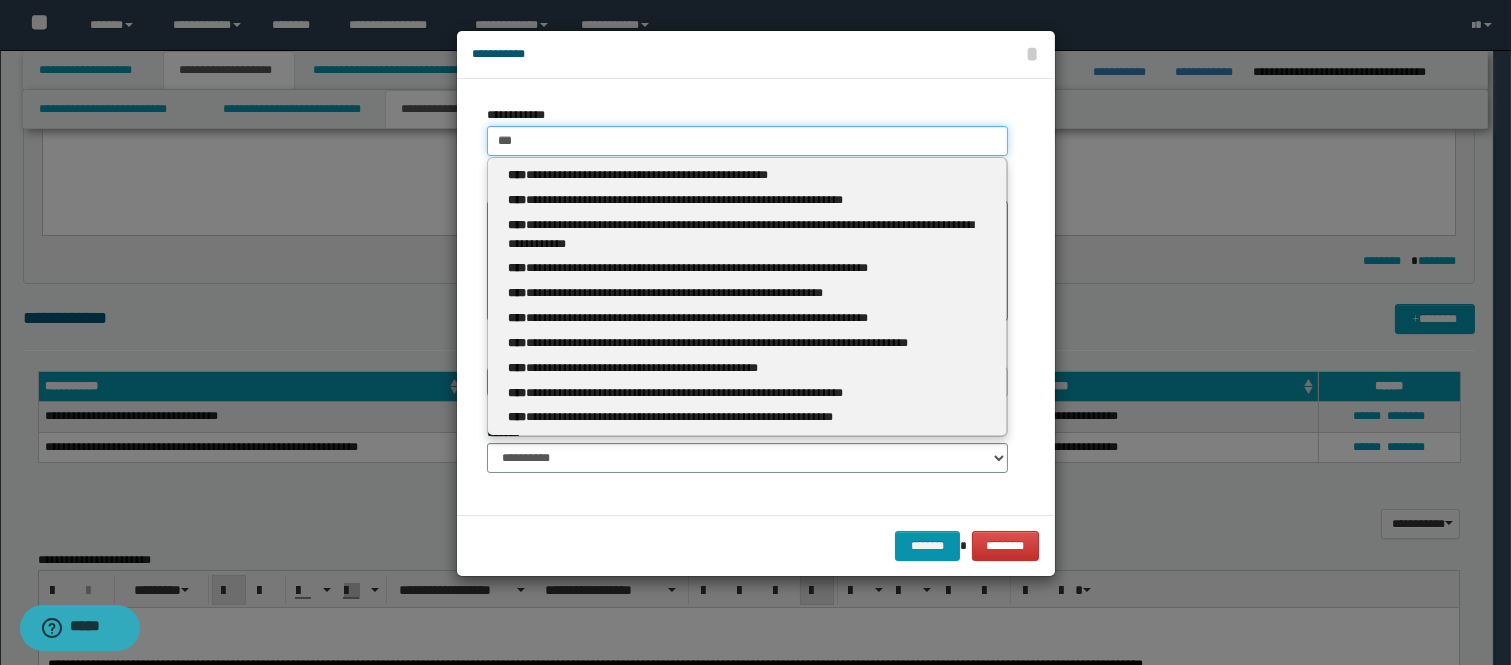 type 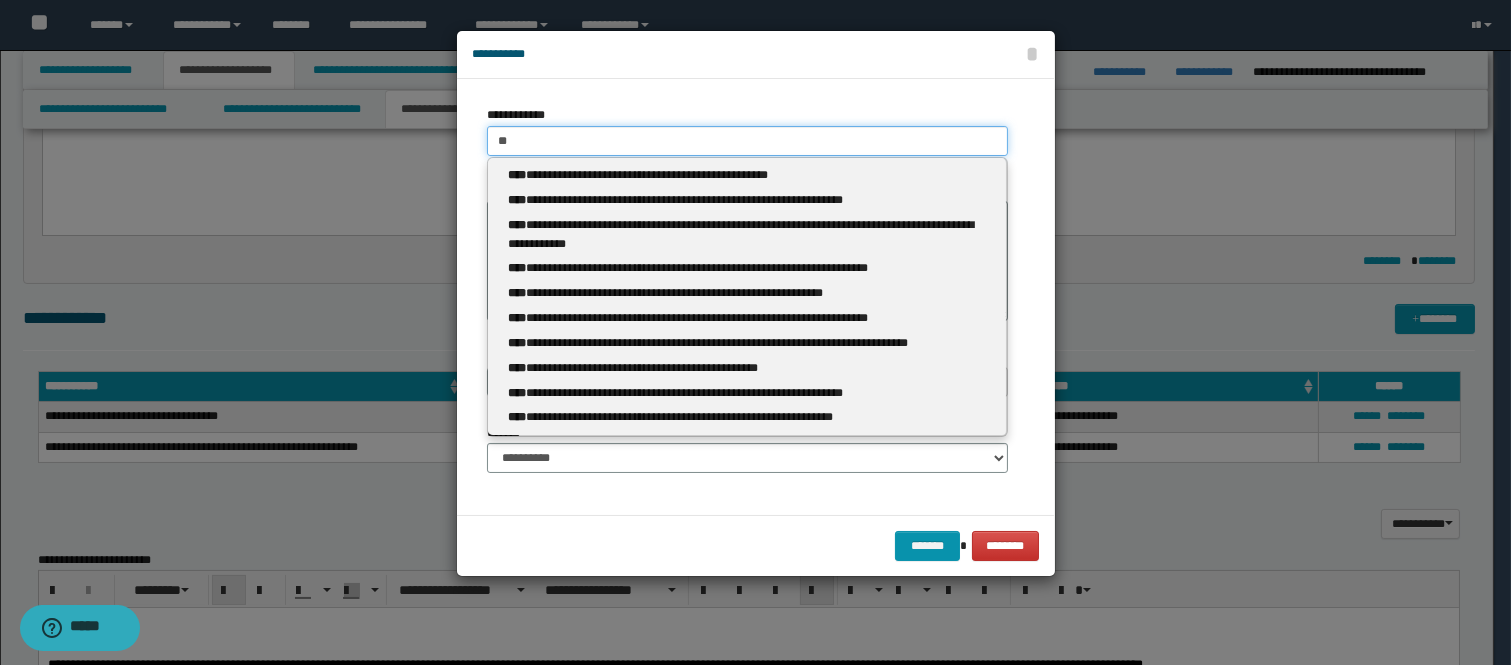 type on "*" 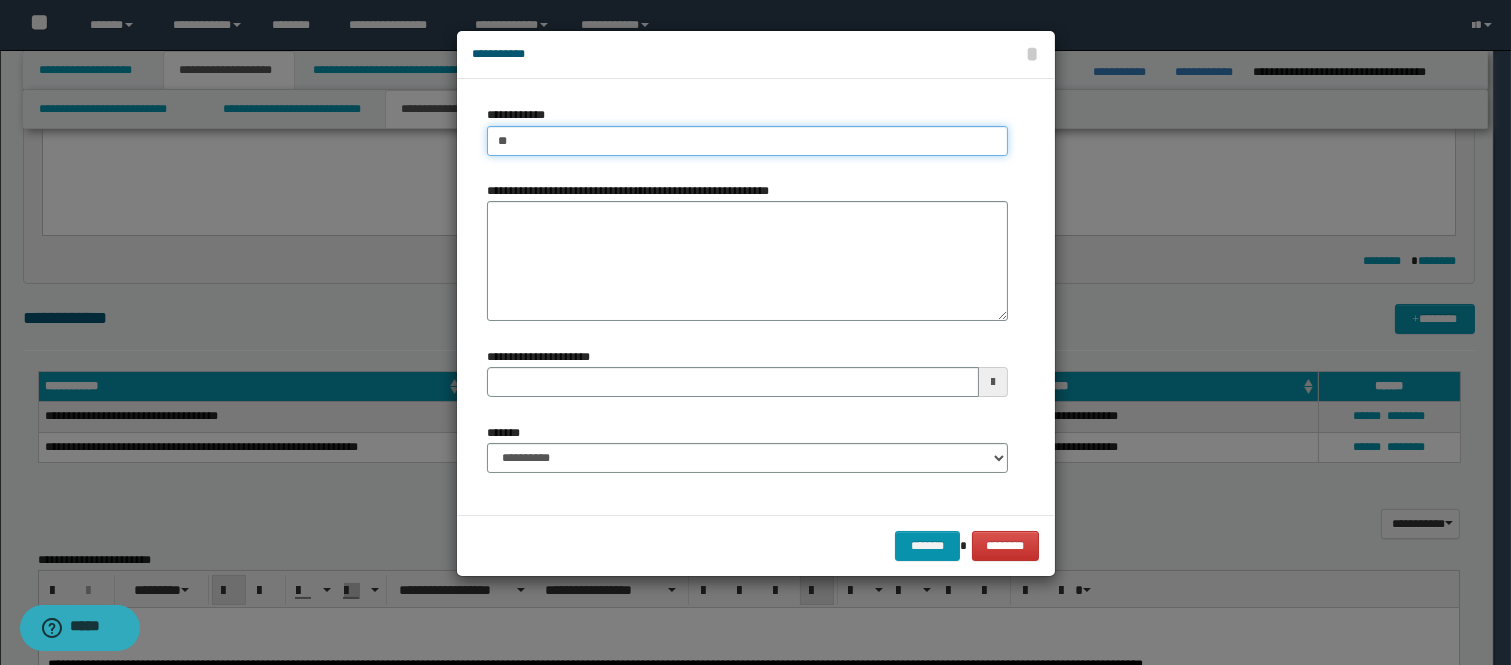 type on "*" 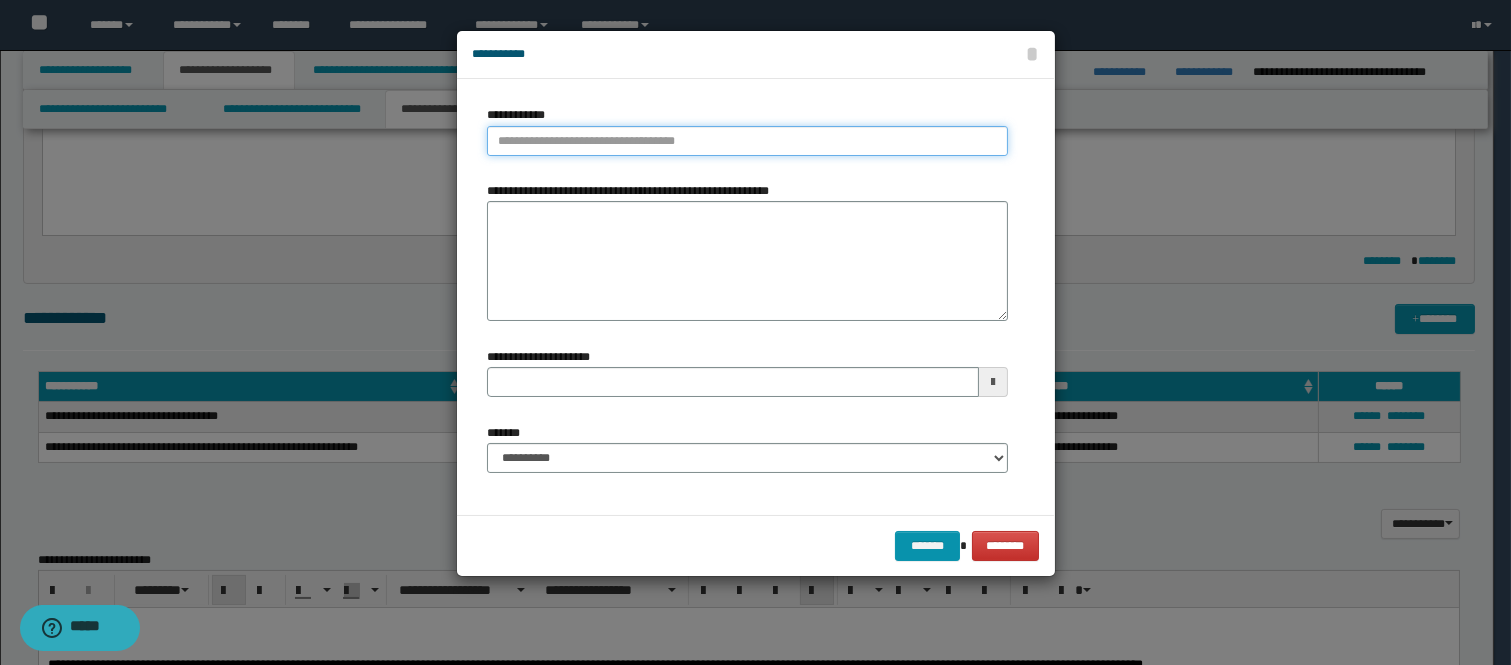 paste on "**********" 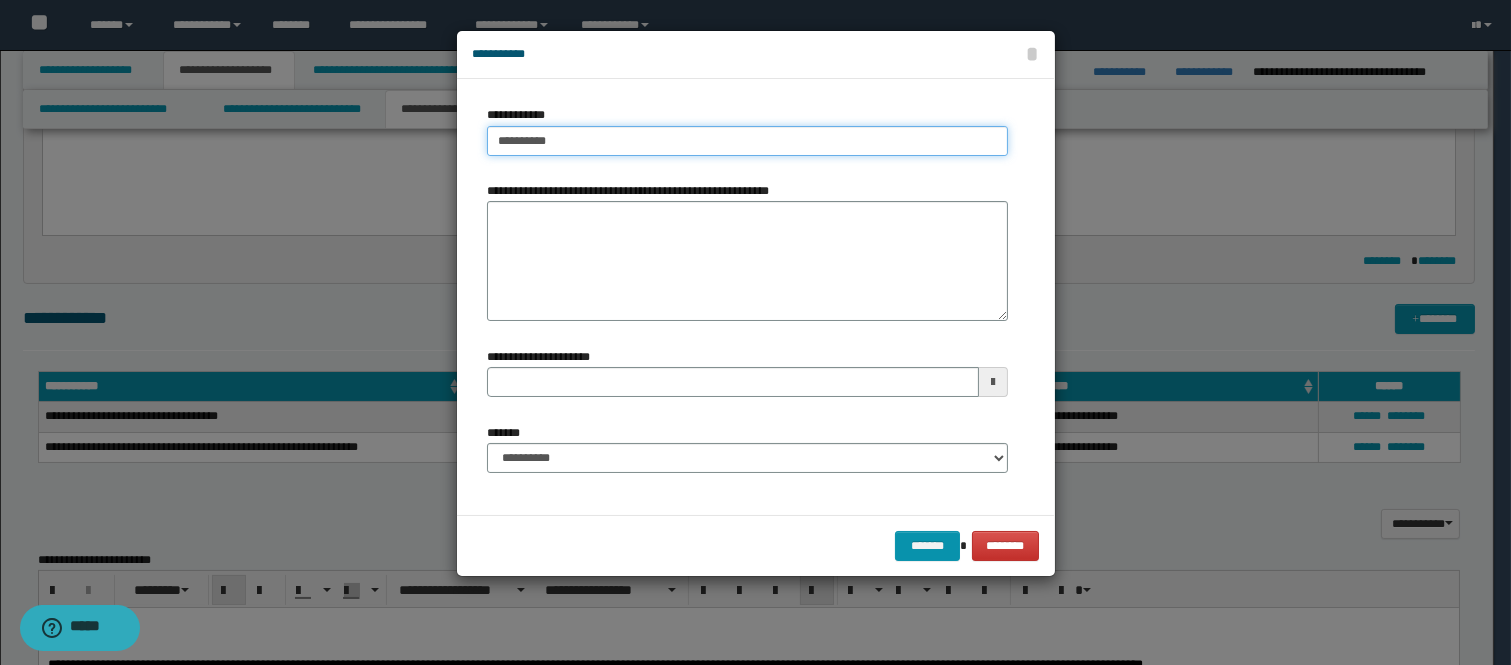 type on "**********" 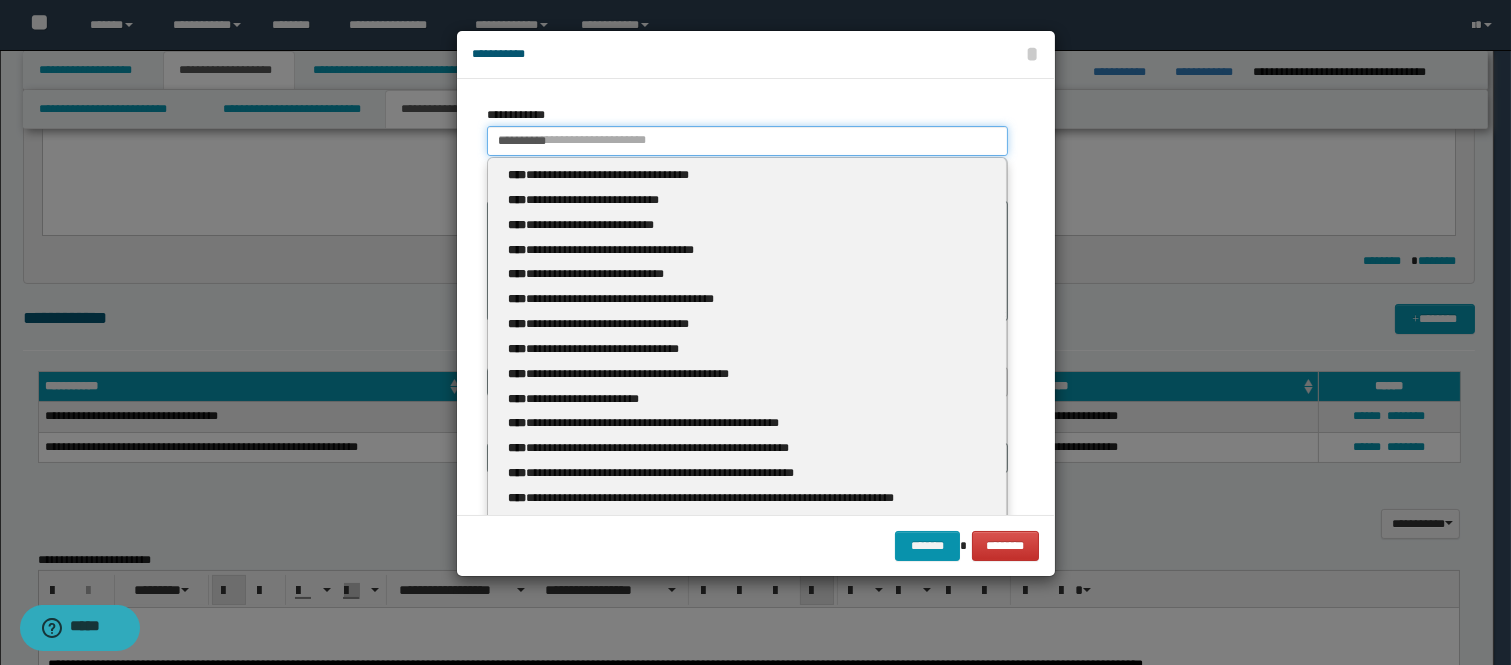 type on "**********" 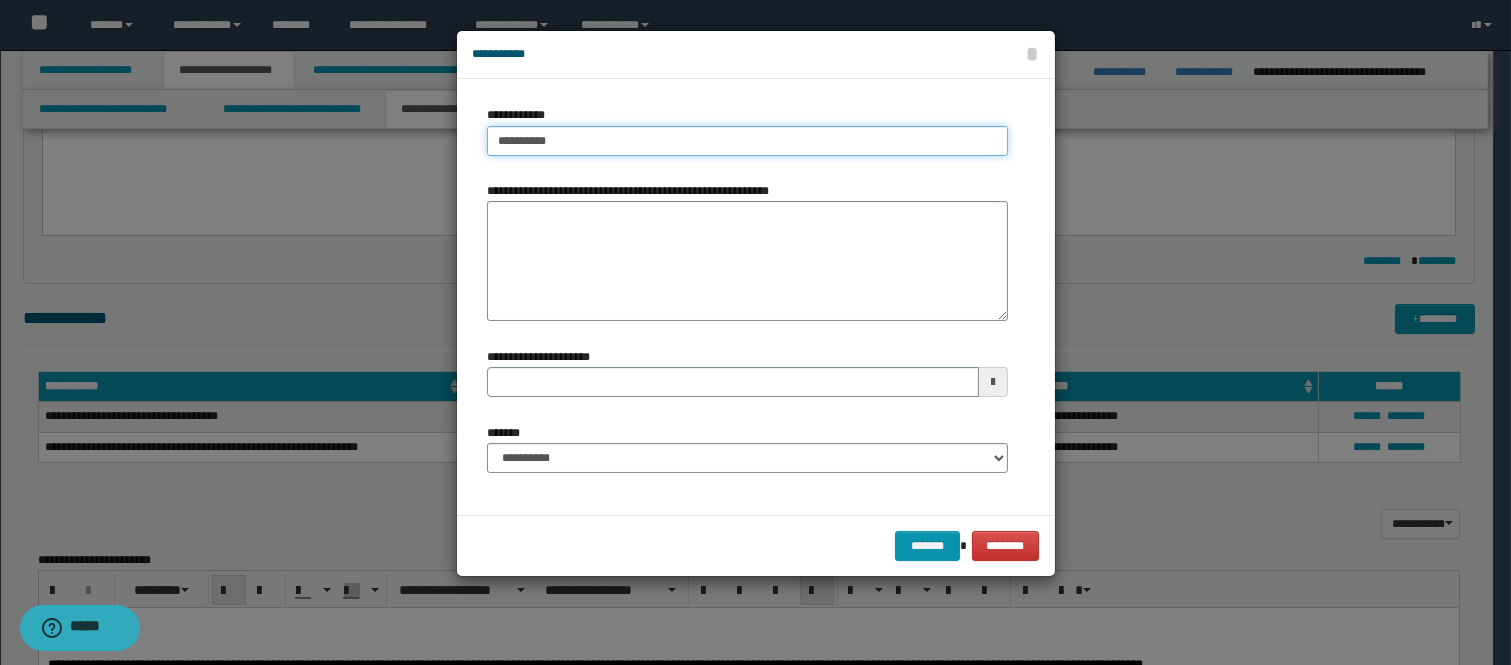 type on "**********" 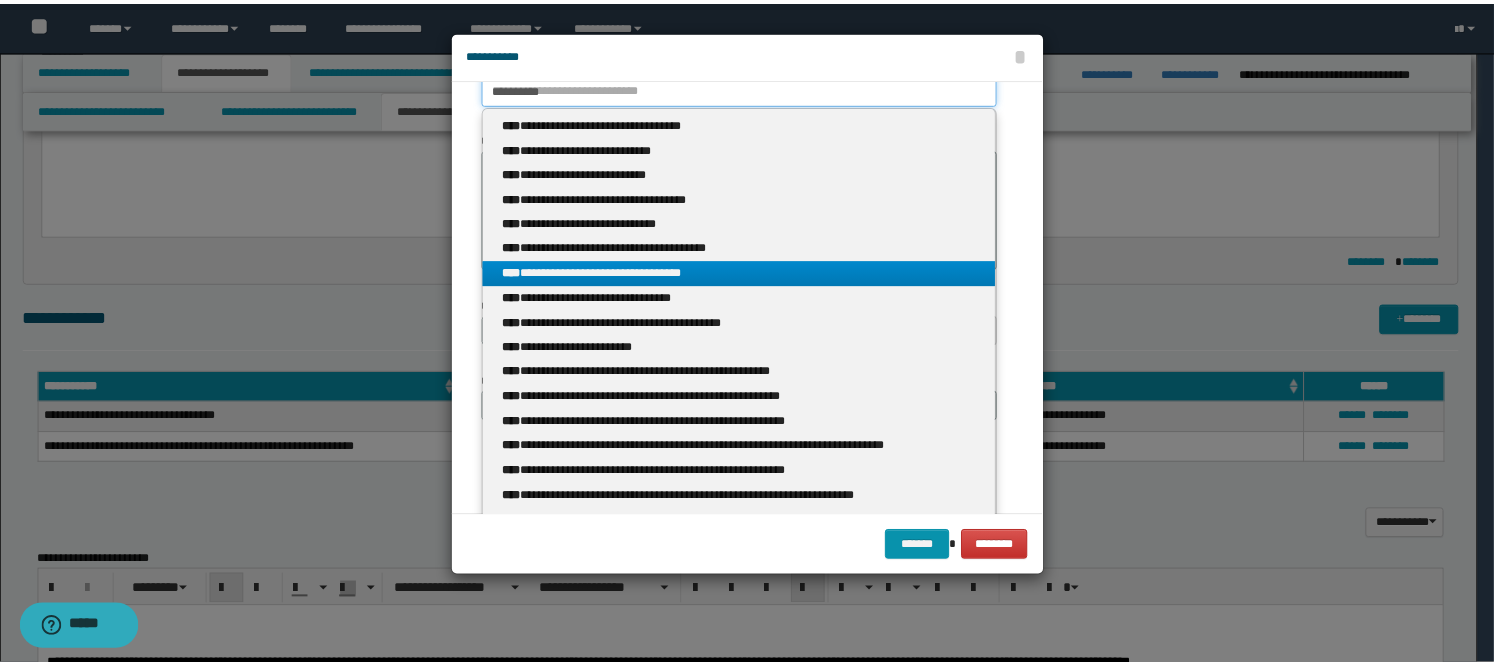 scroll, scrollTop: 0, scrollLeft: 0, axis: both 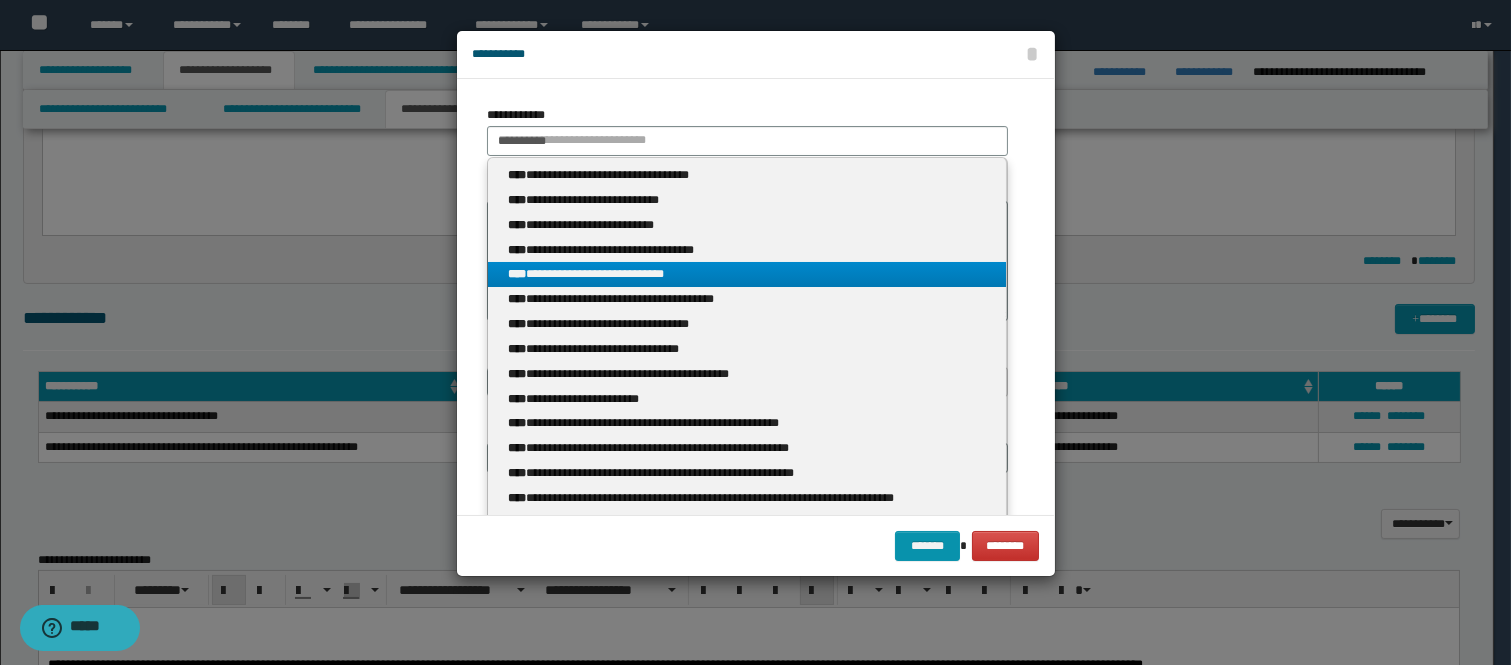 click on "**********" at bounding box center (747, 274) 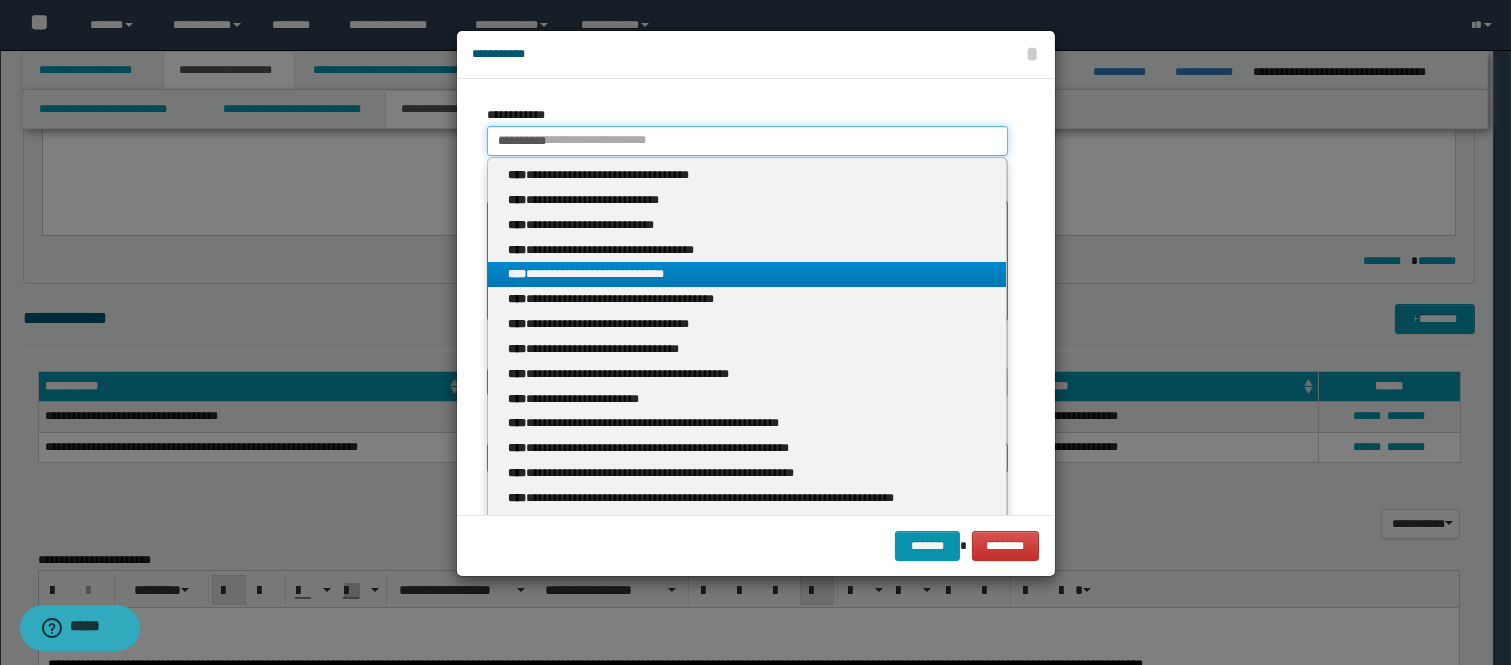 type 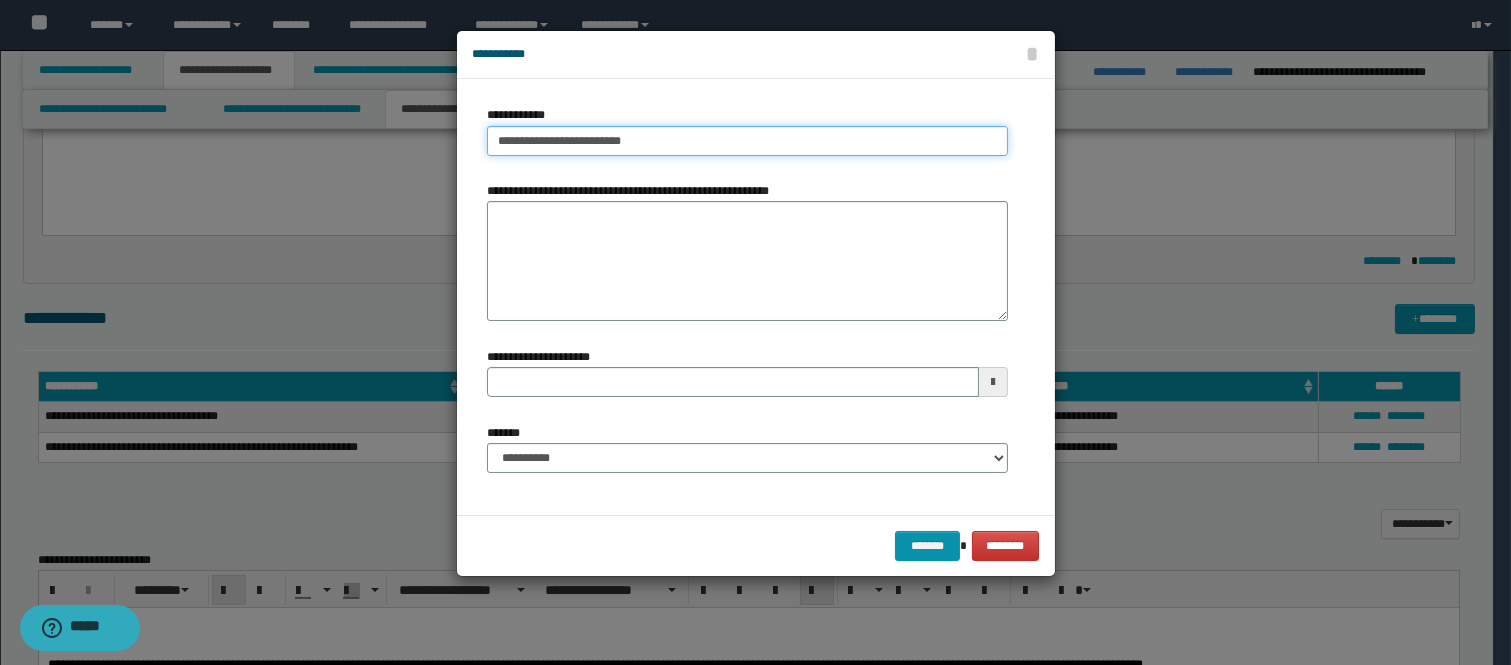 type 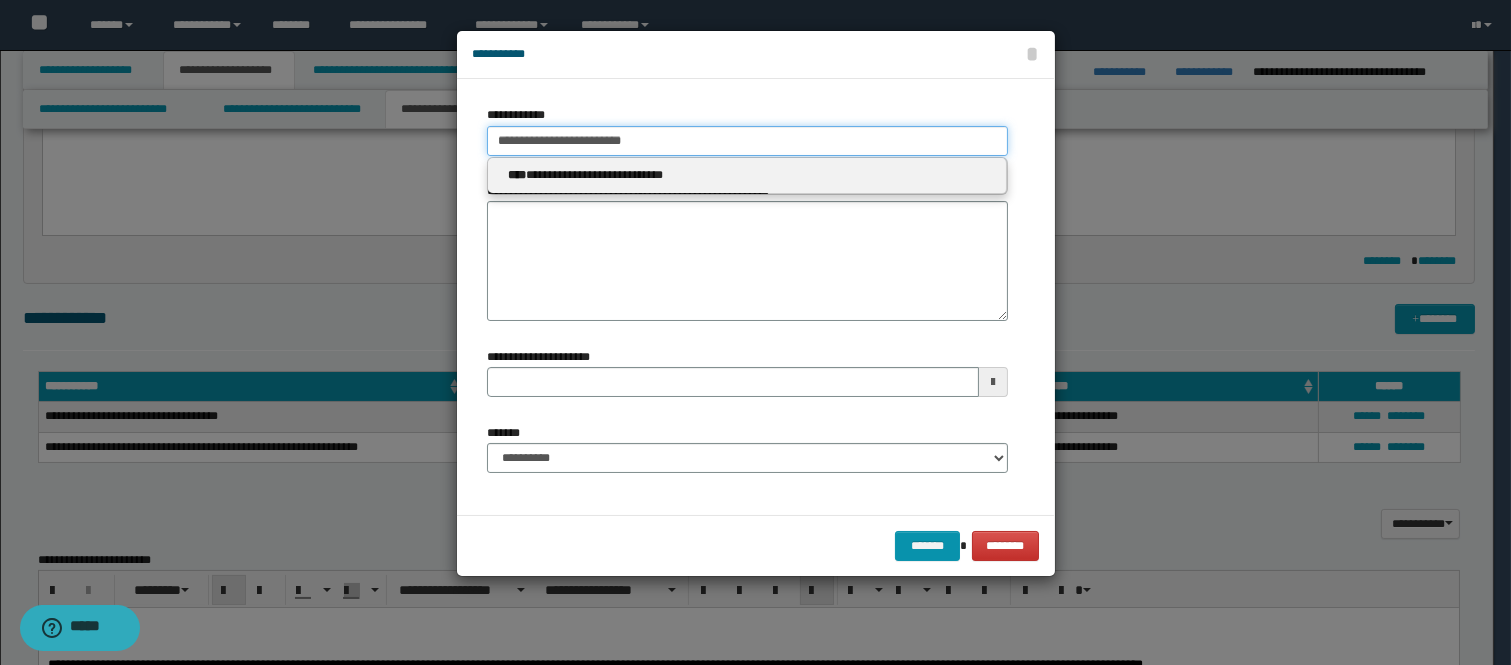 type 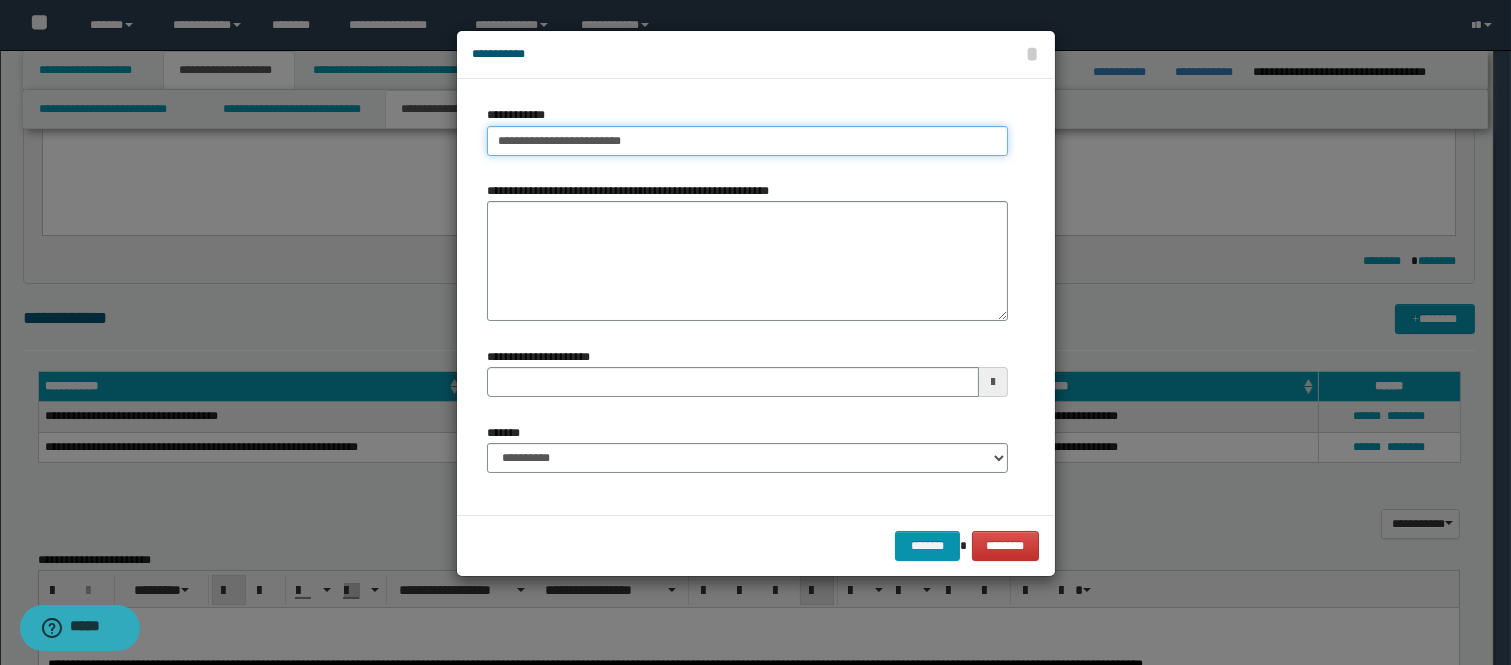 type on "**********" 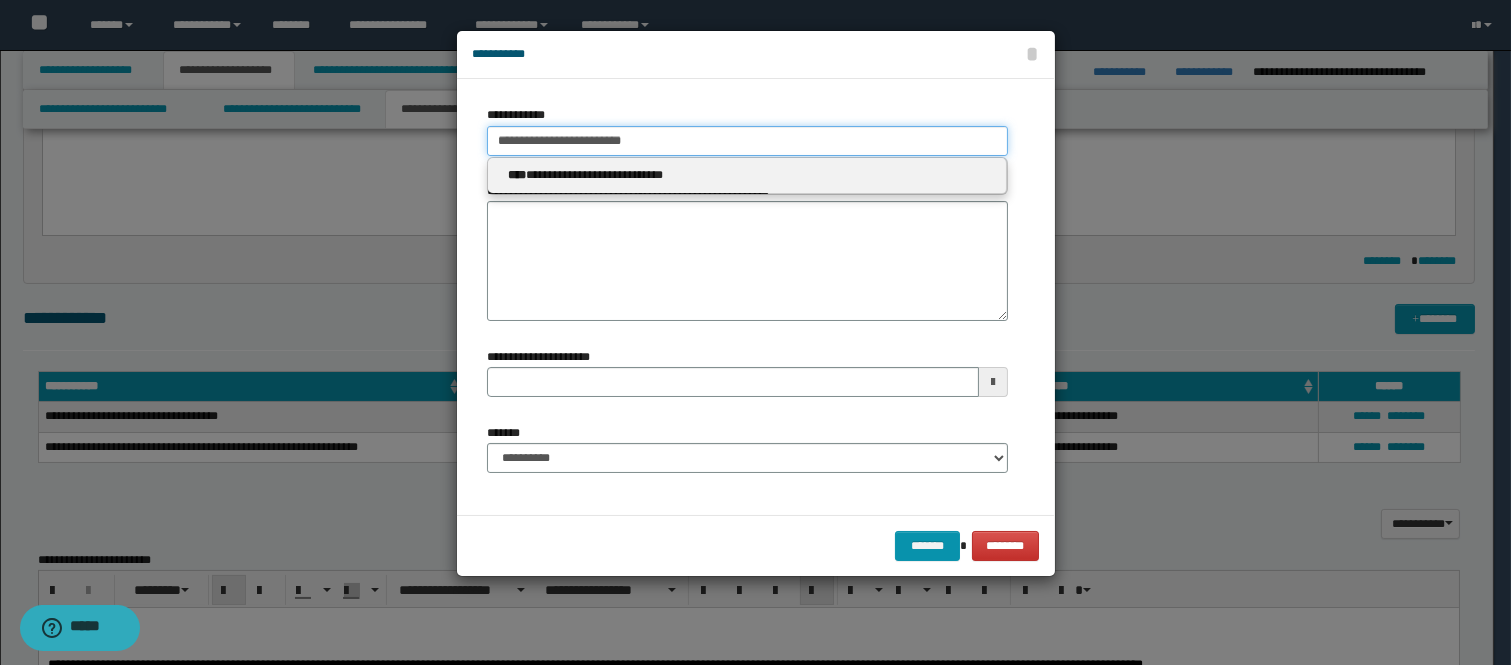 type 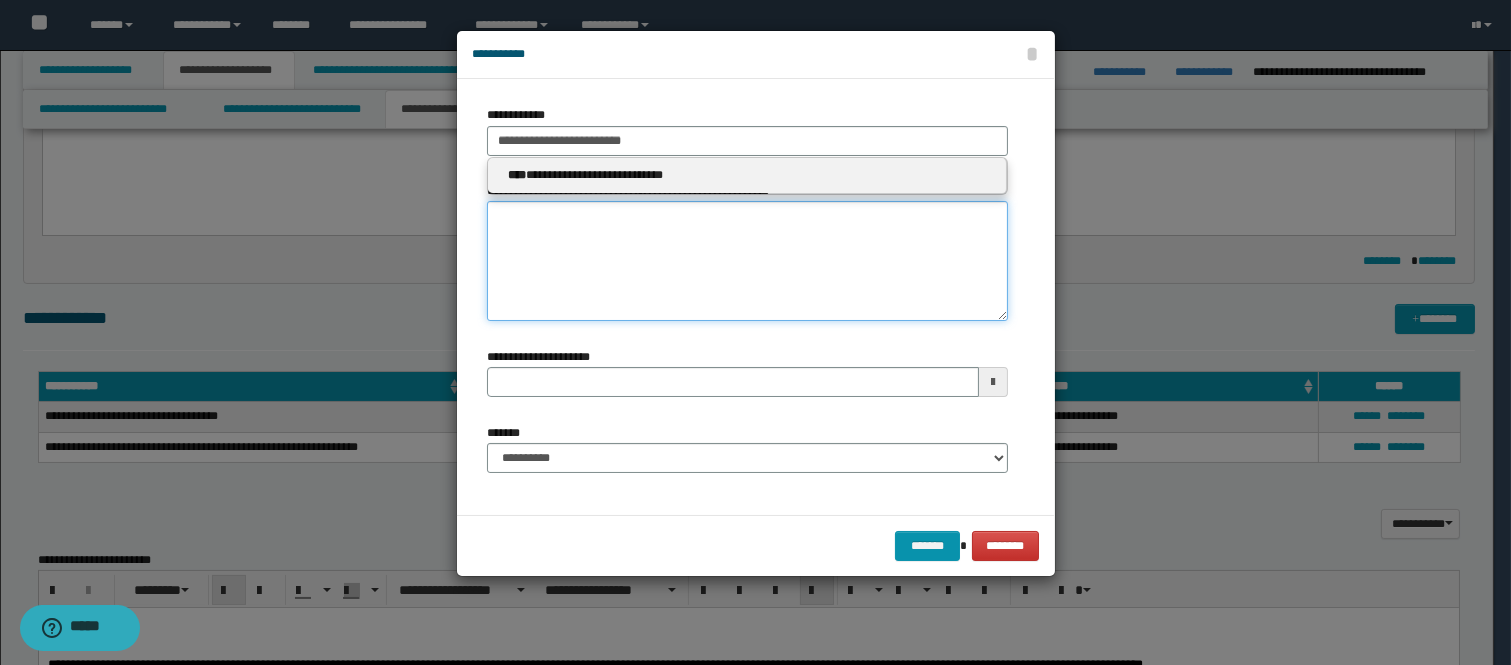 type 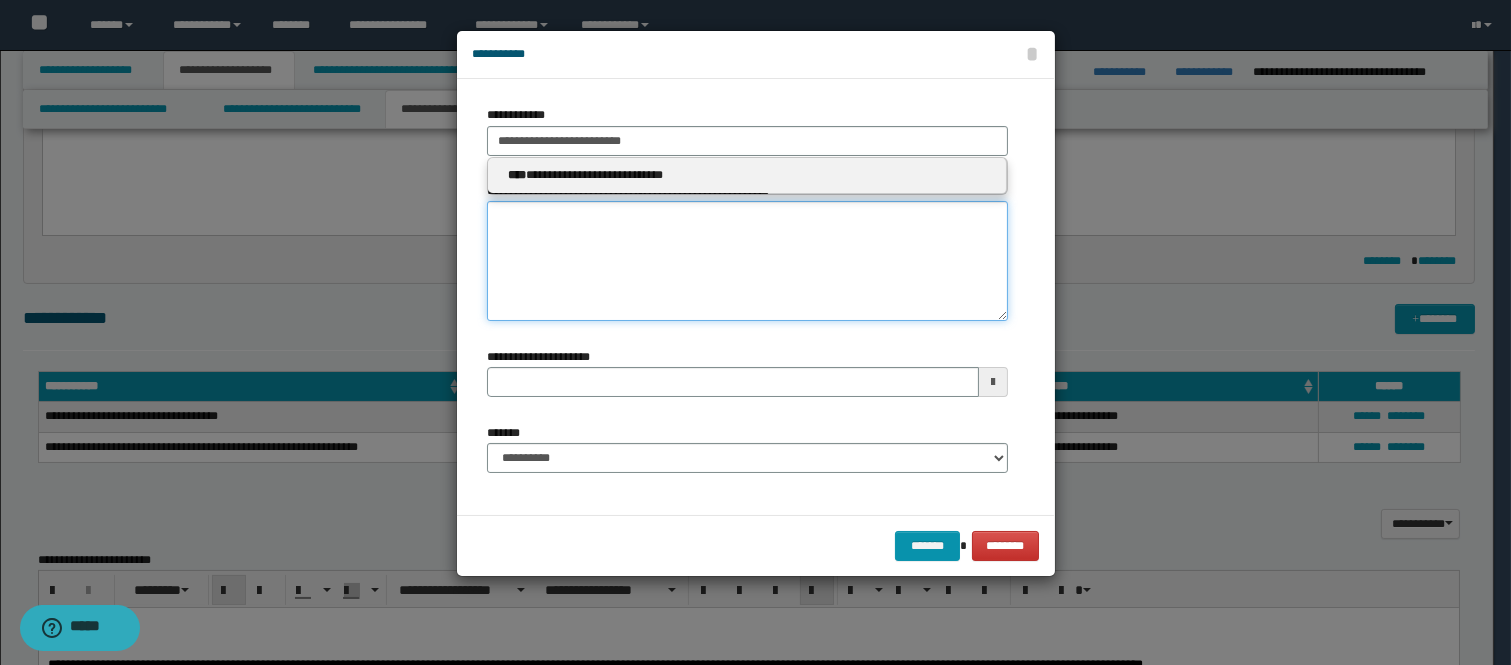 click on "**********" at bounding box center [747, 261] 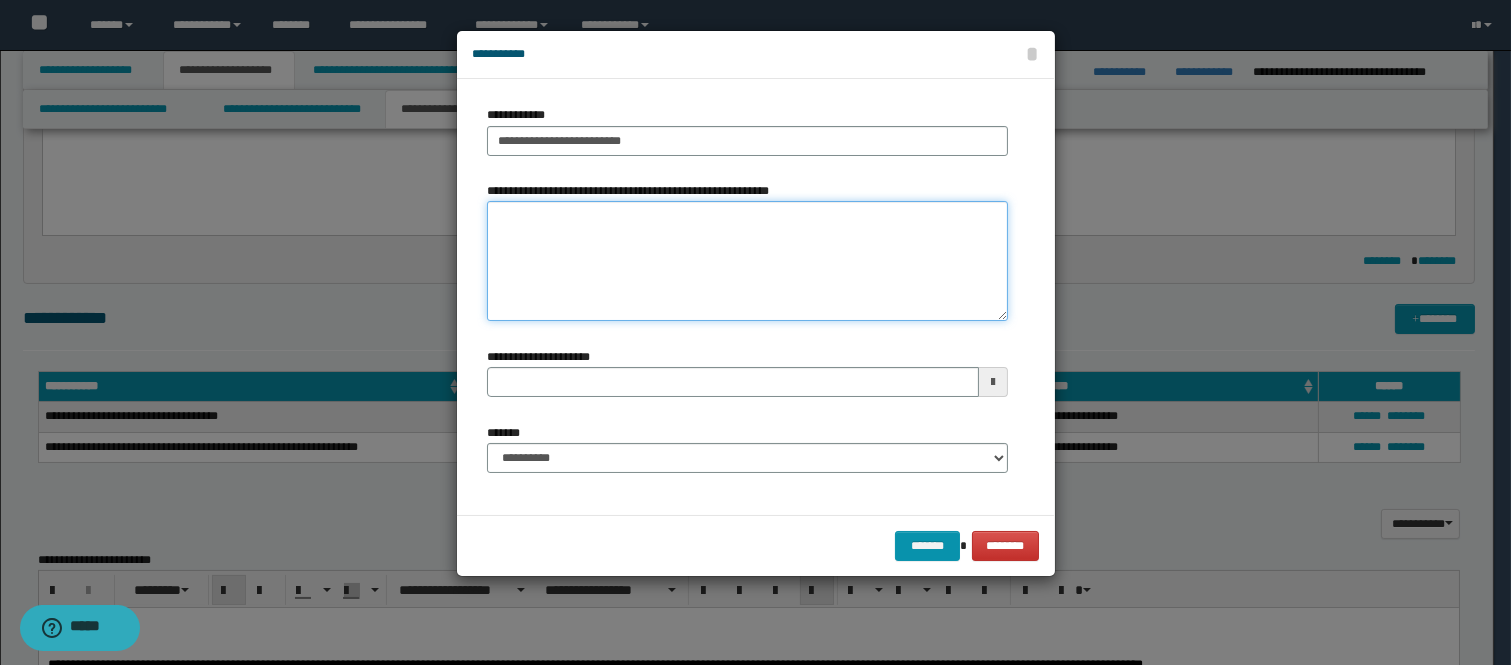 paste on "**********" 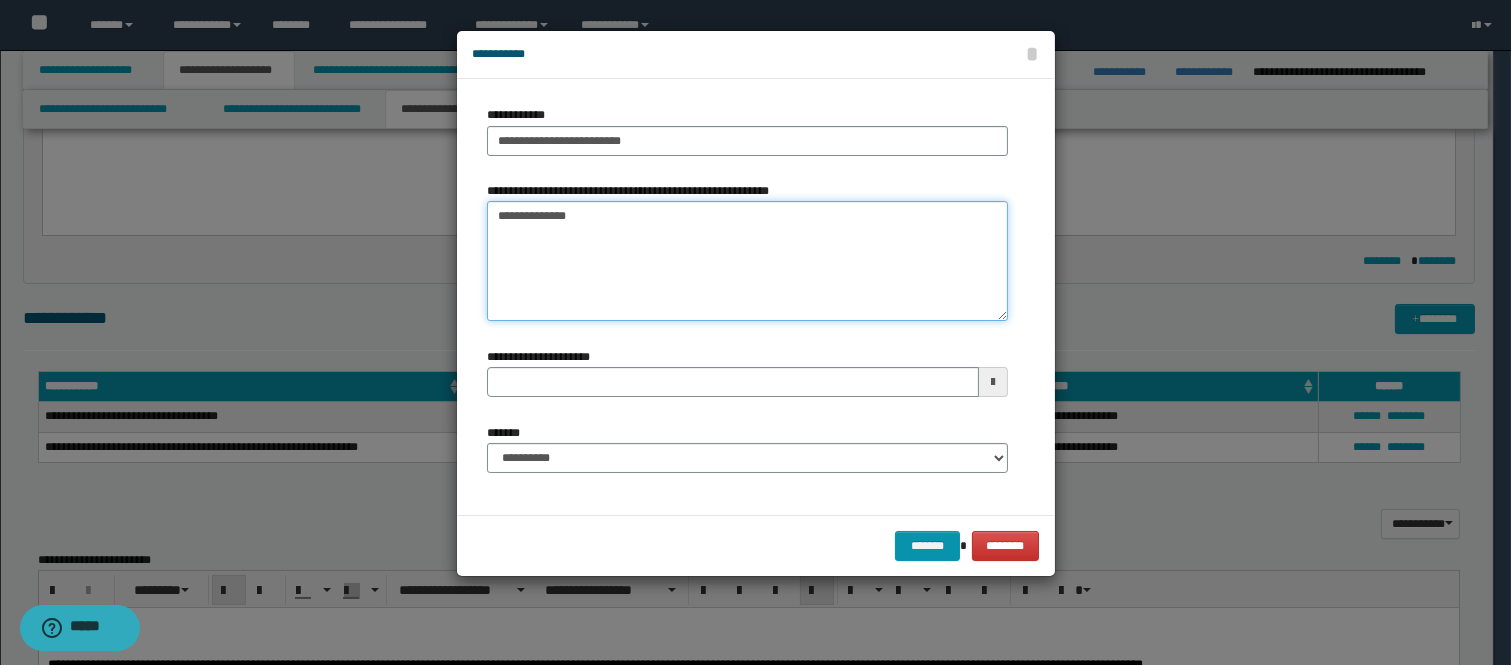 type on "**********" 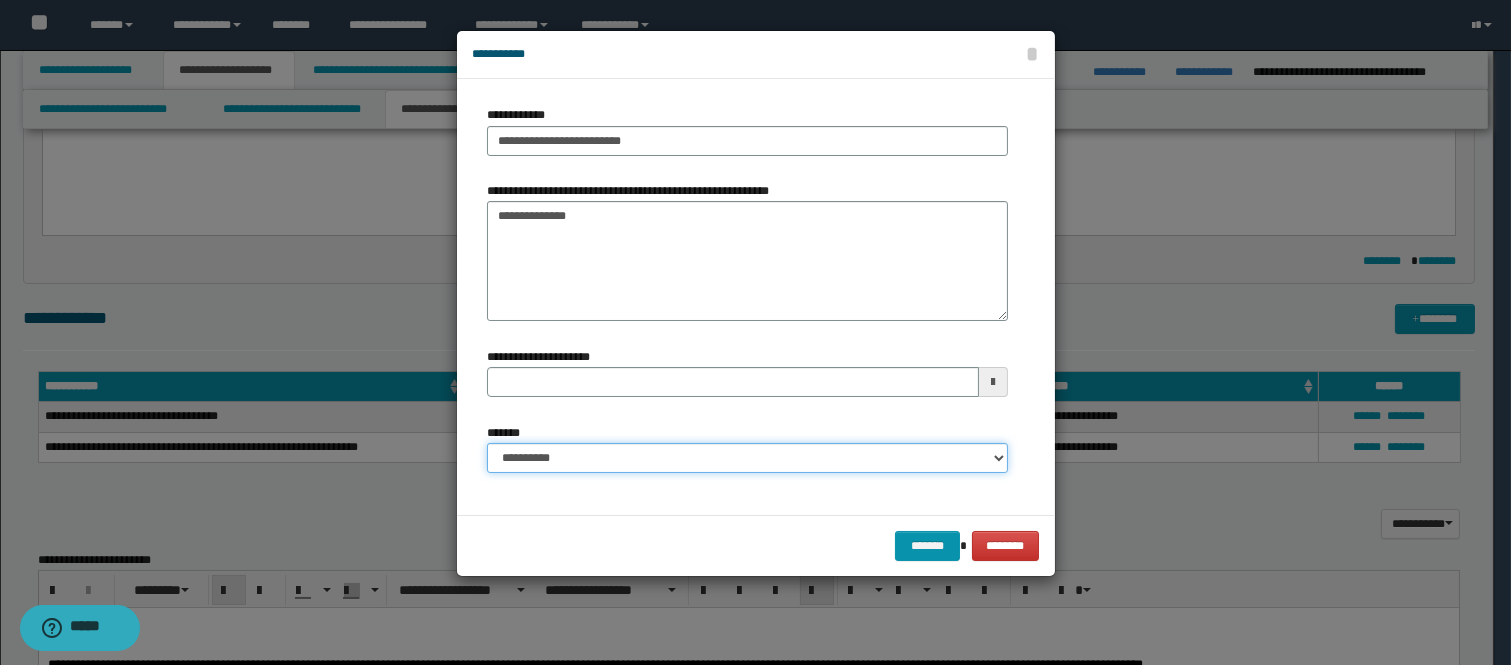click on "**********" at bounding box center (747, 458) 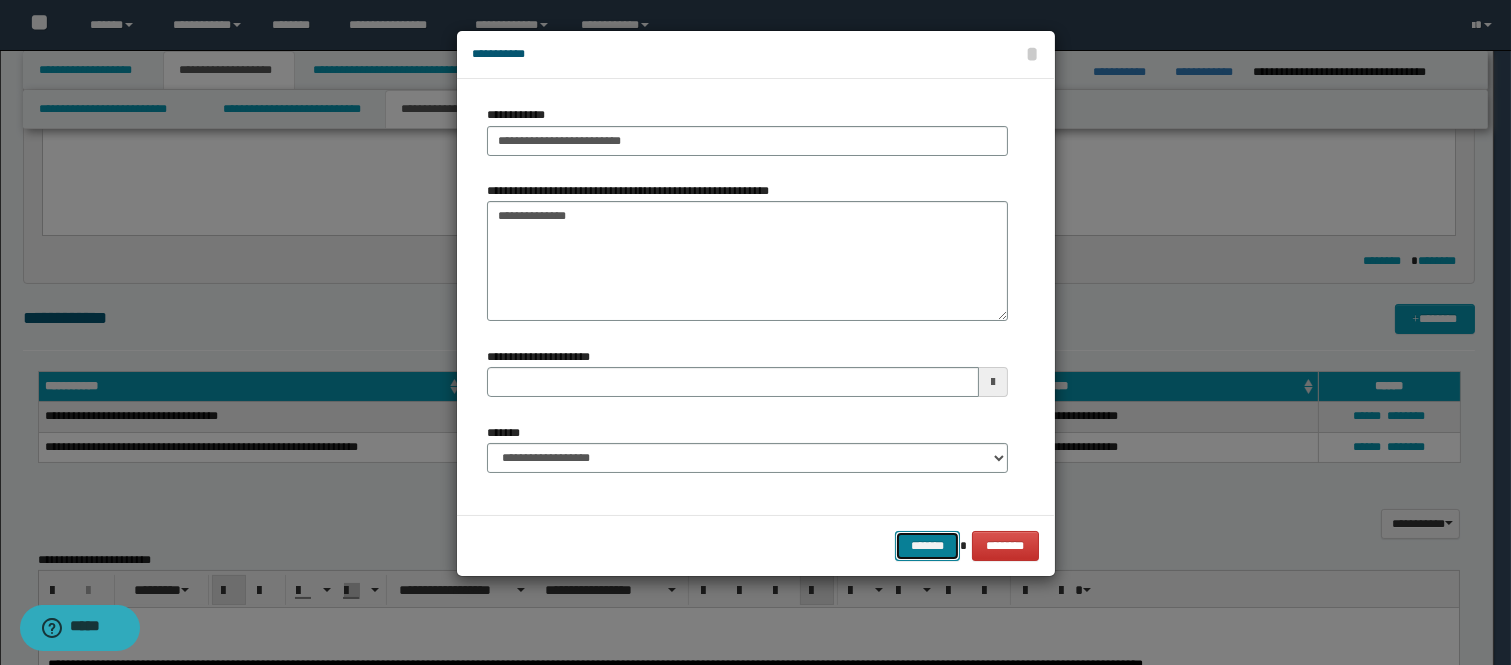 click on "*******" at bounding box center [927, 546] 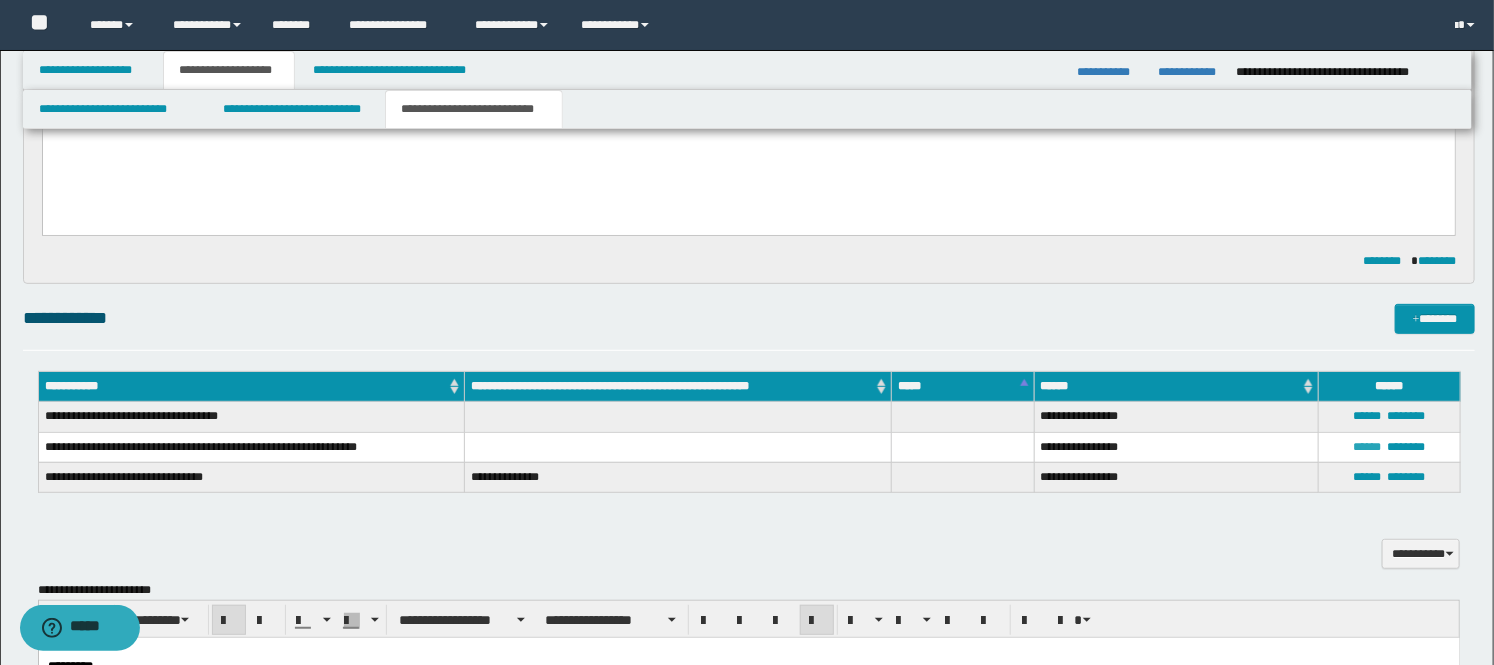 click on "******" at bounding box center [1368, 447] 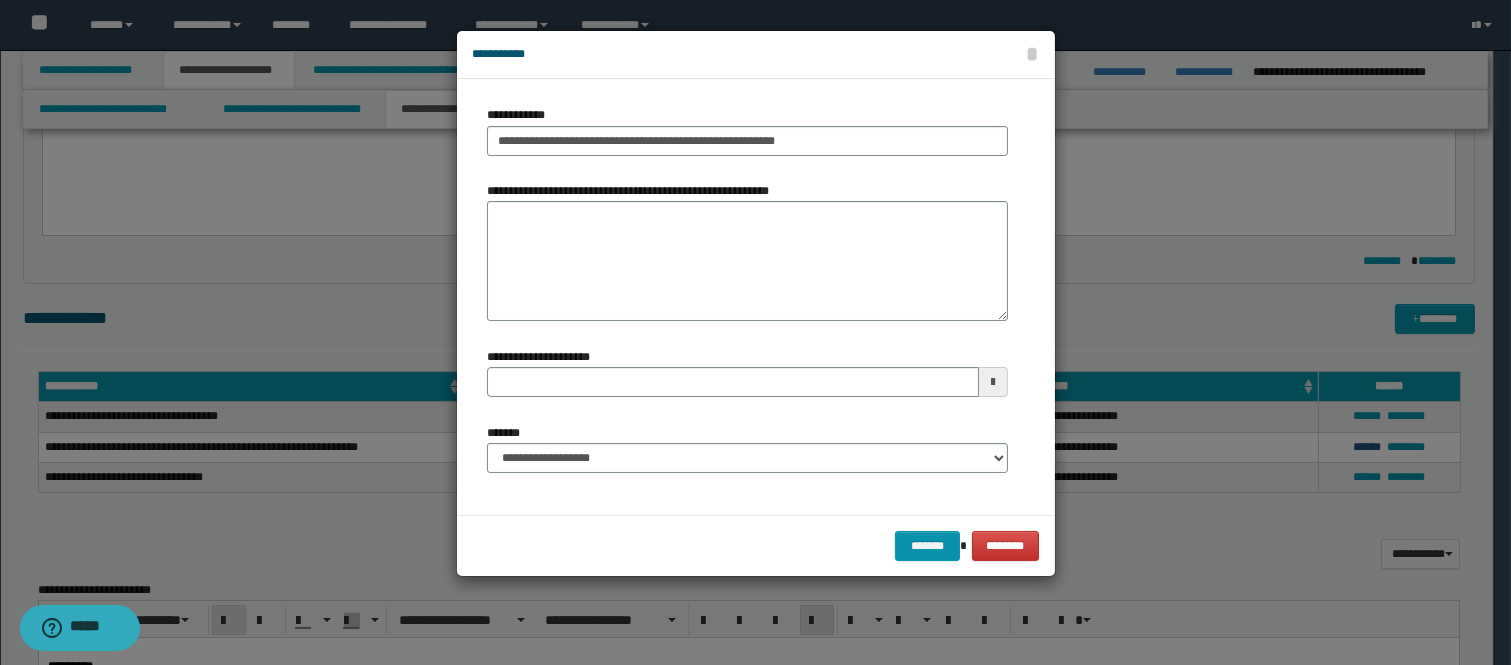 type 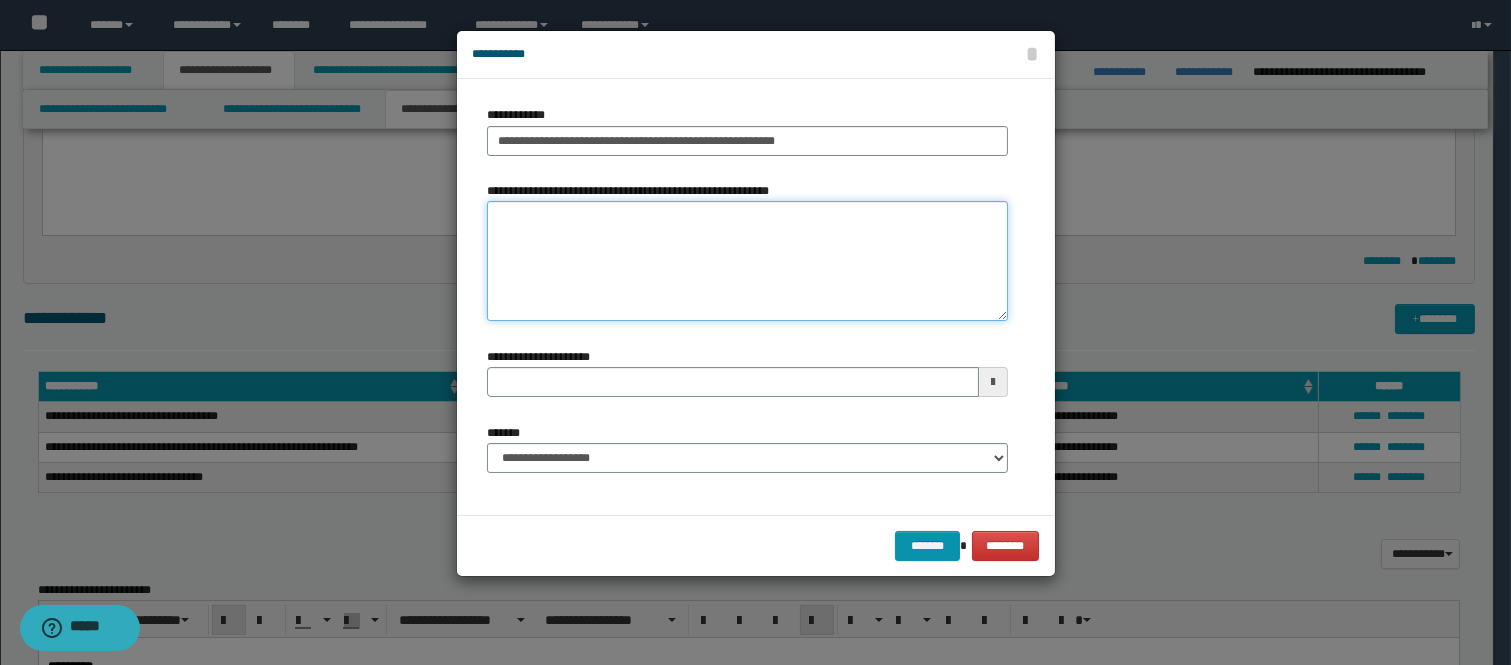 click on "**********" at bounding box center [747, 261] 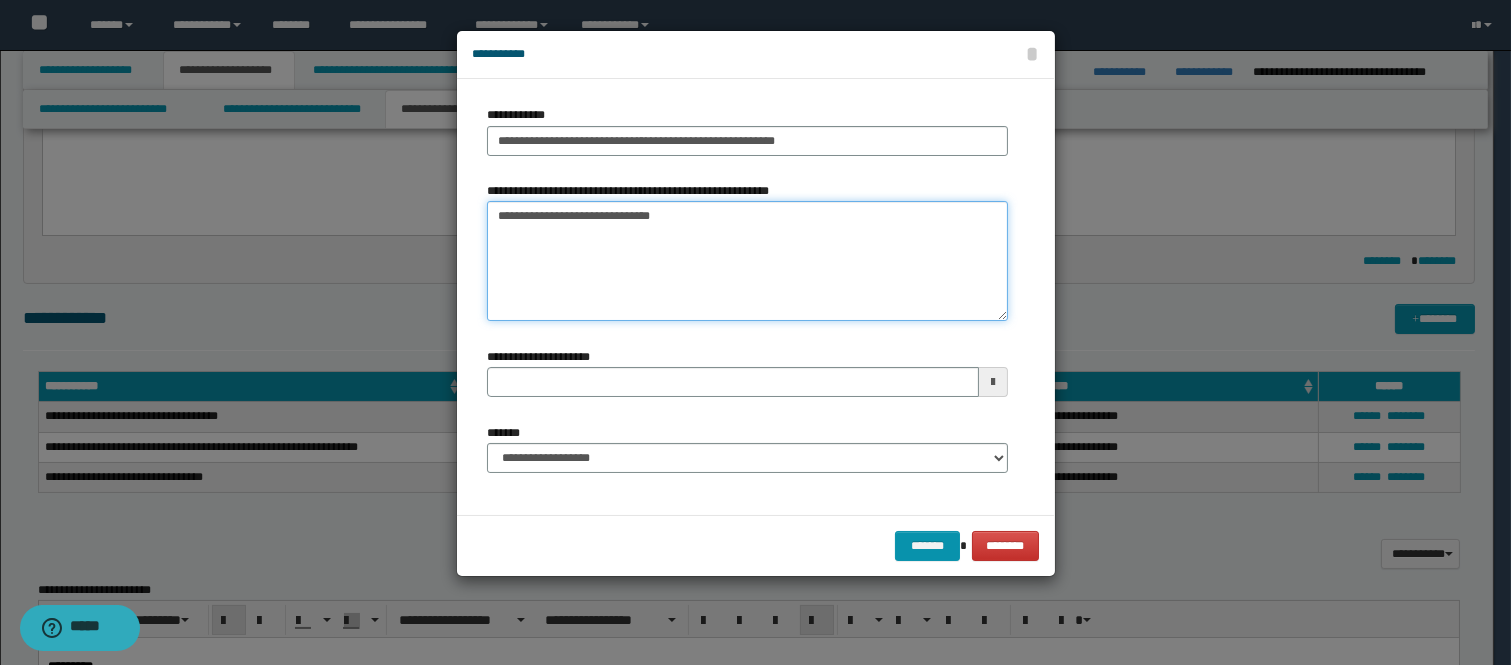 type 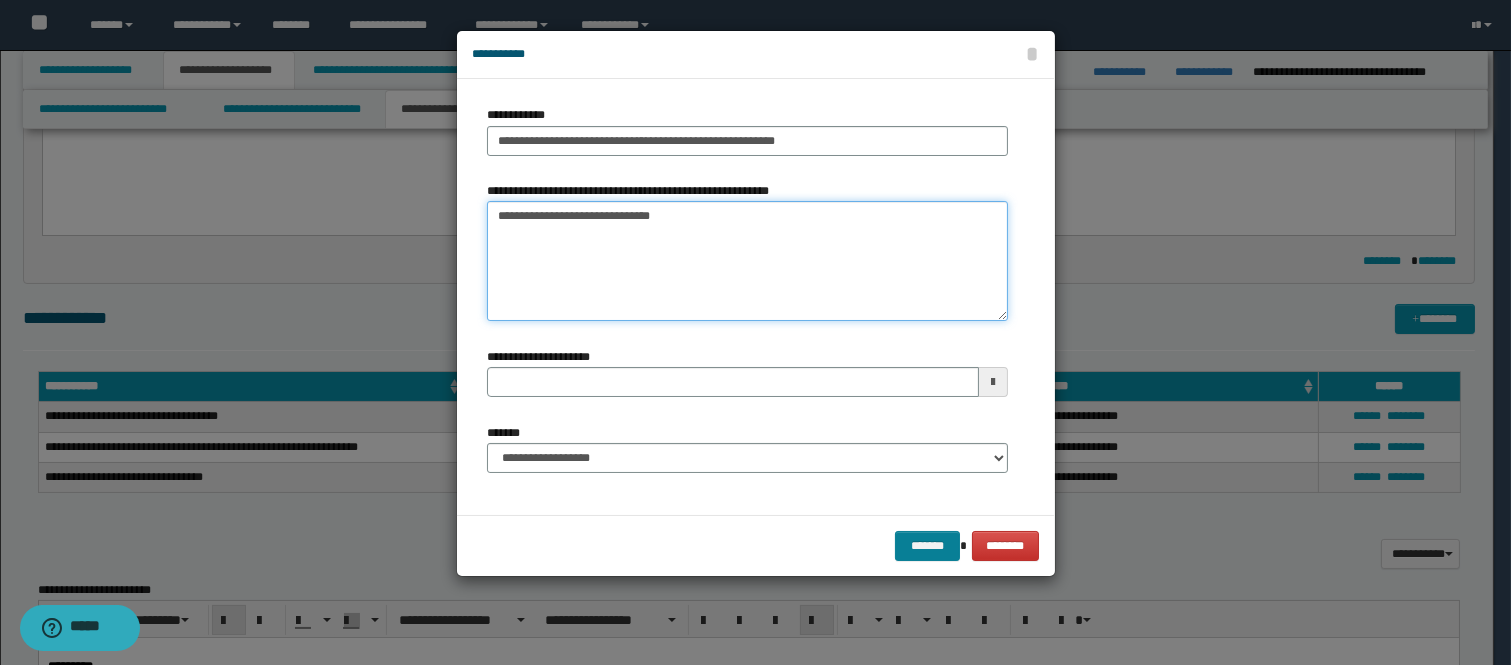 type on "**********" 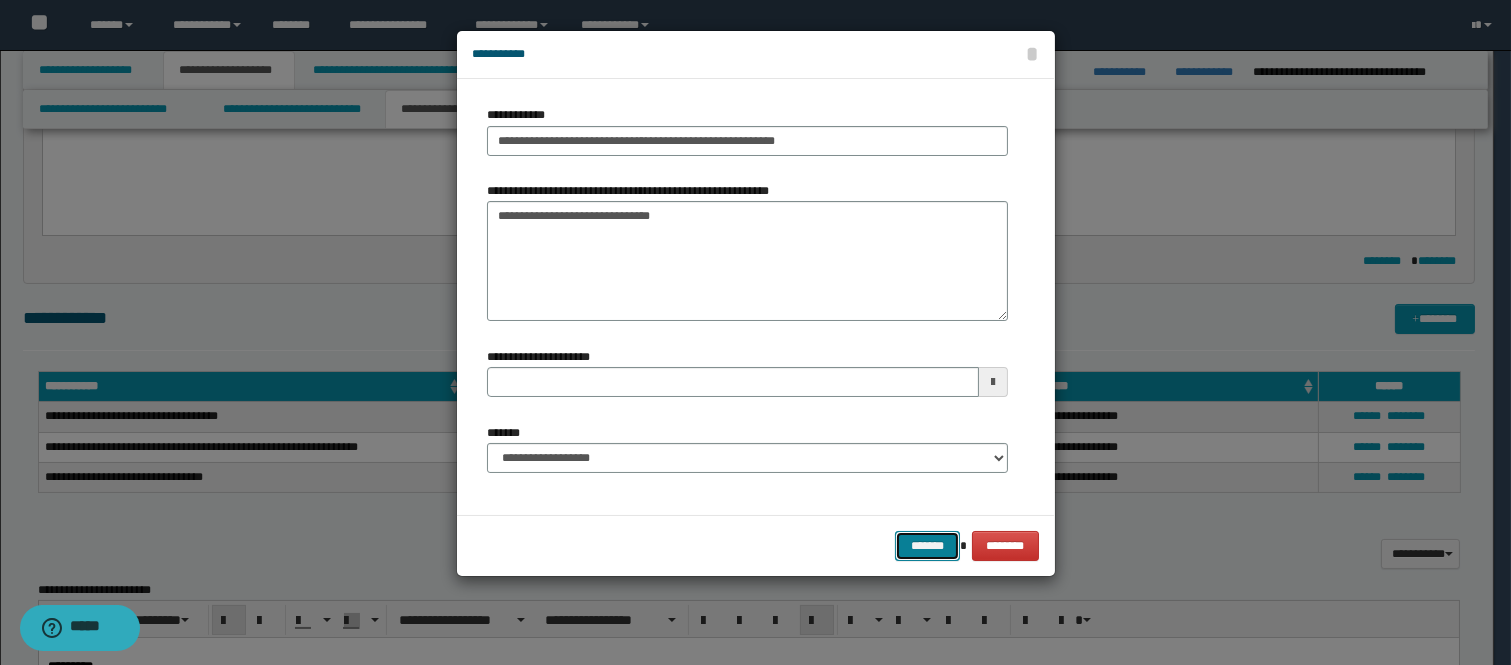 click on "*******" at bounding box center (927, 546) 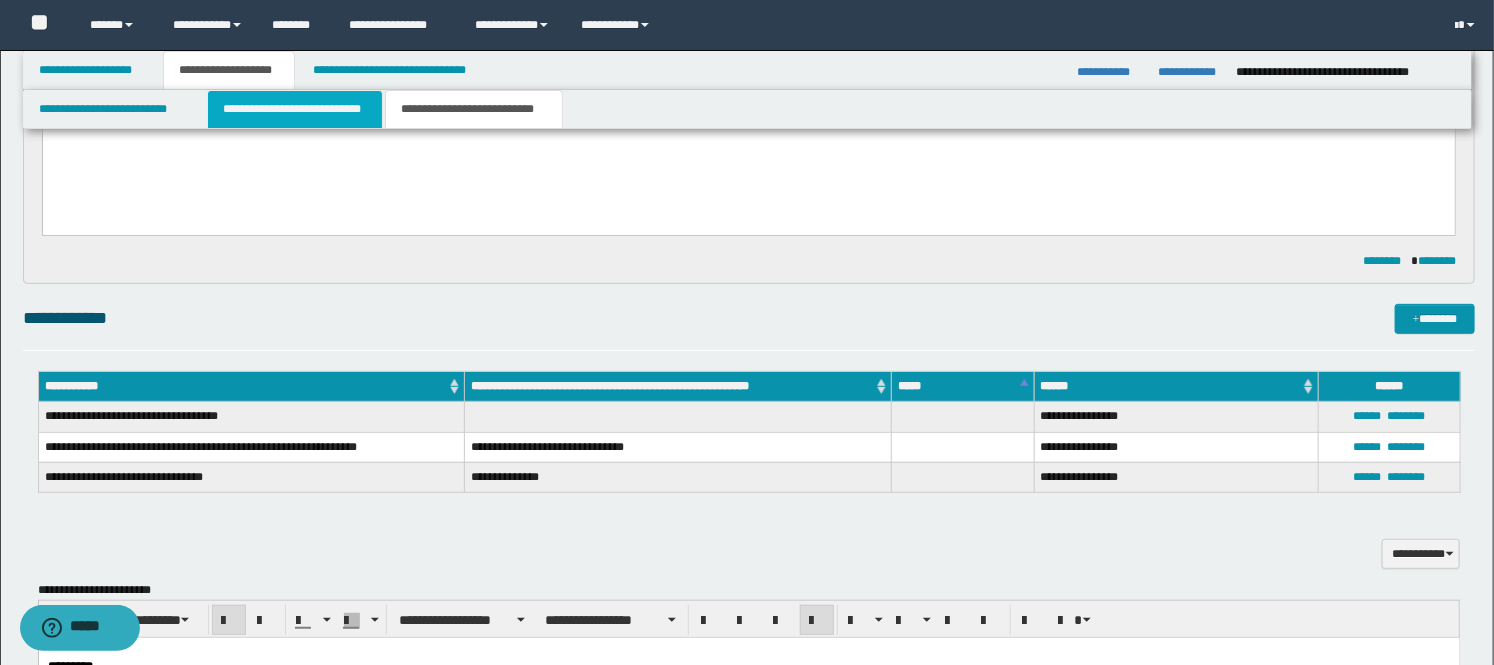 click on "**********" at bounding box center (295, 109) 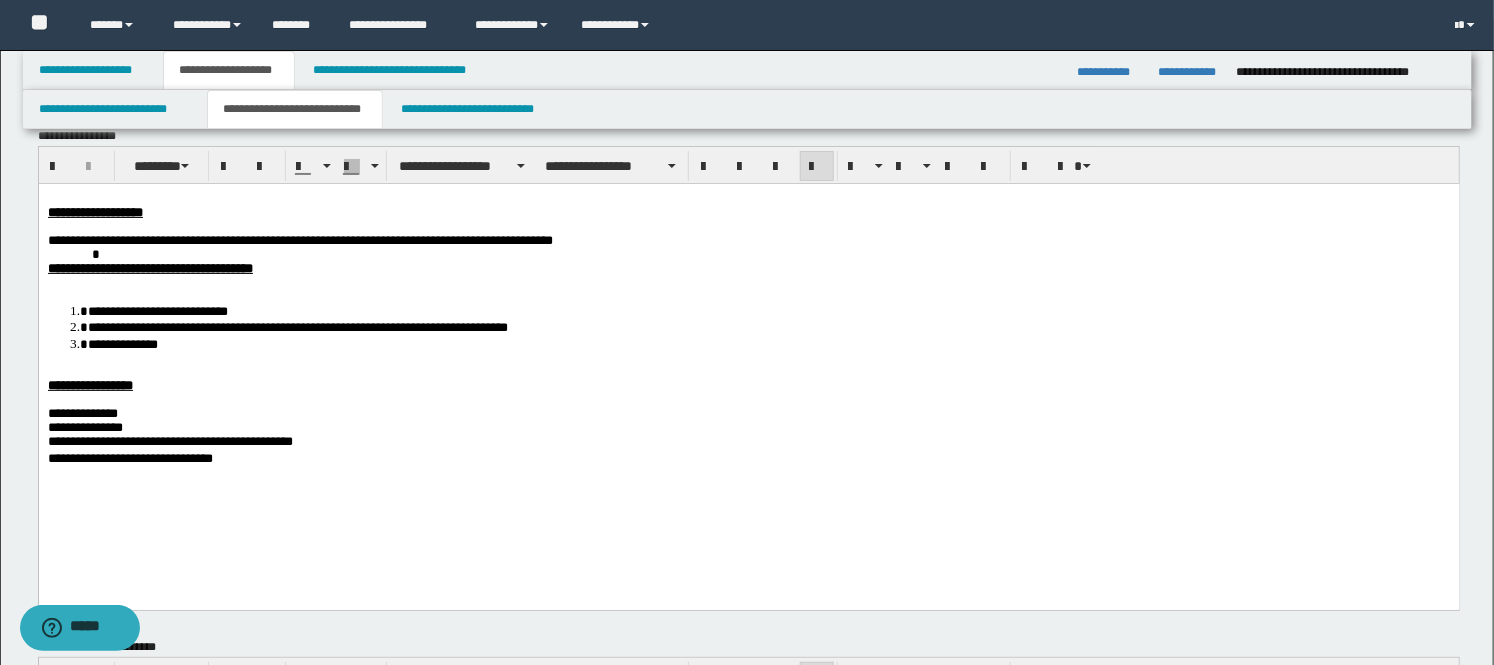 scroll, scrollTop: 31, scrollLeft: 0, axis: vertical 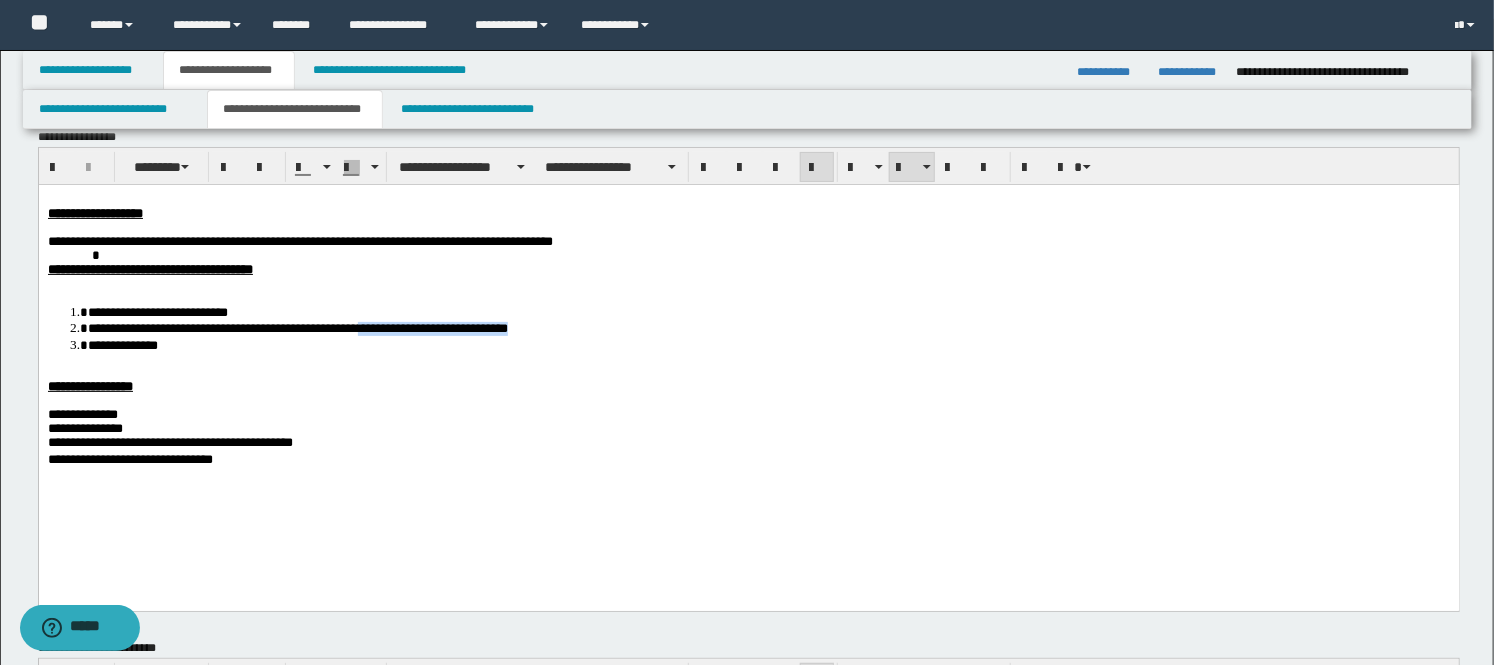 drag, startPoint x: 571, startPoint y: 346, endPoint x: 395, endPoint y: 346, distance: 176 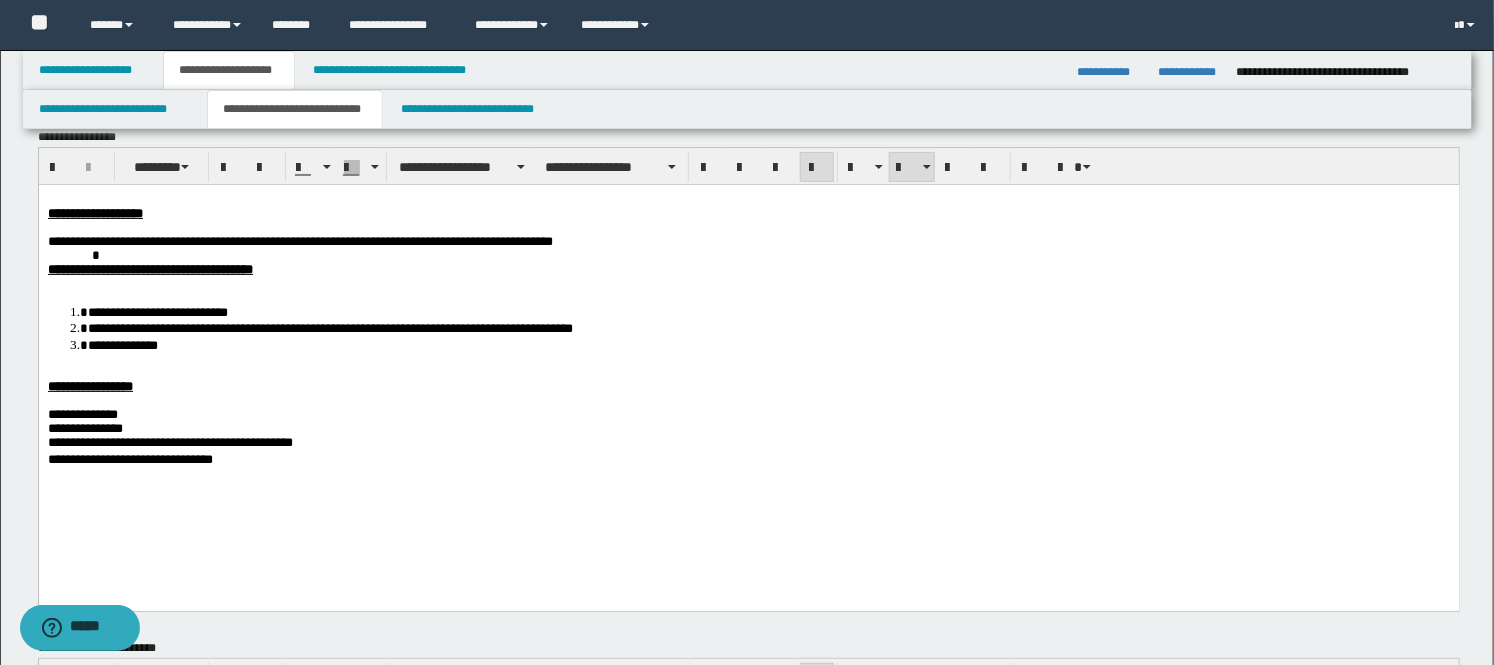 click on "**********" at bounding box center (377, 327) 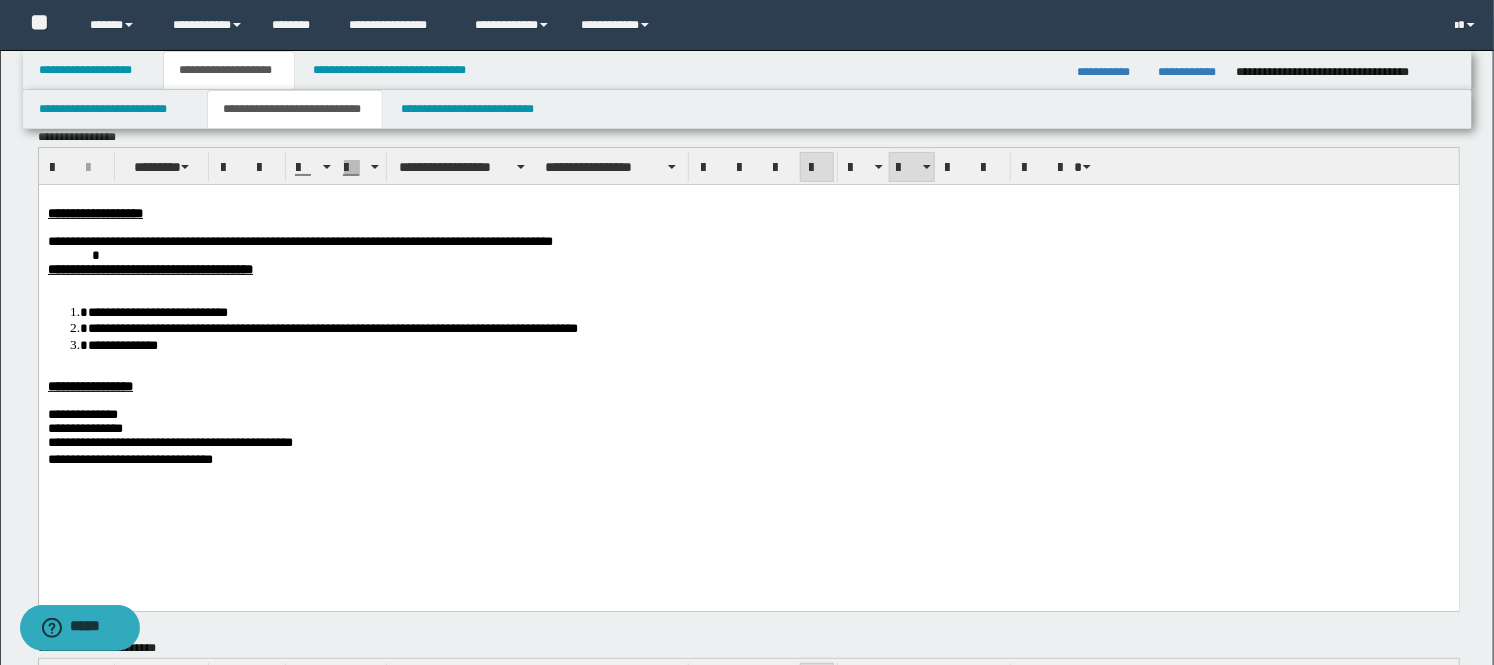 drag, startPoint x: 745, startPoint y: 413, endPoint x: 883, endPoint y: 397, distance: 138.92444 